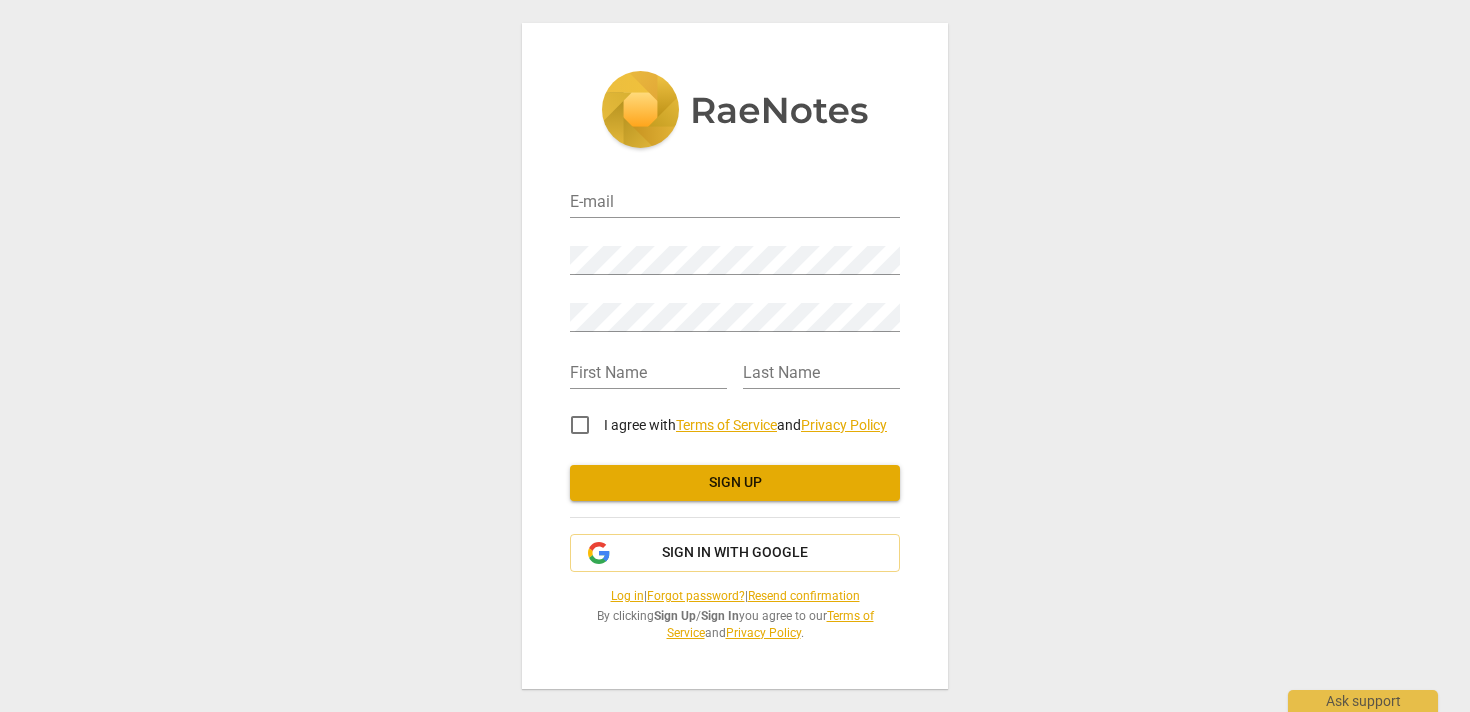 scroll, scrollTop: 0, scrollLeft: 0, axis: both 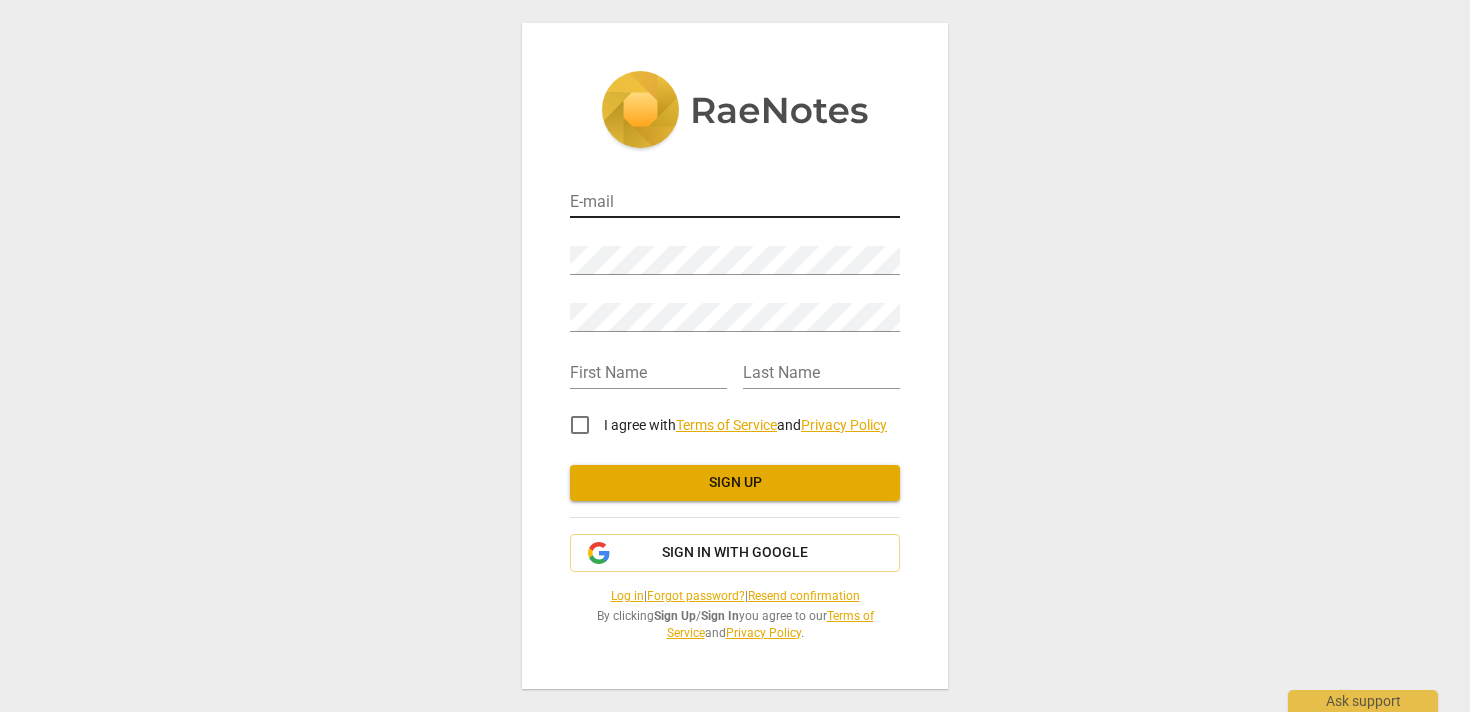 click at bounding box center (735, 203) 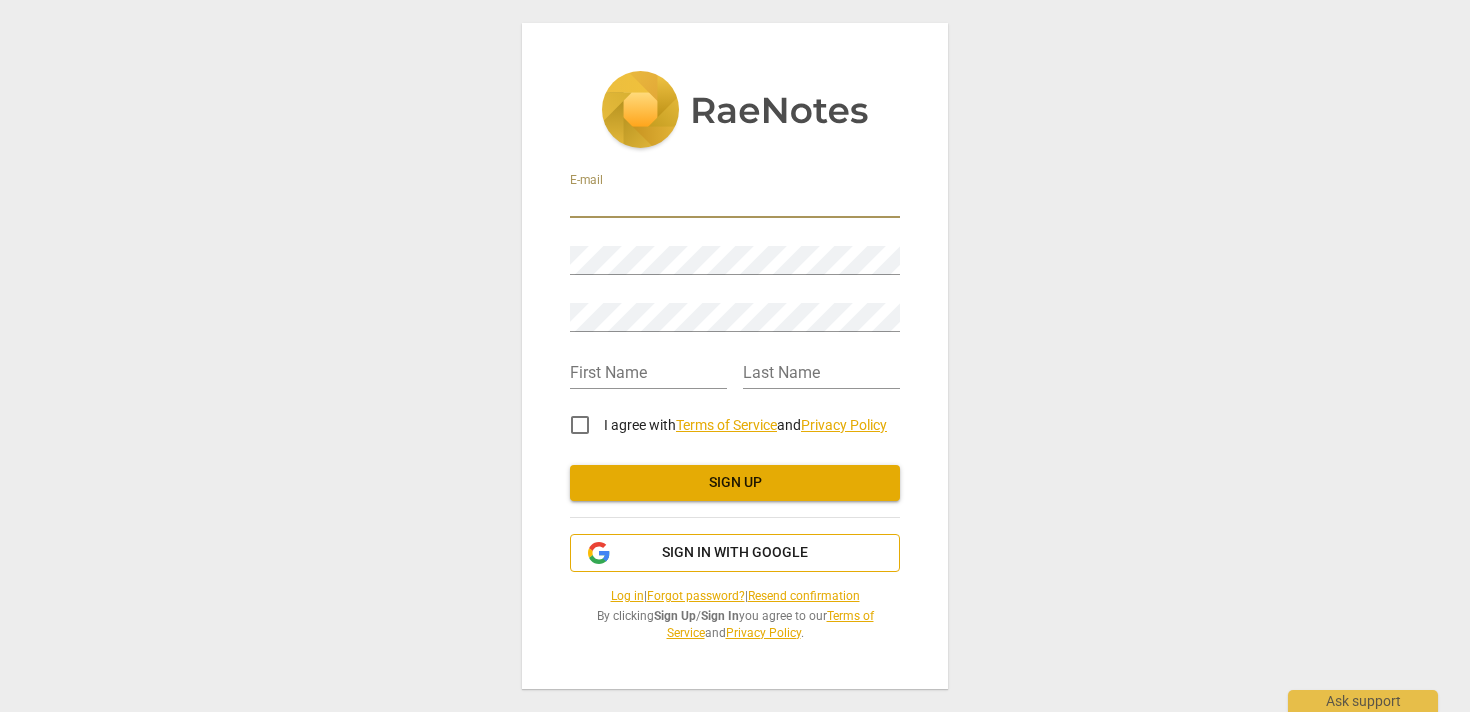 click on "Sign in with Google" at bounding box center (735, 553) 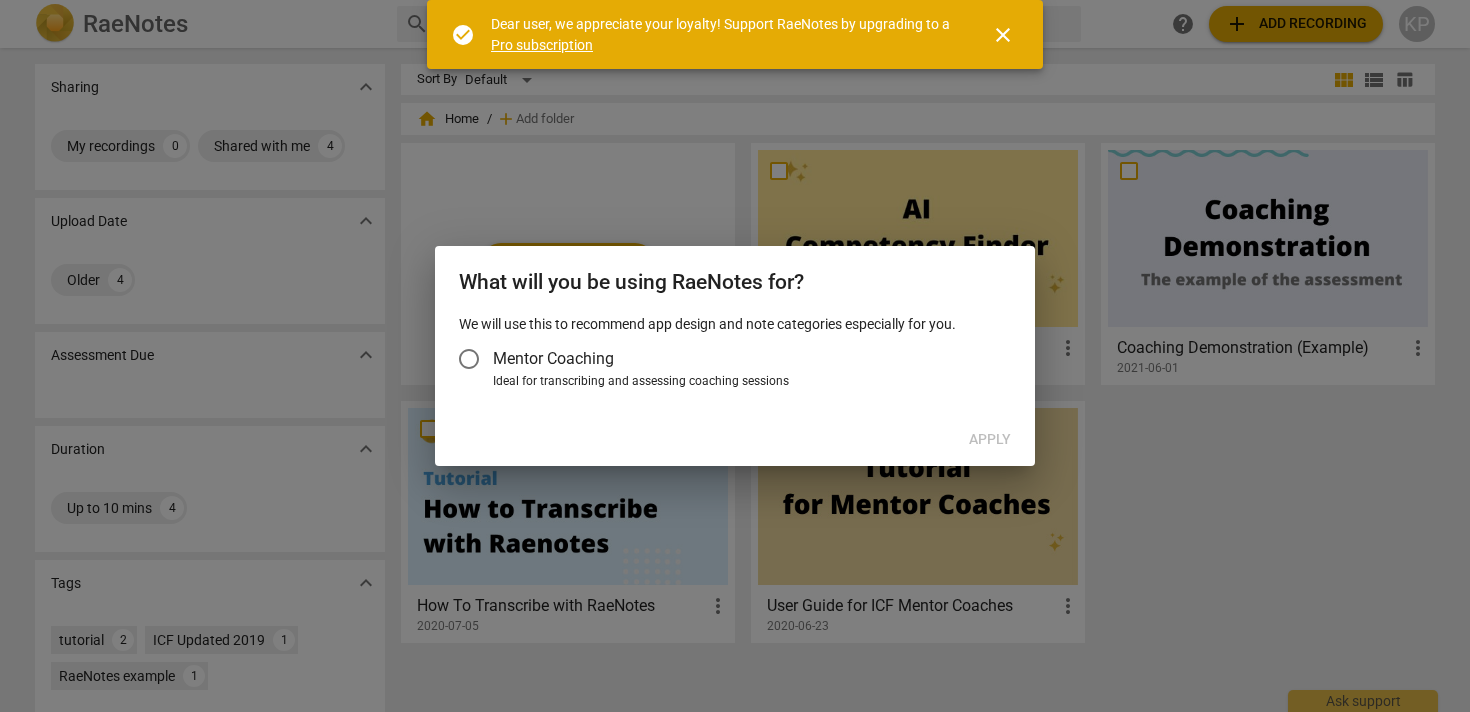 scroll, scrollTop: 0, scrollLeft: 0, axis: both 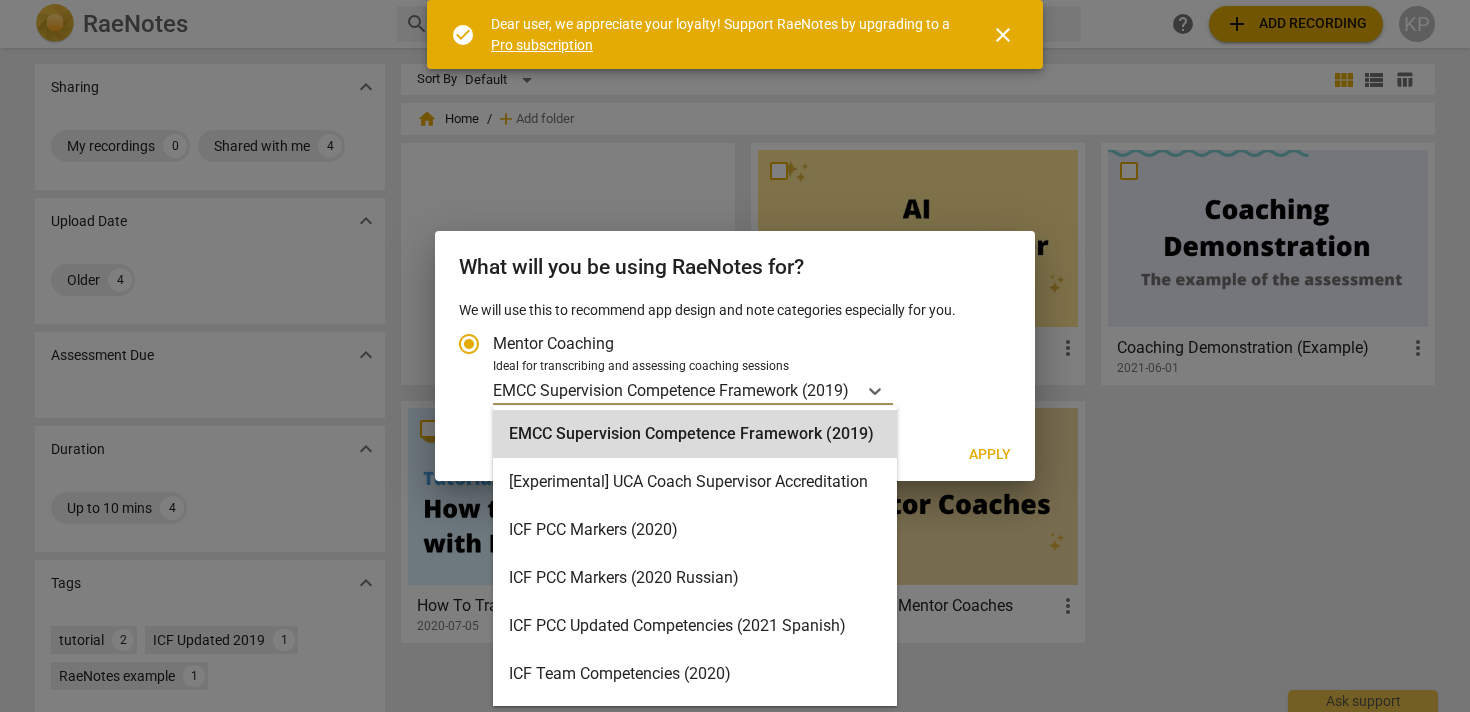 click on "EMCC Supervision Competence Framework (2019)" at bounding box center [671, 390] 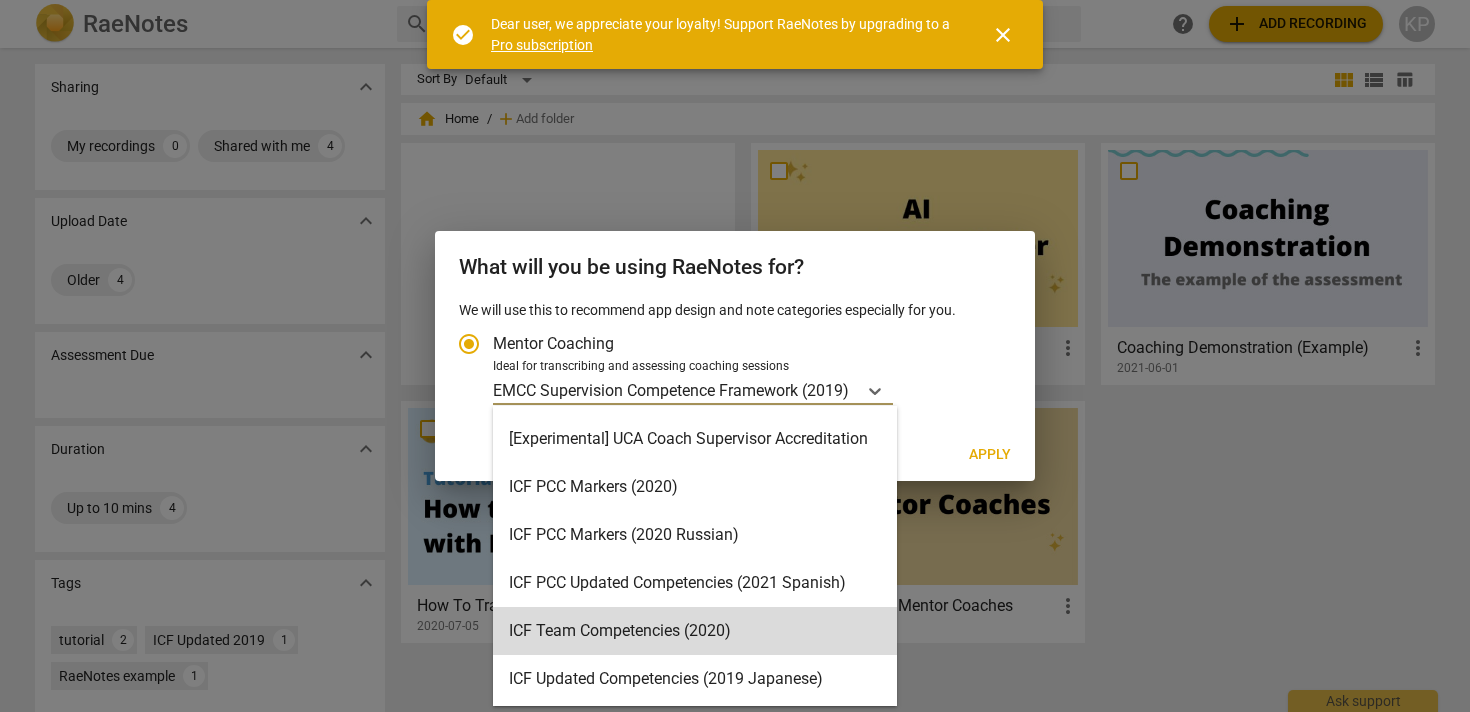 scroll, scrollTop: 40, scrollLeft: 0, axis: vertical 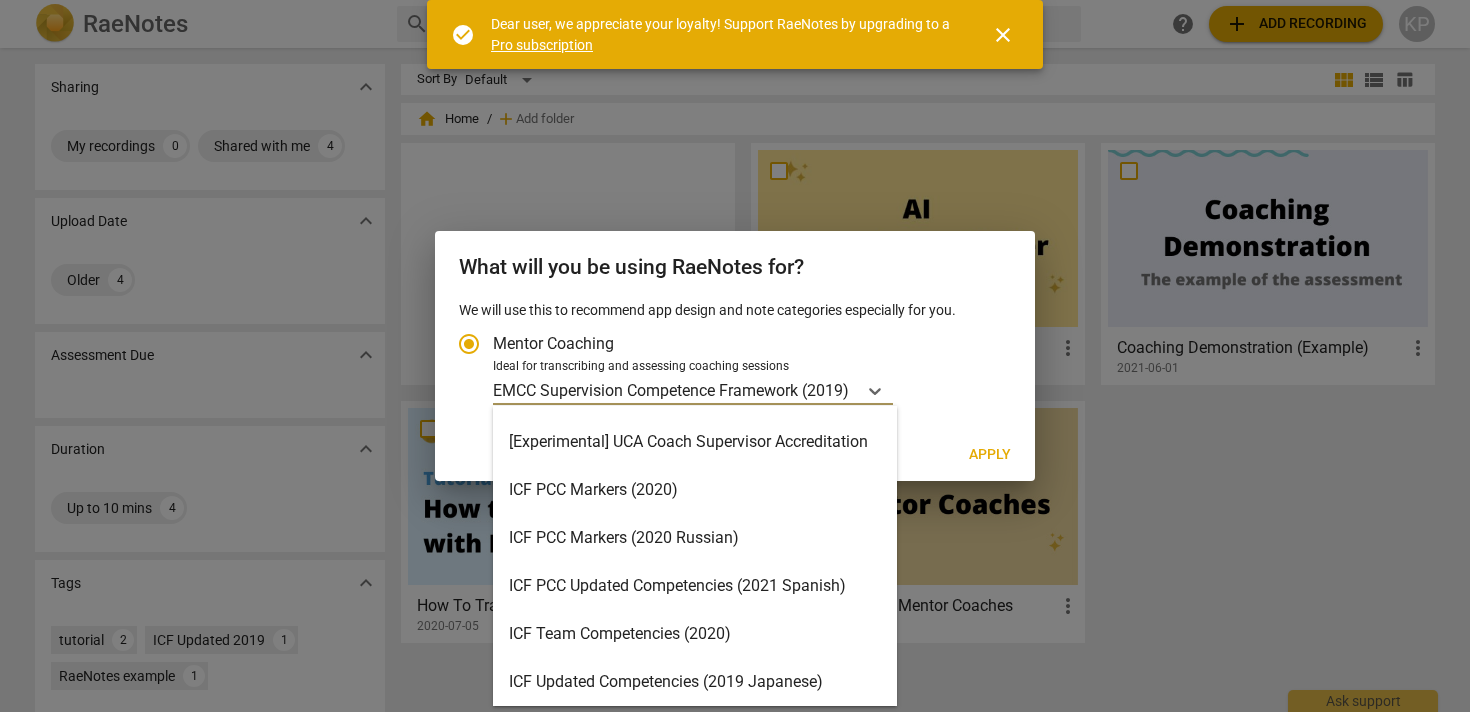 click on "ICF PCC Markers (2020)" at bounding box center [695, 490] 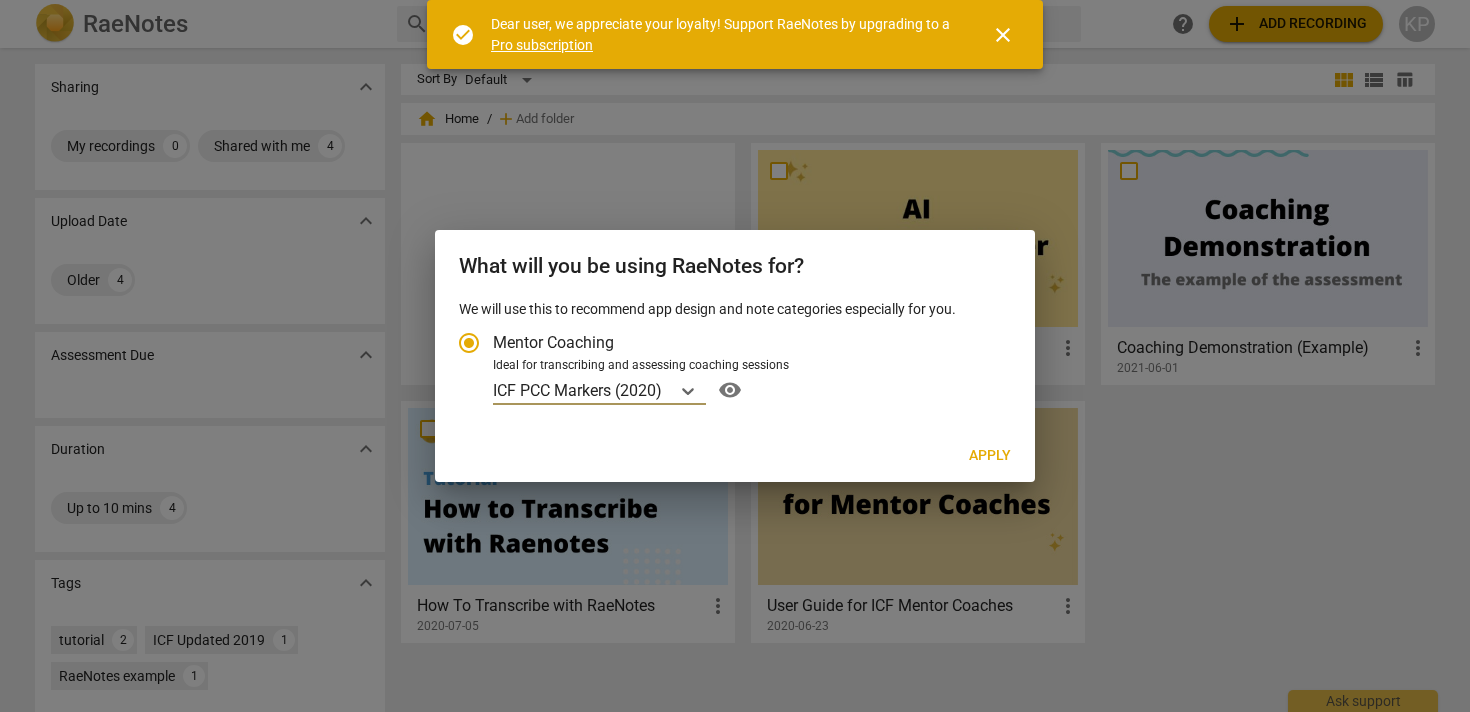 click on "Apply" at bounding box center [990, 456] 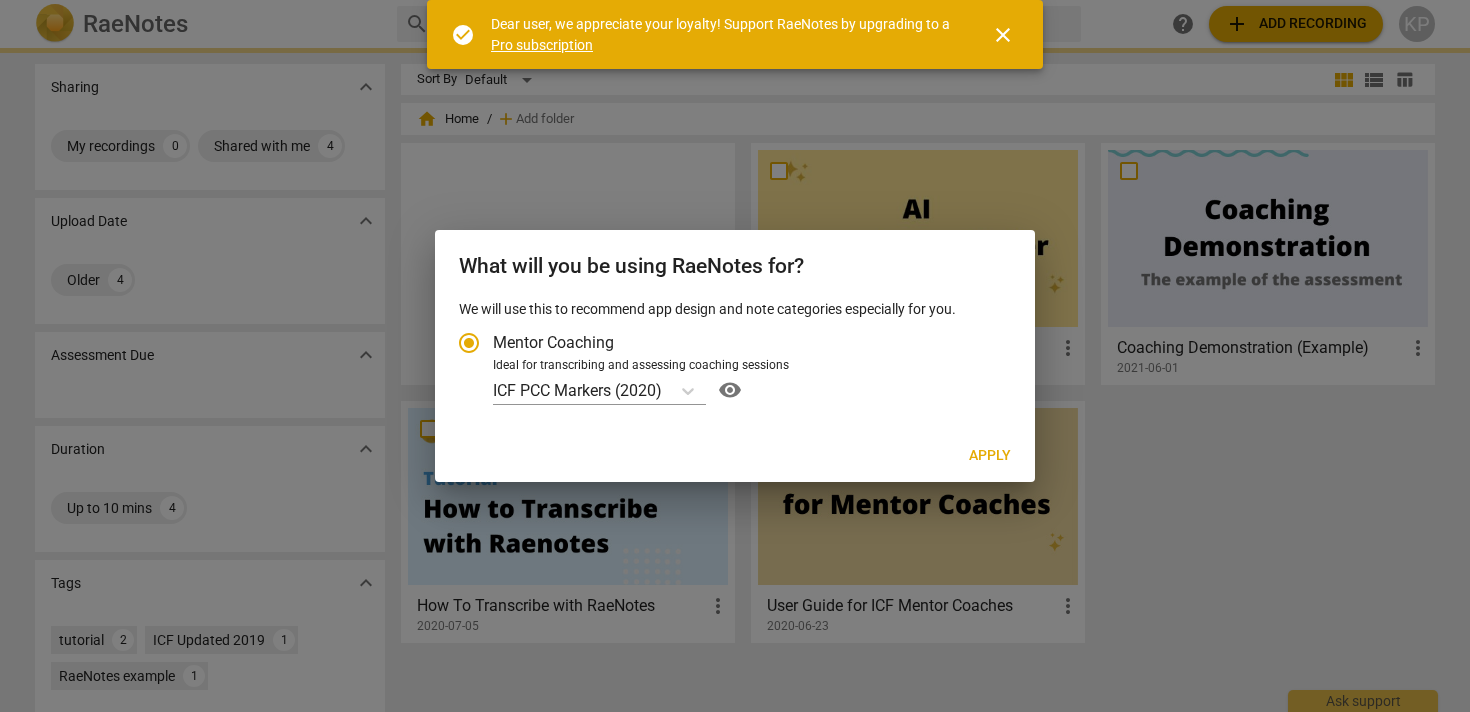 radio on "false" 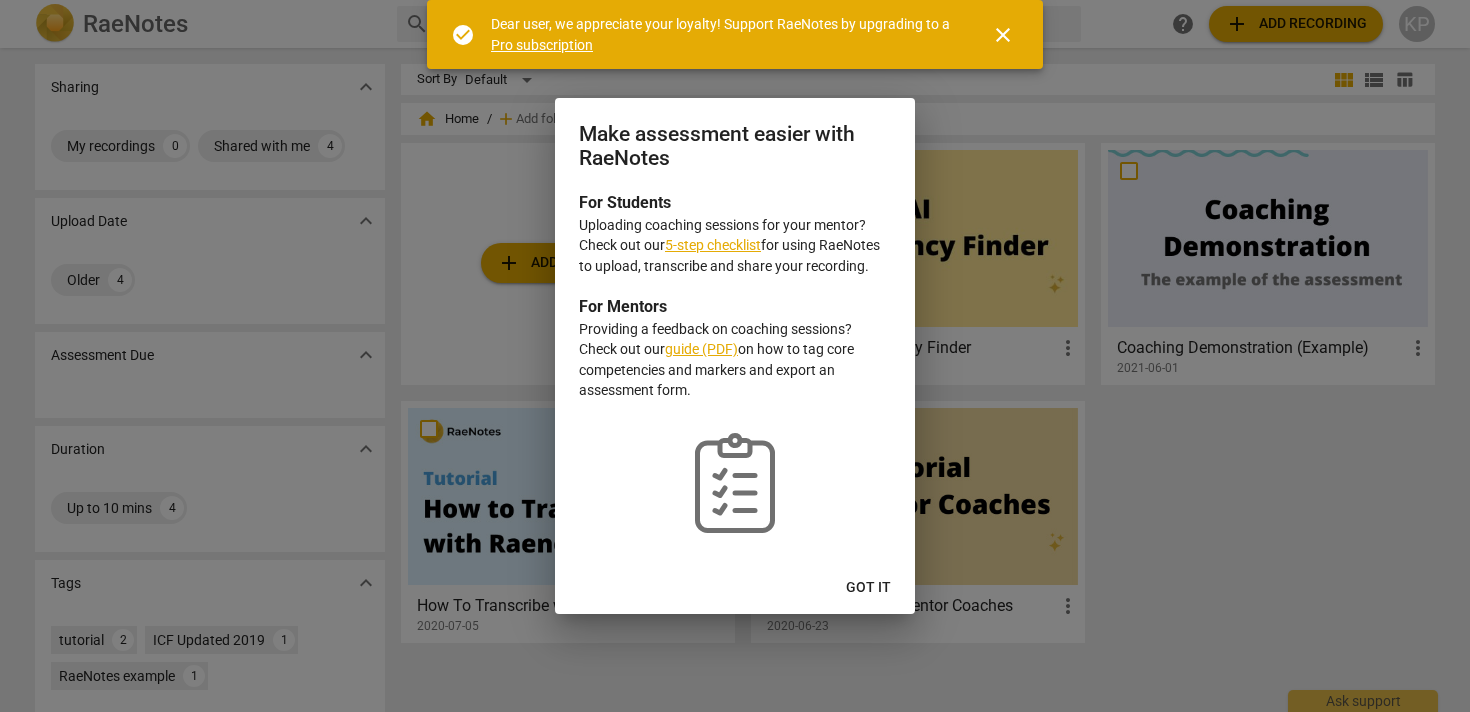 click on "Got it" at bounding box center (868, 588) 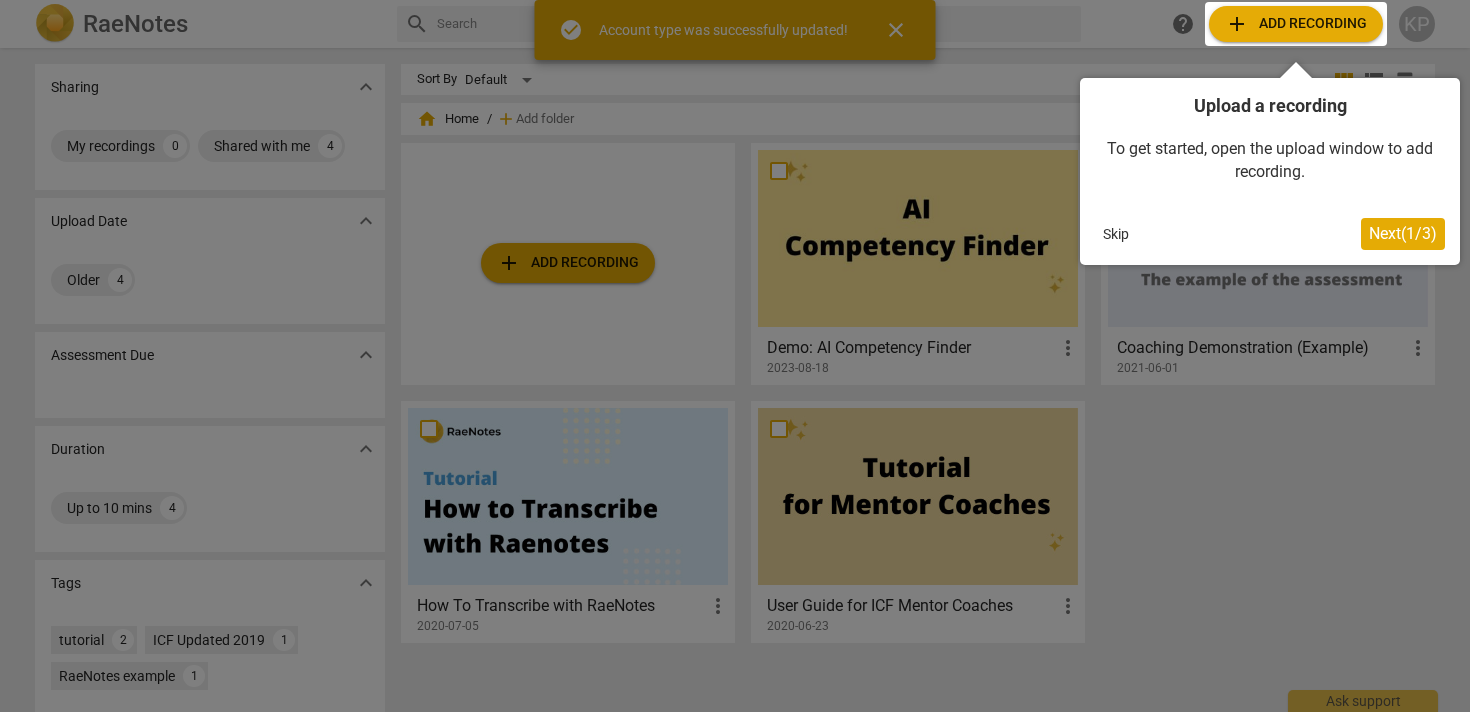 click at bounding box center (1296, 24) 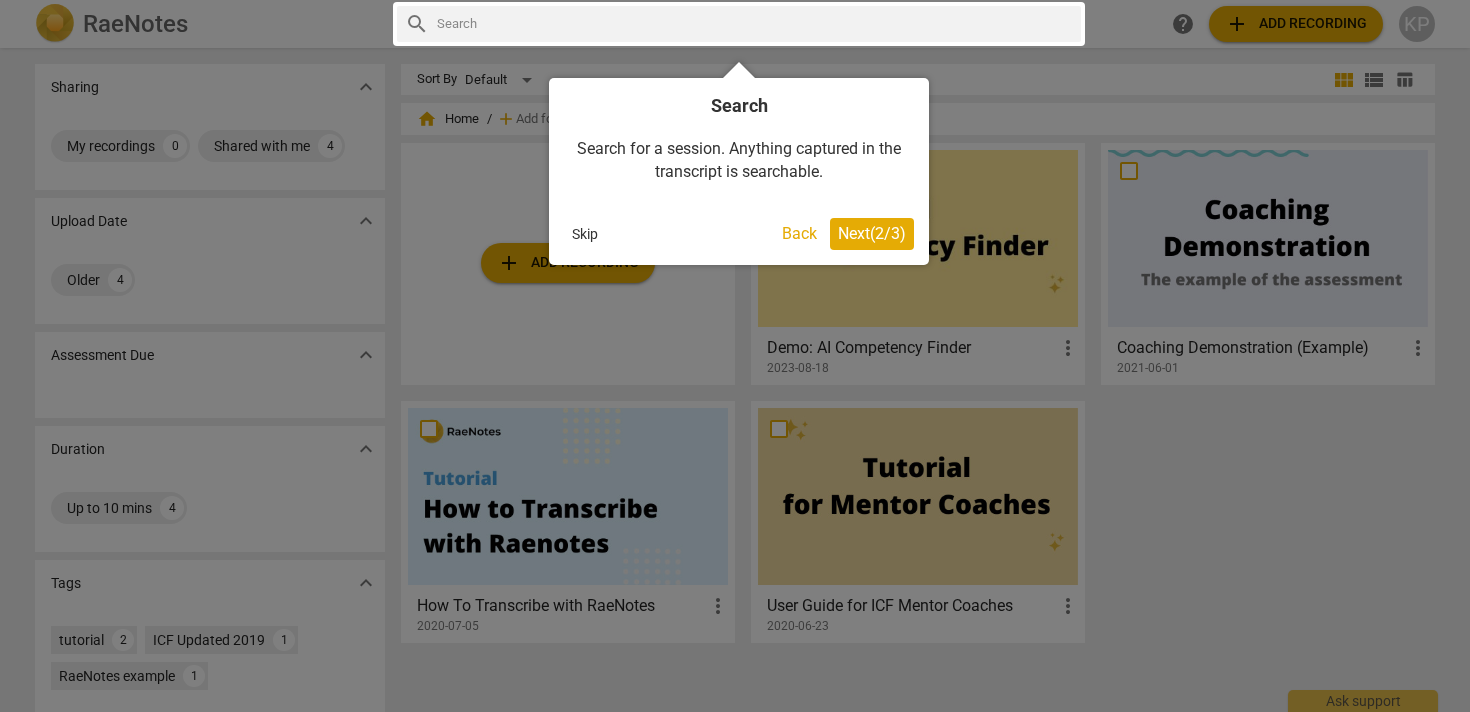 click on "Next  ( 2 / 3 )" at bounding box center (872, 233) 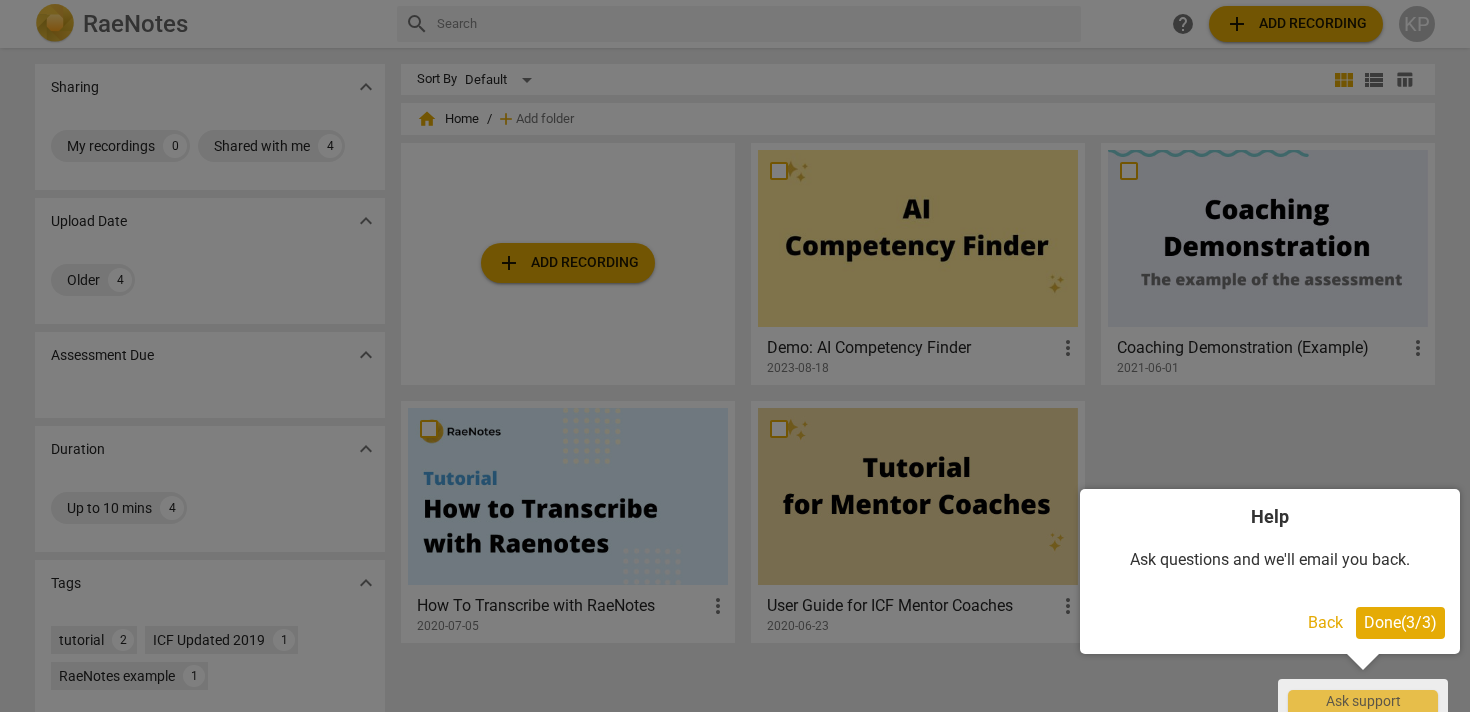 click on "Done  ( 3 / 3 )" at bounding box center [1400, 622] 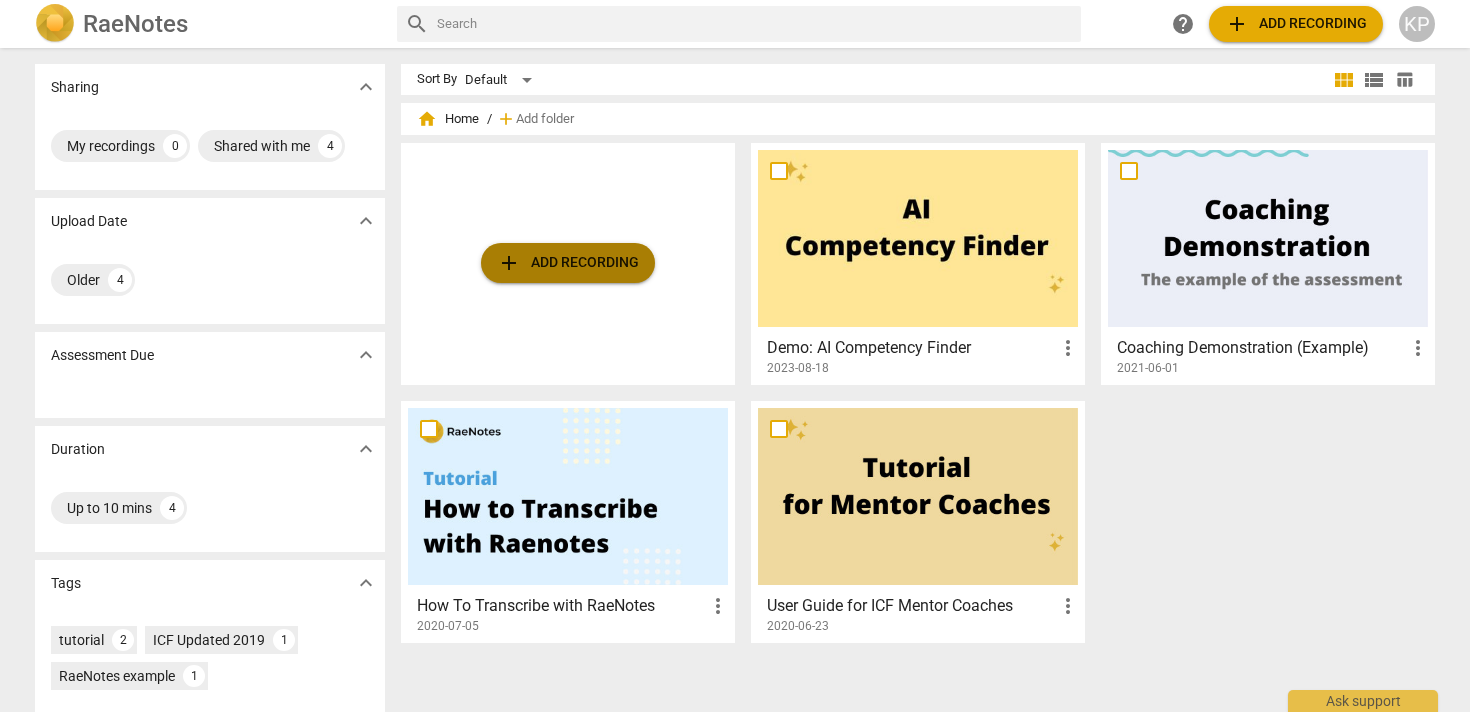 click on "add   Add recording" at bounding box center [568, 263] 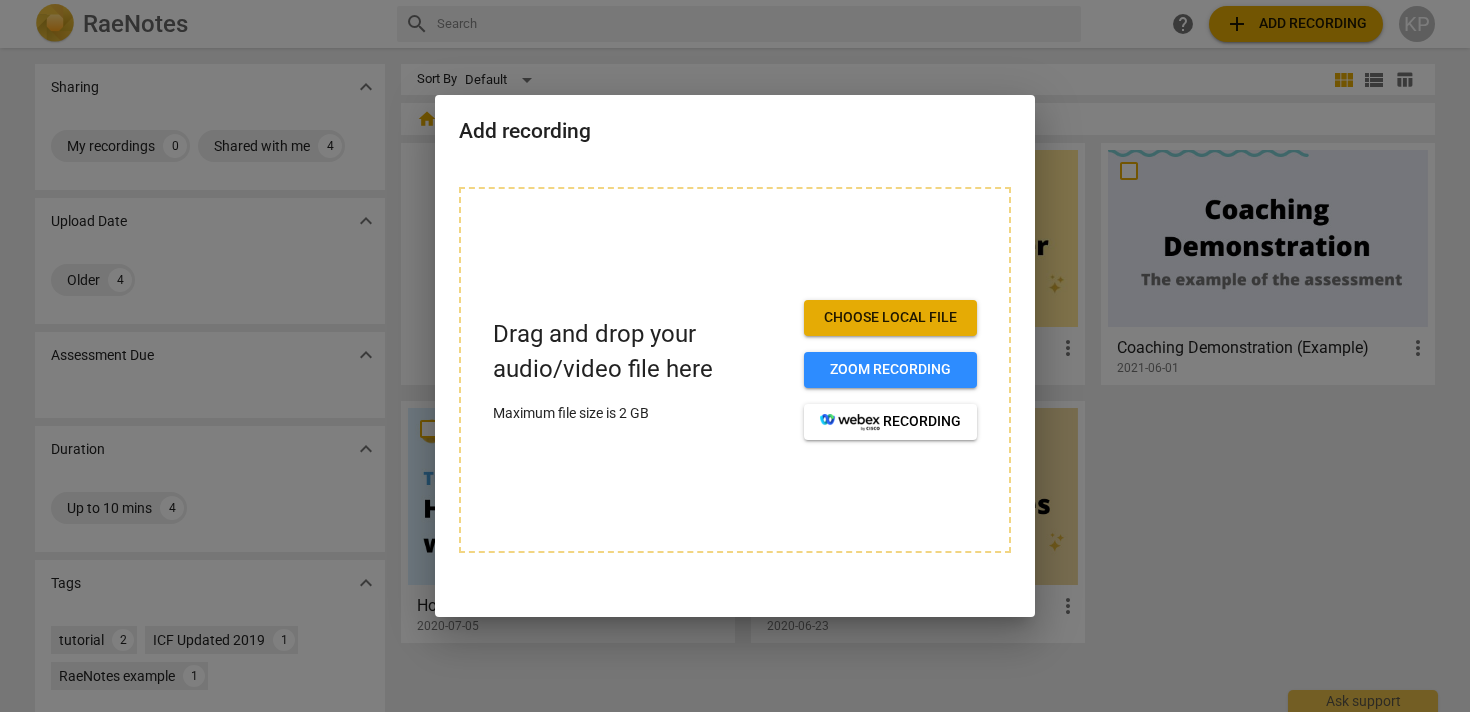 click on "Choose local file" at bounding box center (890, 318) 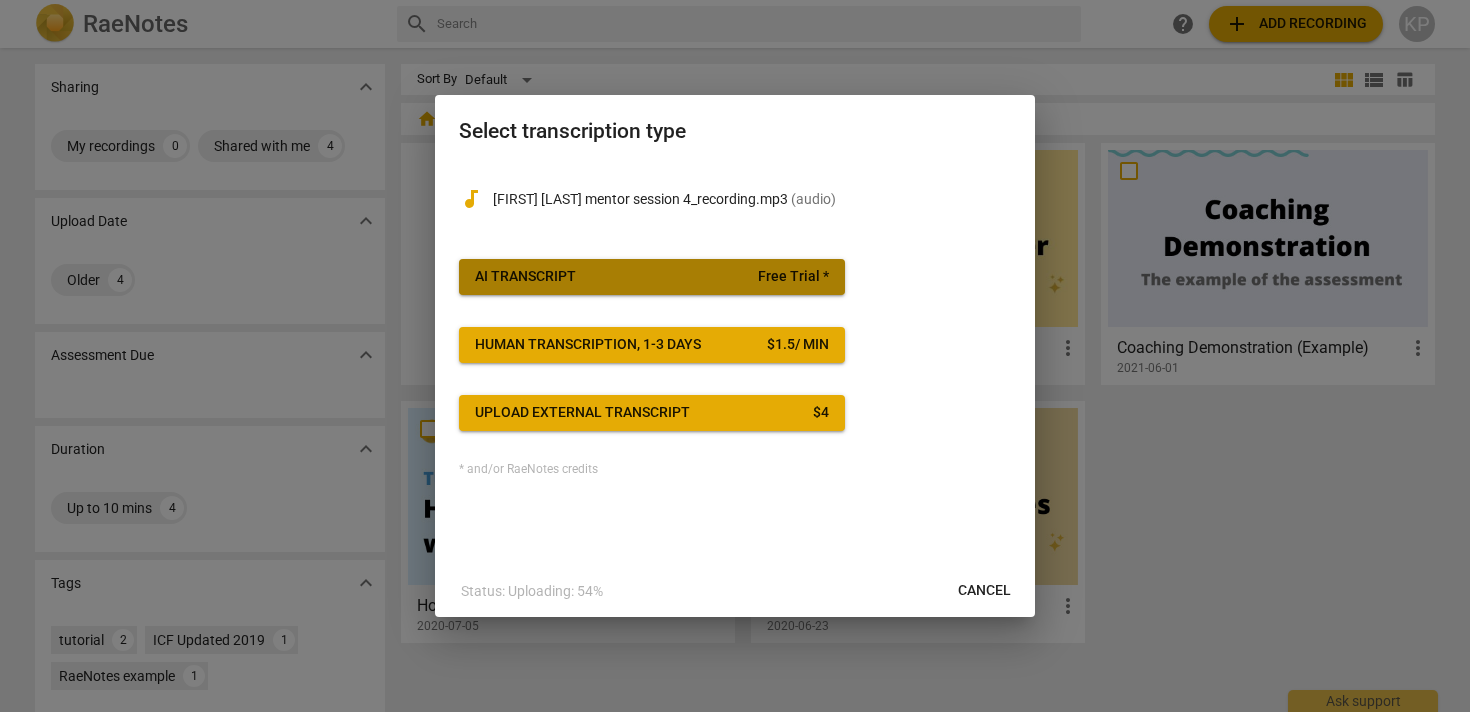 click on "Free Trial *" at bounding box center [793, 277] 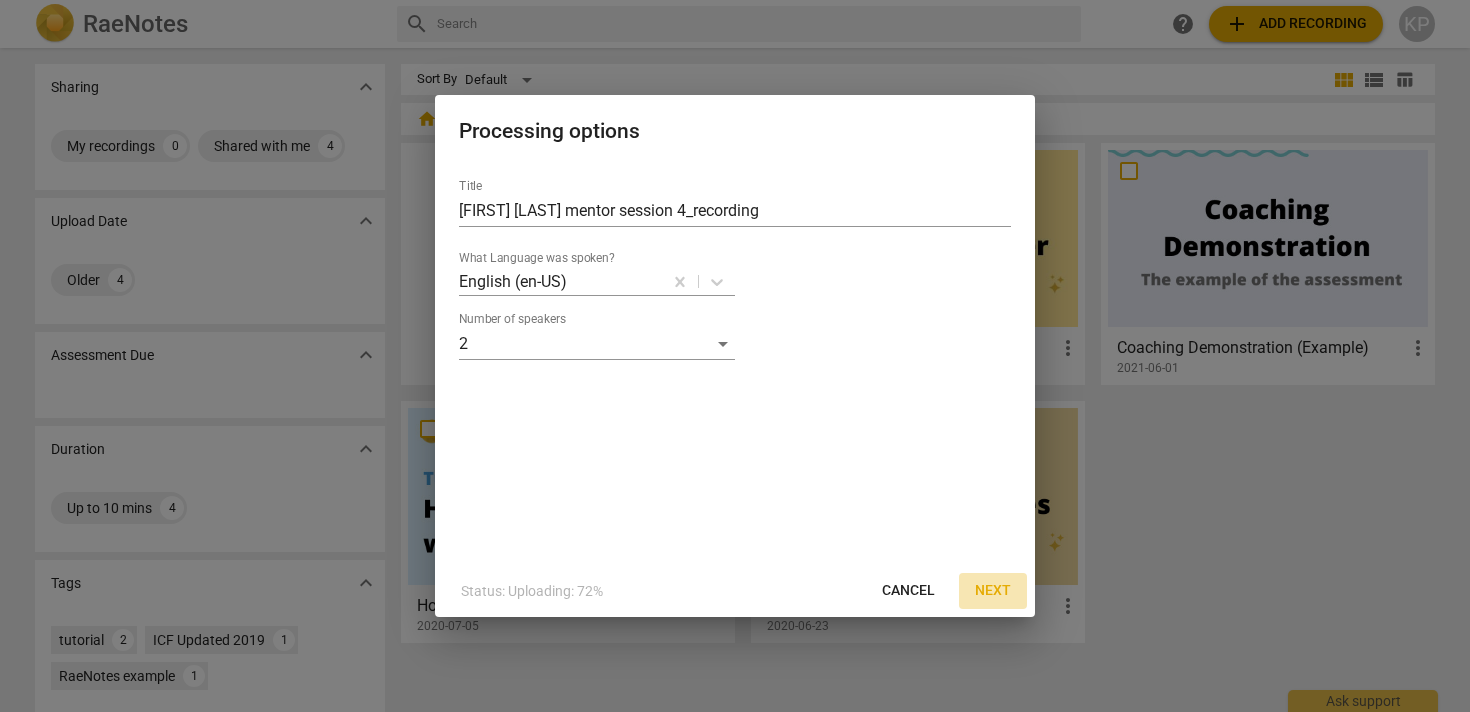 click on "Next" at bounding box center [993, 591] 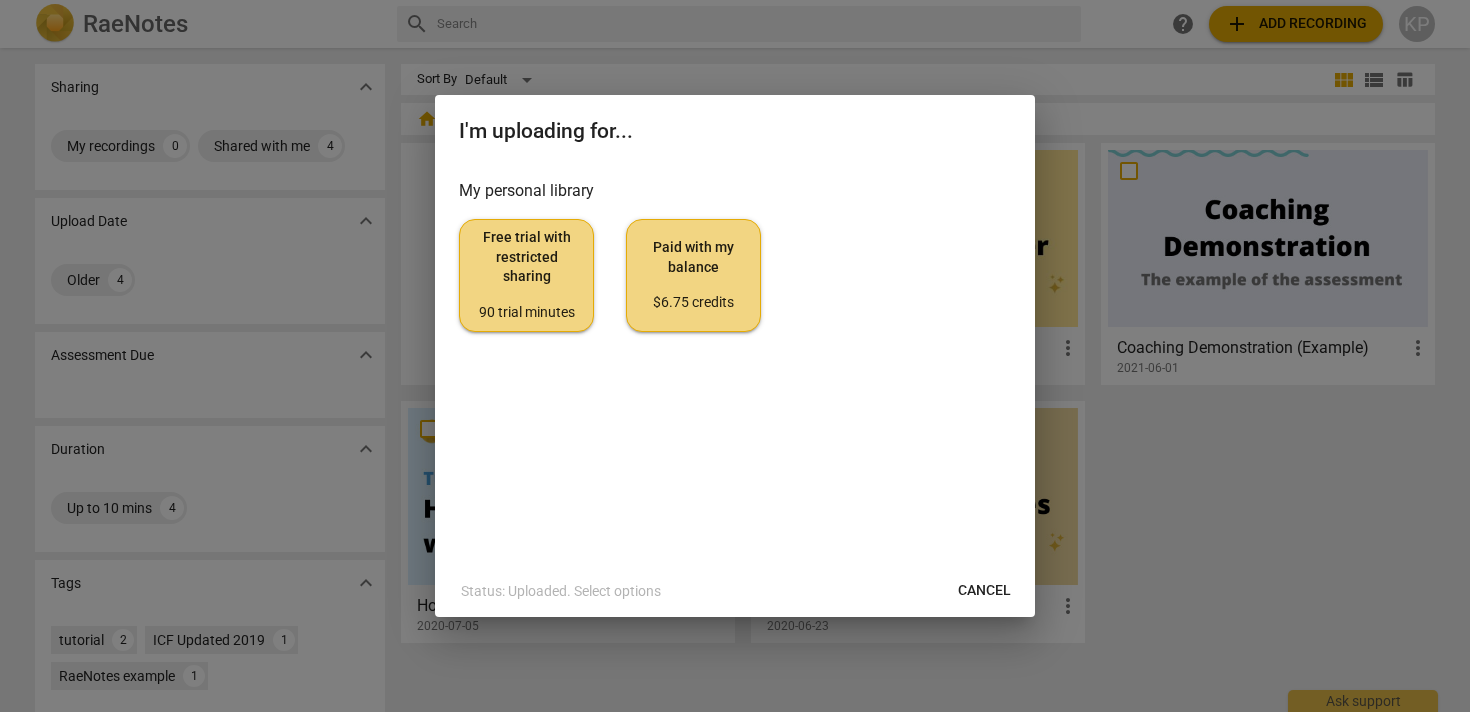 click on "Free trial with restricted sharing 90 trial minutes" at bounding box center [526, 275] 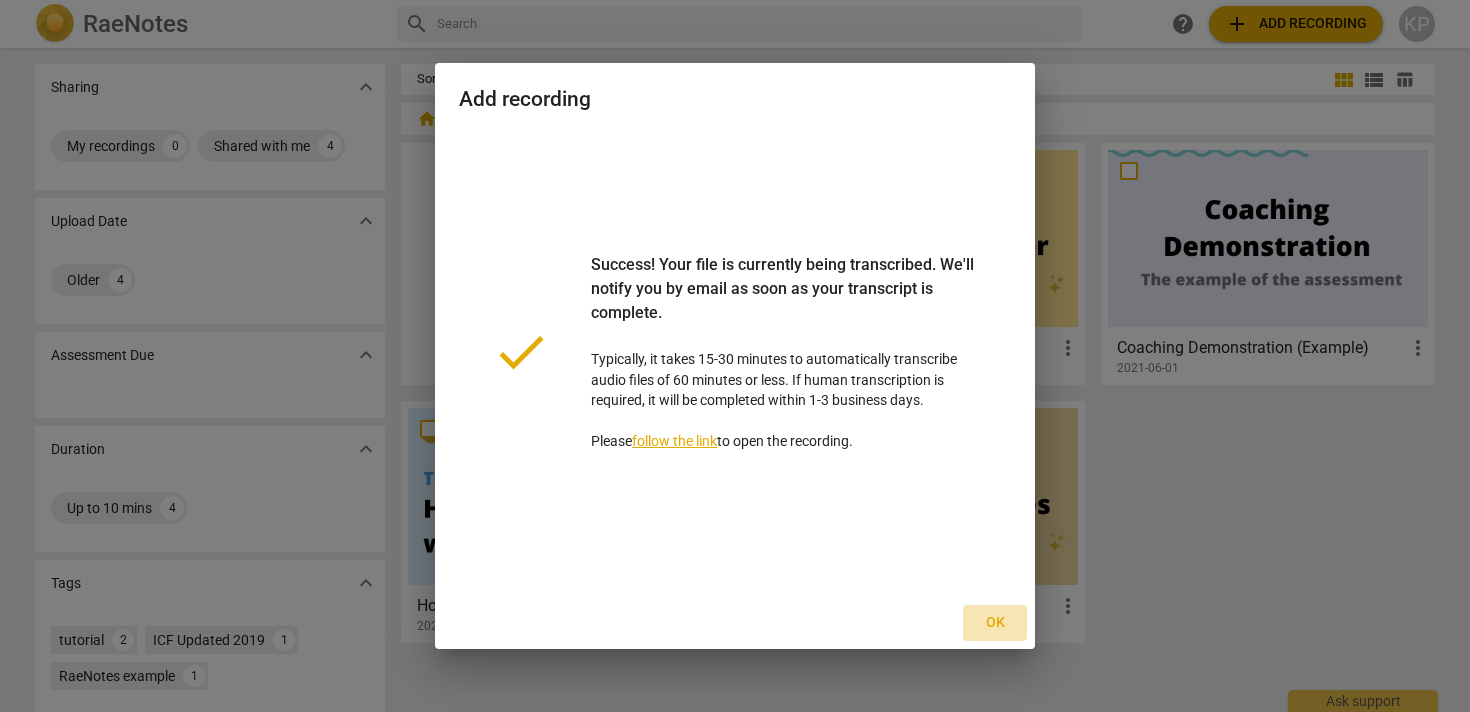 click on "Ok" at bounding box center [995, 623] 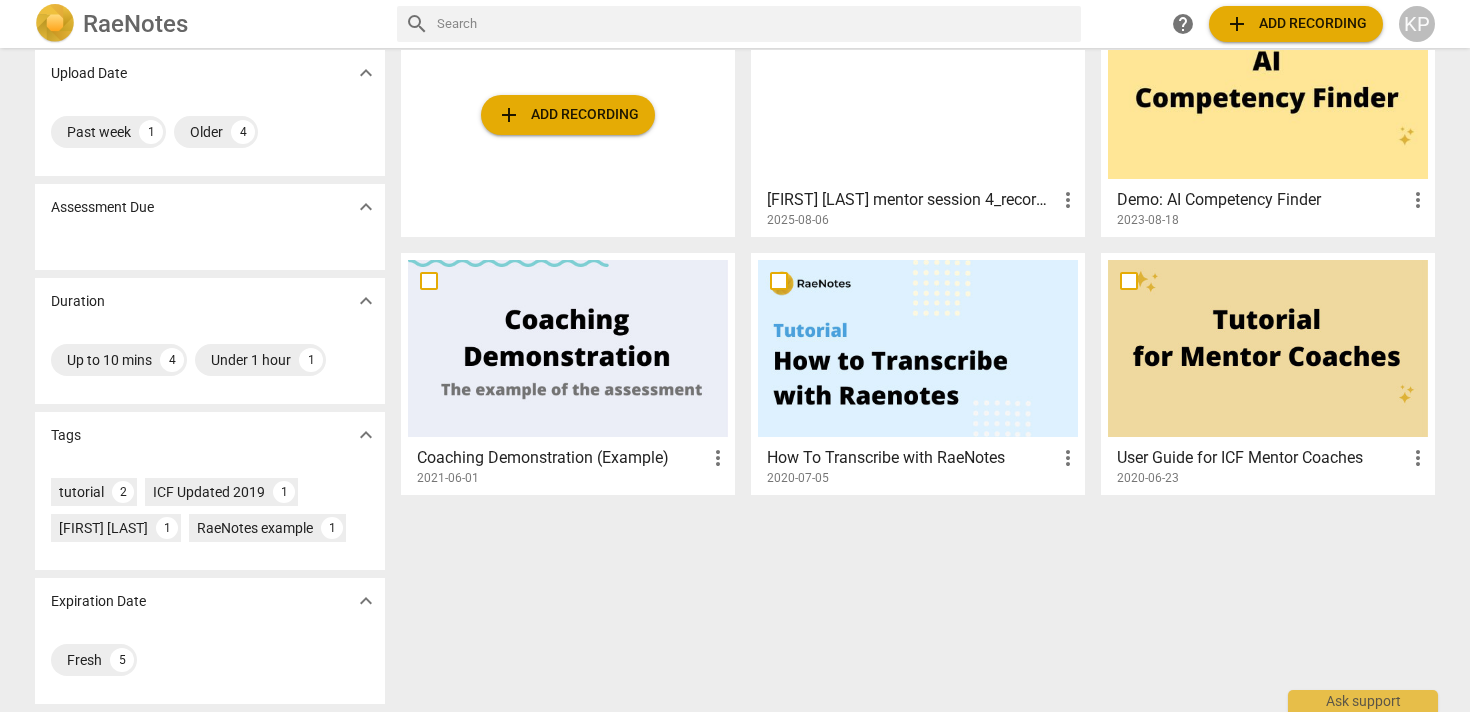 scroll, scrollTop: 0, scrollLeft: 0, axis: both 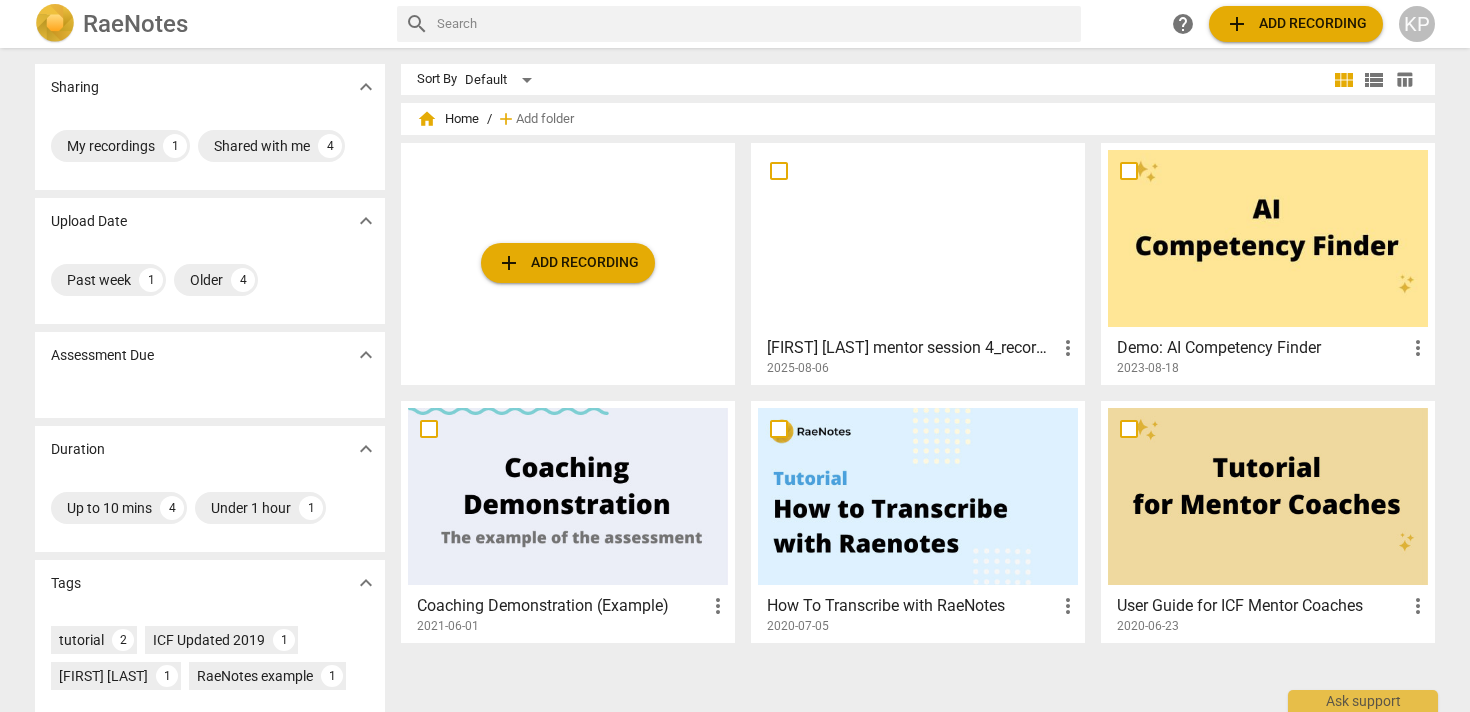 click on "more_vert" at bounding box center (1068, 348) 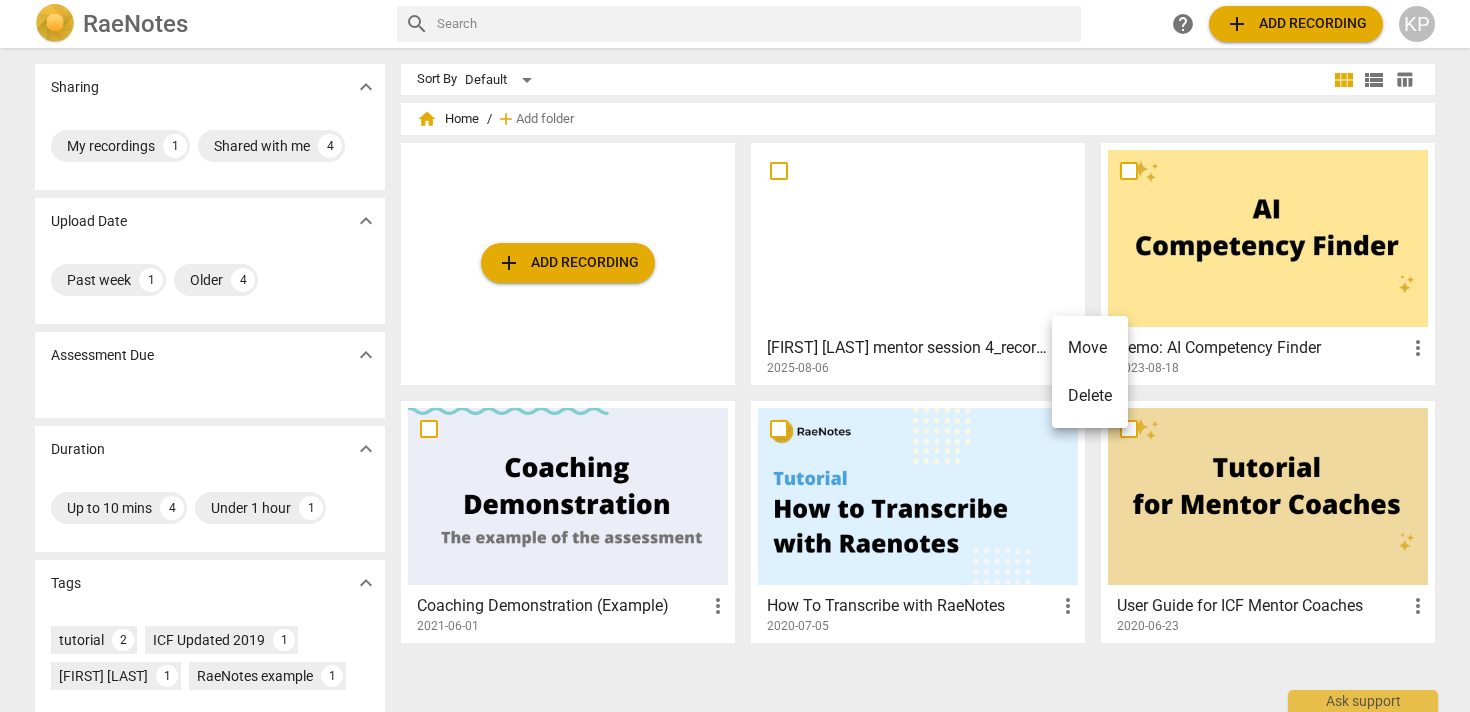 click at bounding box center [735, 356] 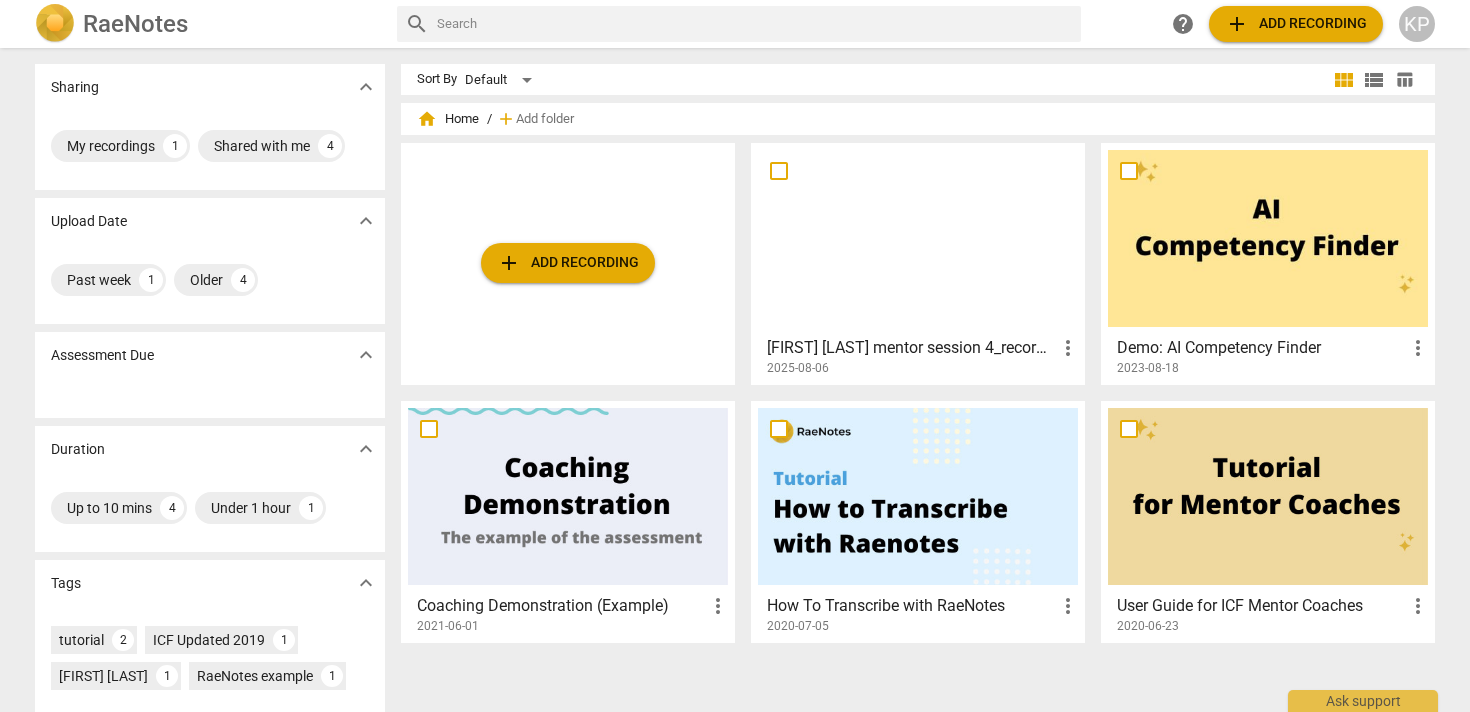click on "k [FIRST] [LAST] mentor session 4_recording" at bounding box center [911, 348] 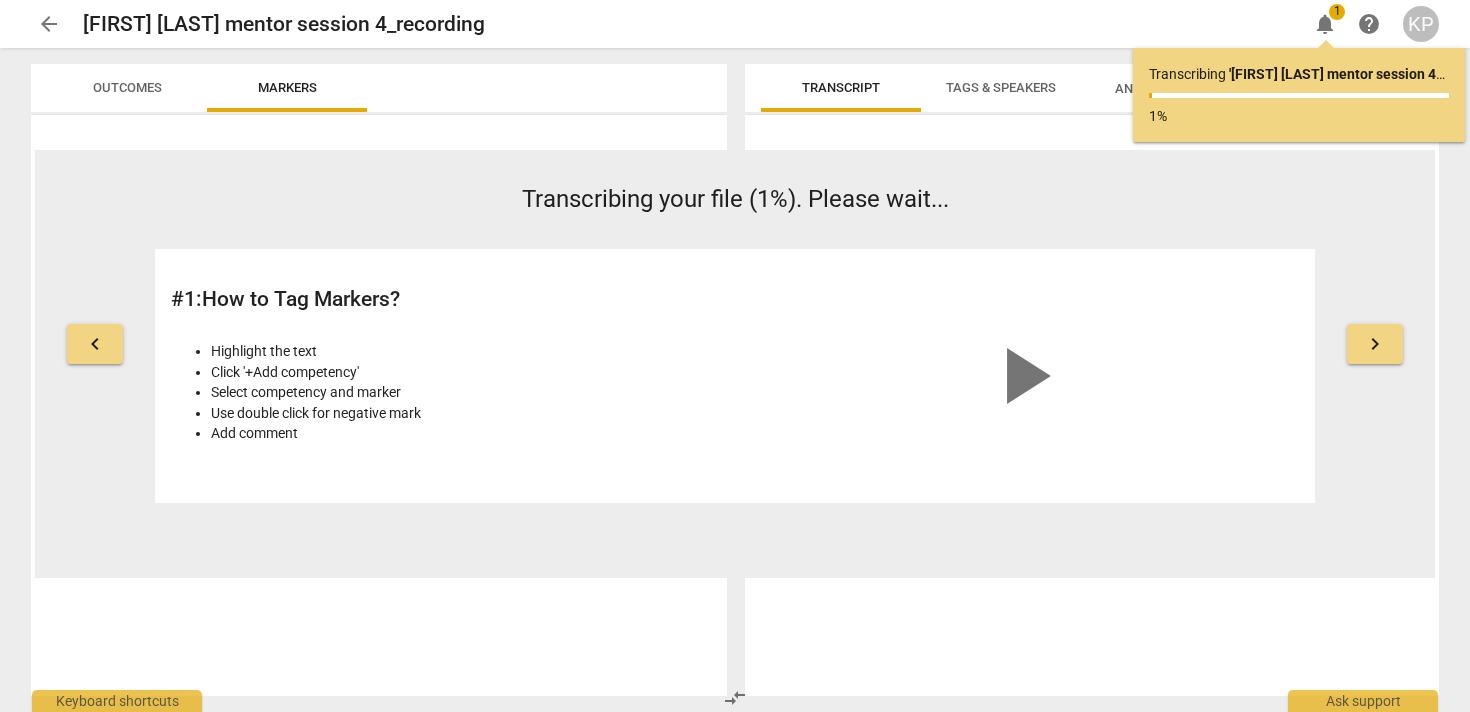 click on "keyboard_arrow_right" at bounding box center (1375, 344) 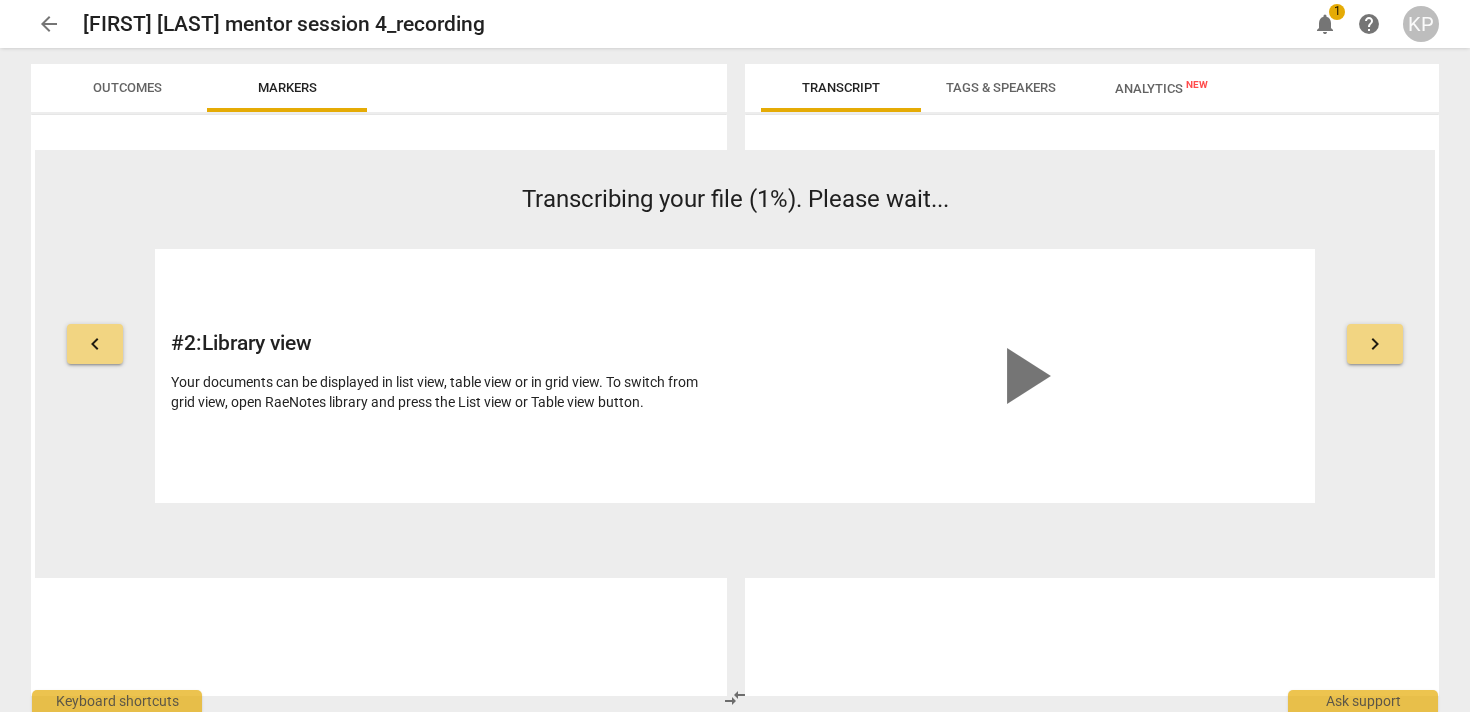 click on "keyboard_arrow_right" at bounding box center (1375, 344) 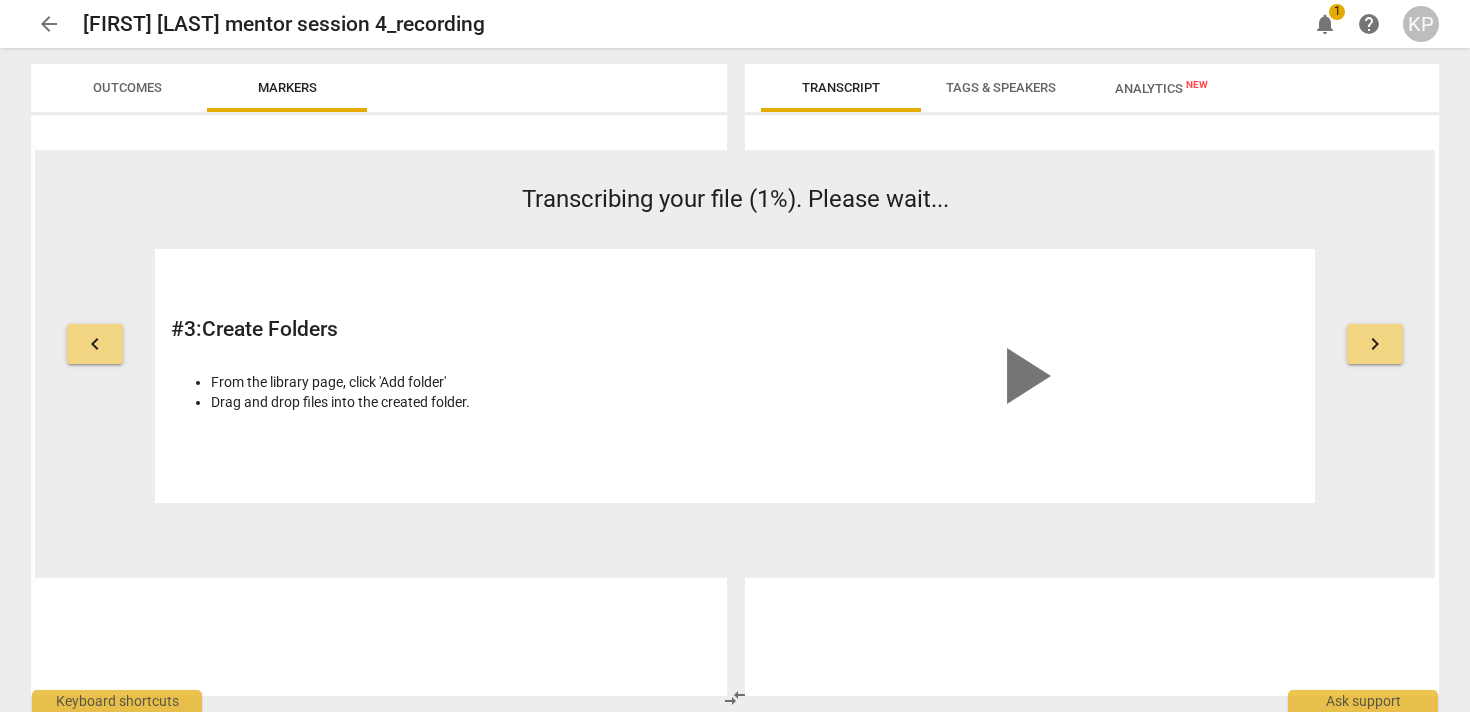 click on "keyboard_arrow_right" at bounding box center [1375, 344] 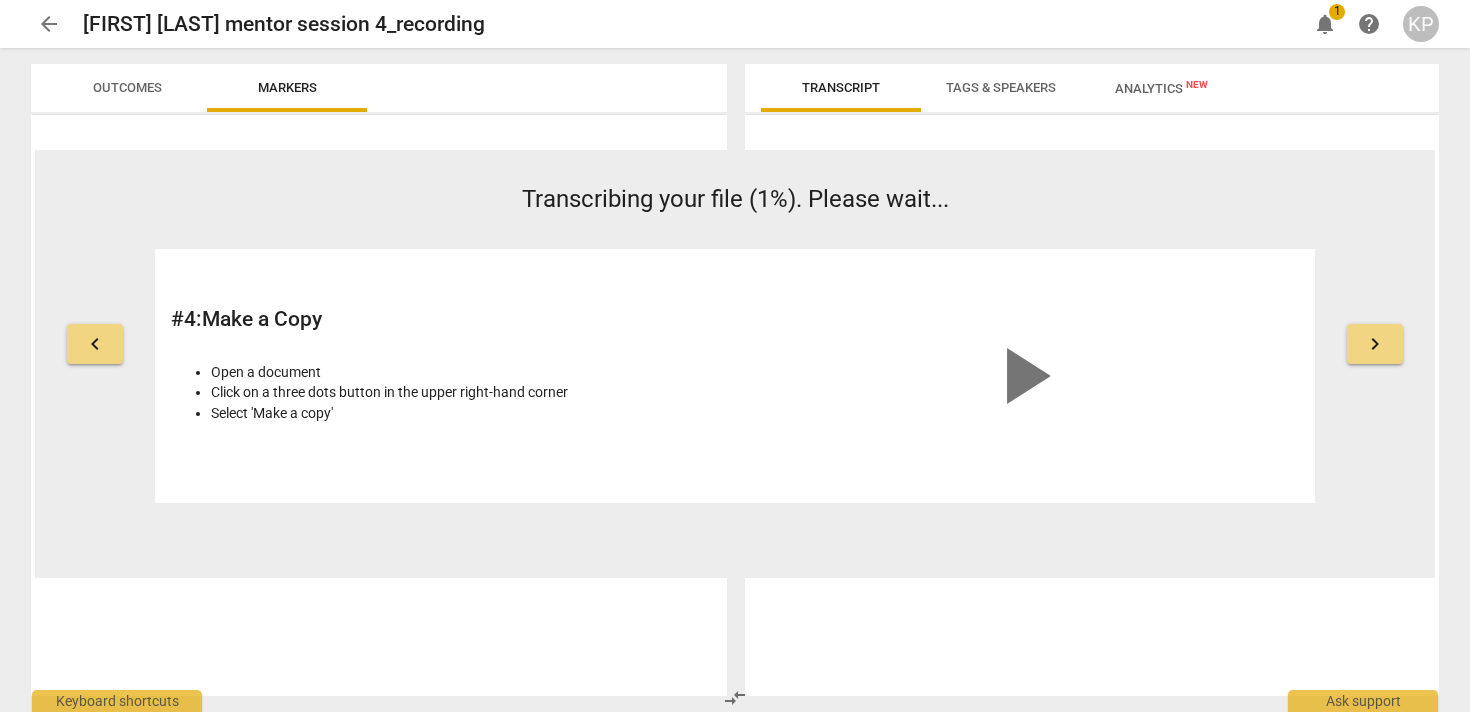 click on "keyboard_arrow_right" at bounding box center (1375, 344) 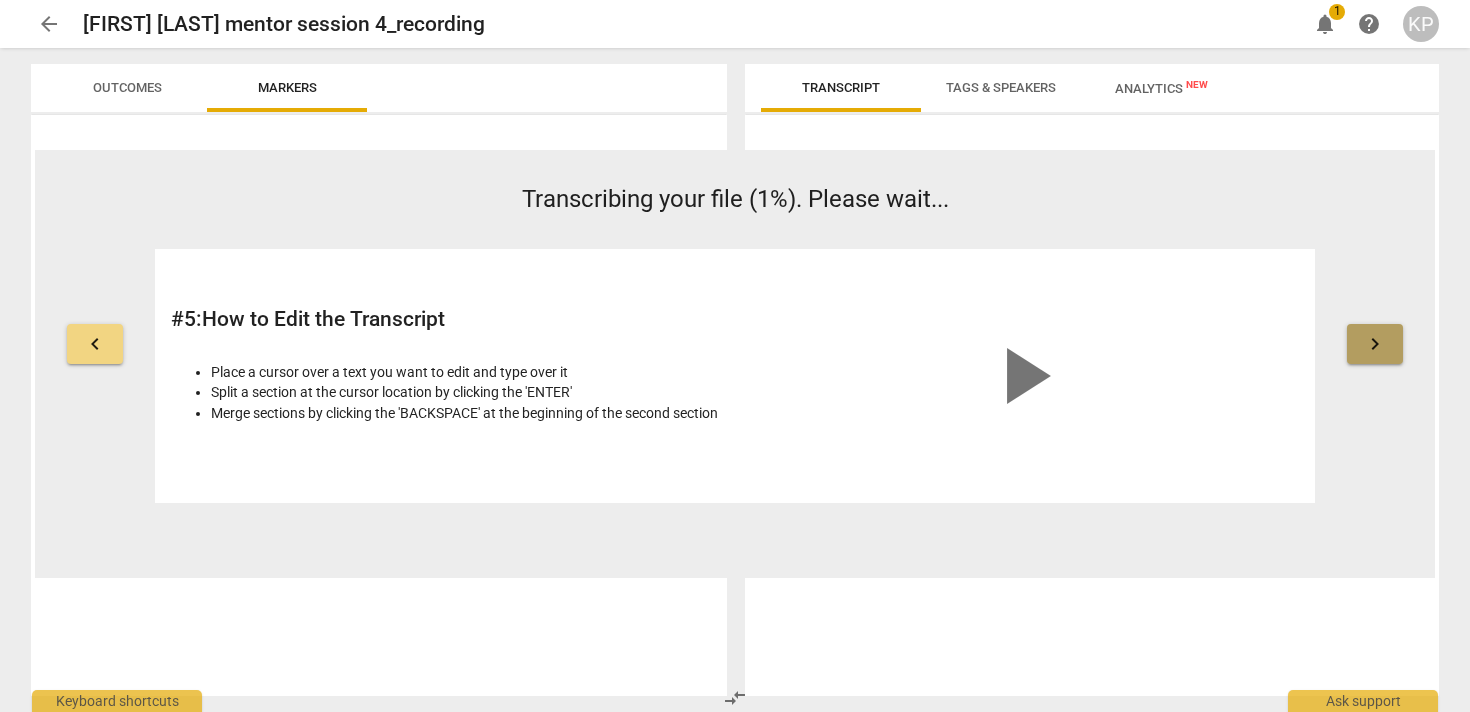 click on "keyboard_arrow_right" at bounding box center (1375, 344) 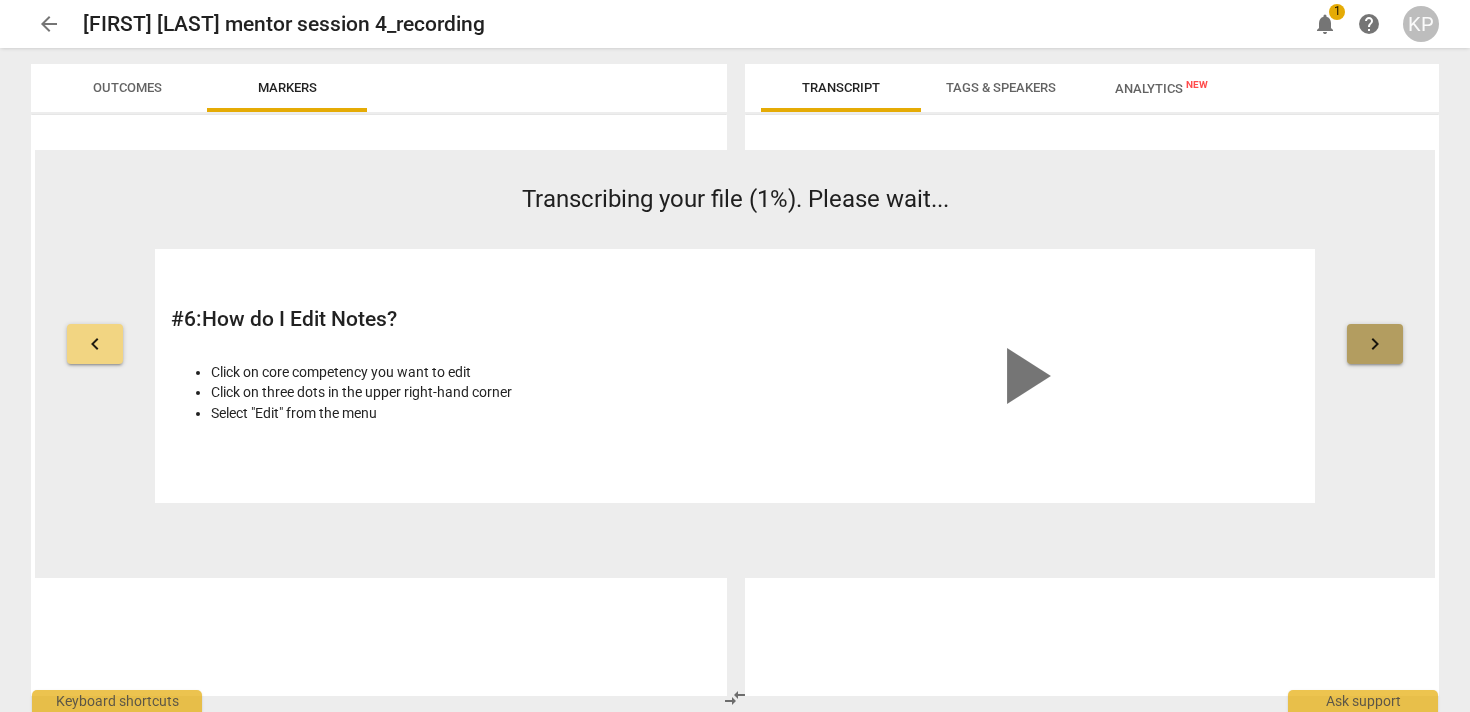 click on "keyboard_arrow_right" at bounding box center [1375, 344] 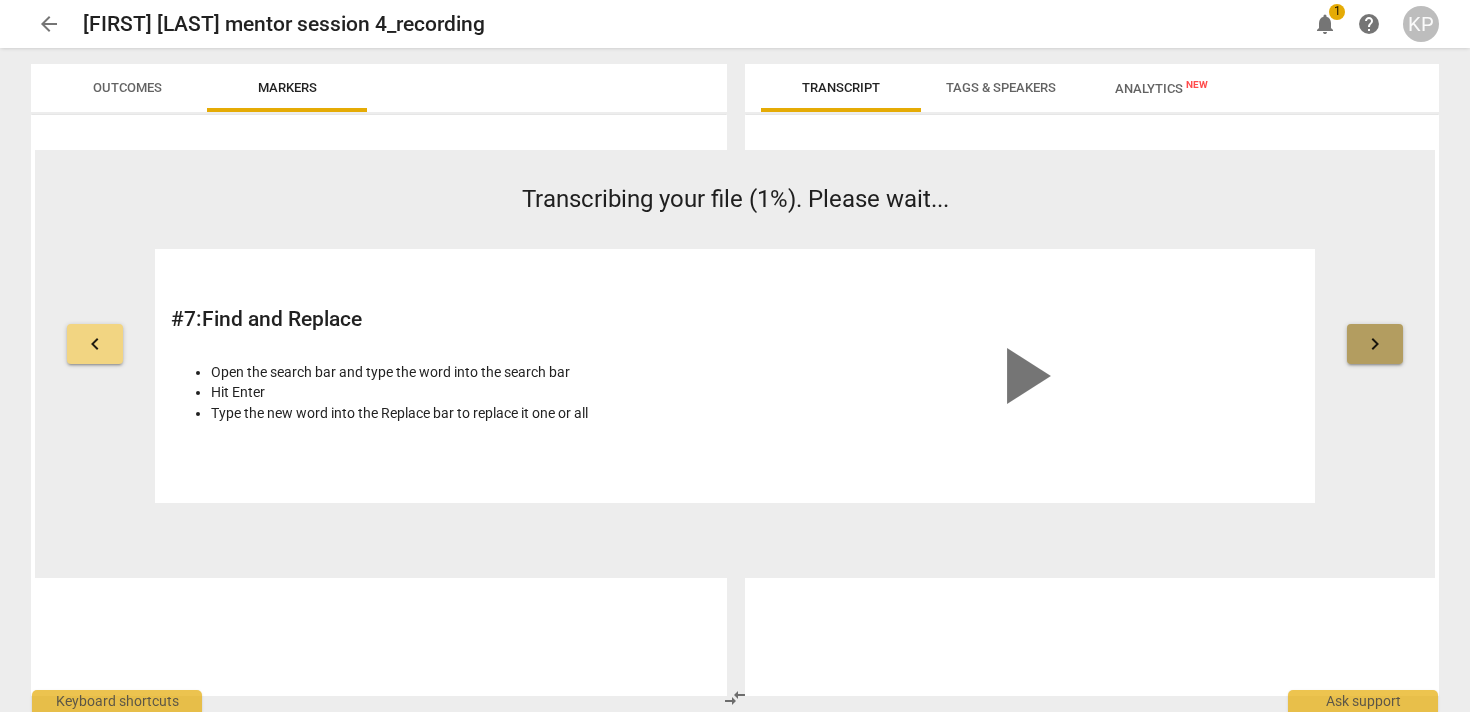 click on "keyboard_arrow_right" at bounding box center [1375, 344] 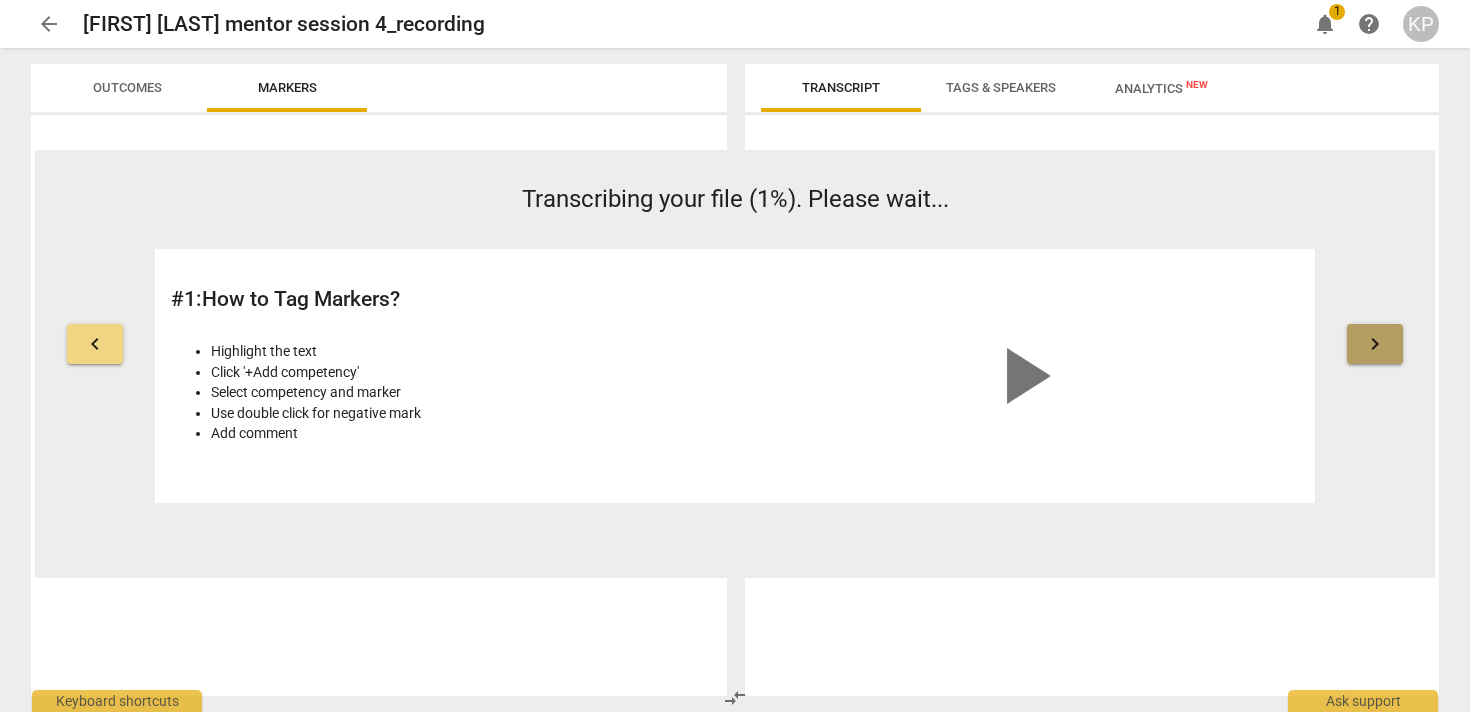 click on "keyboard_arrow_right" at bounding box center [1375, 344] 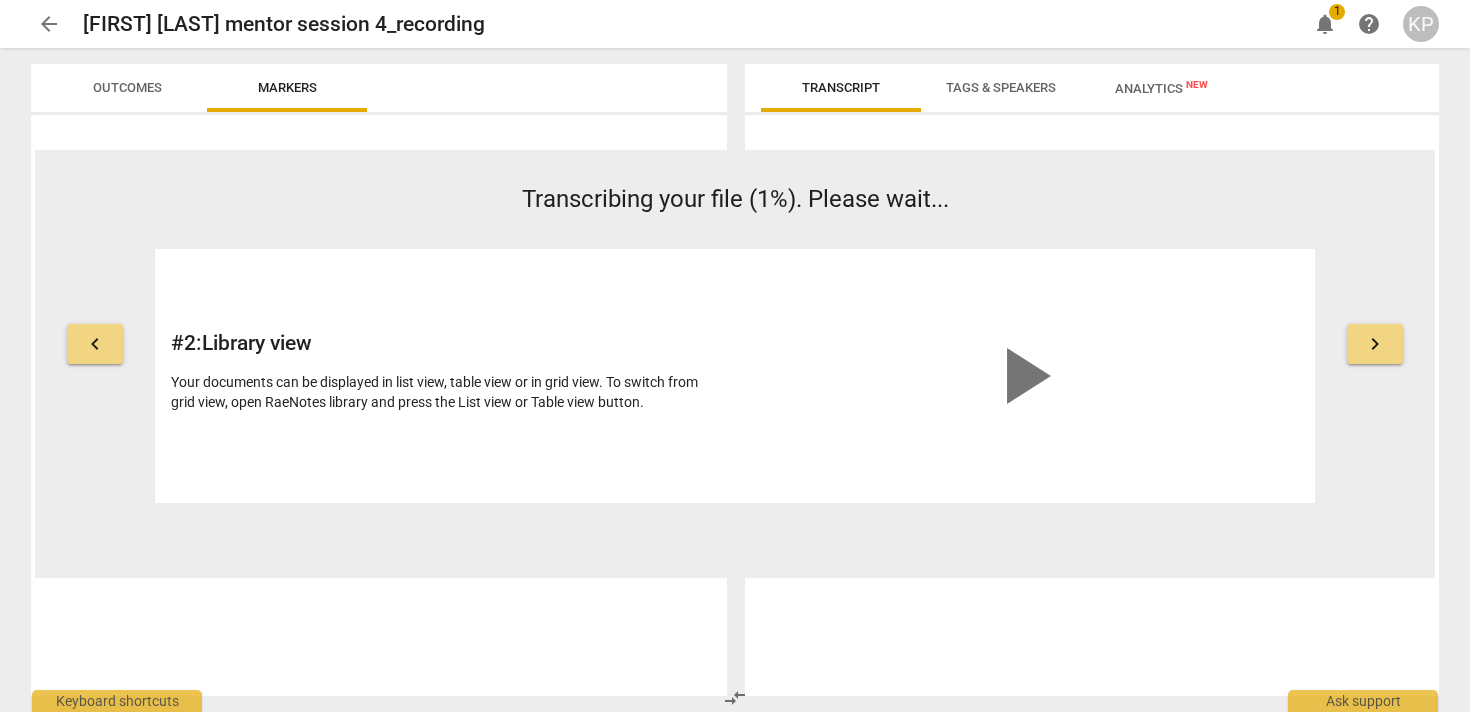 click on "arrow_back" at bounding box center (49, 24) 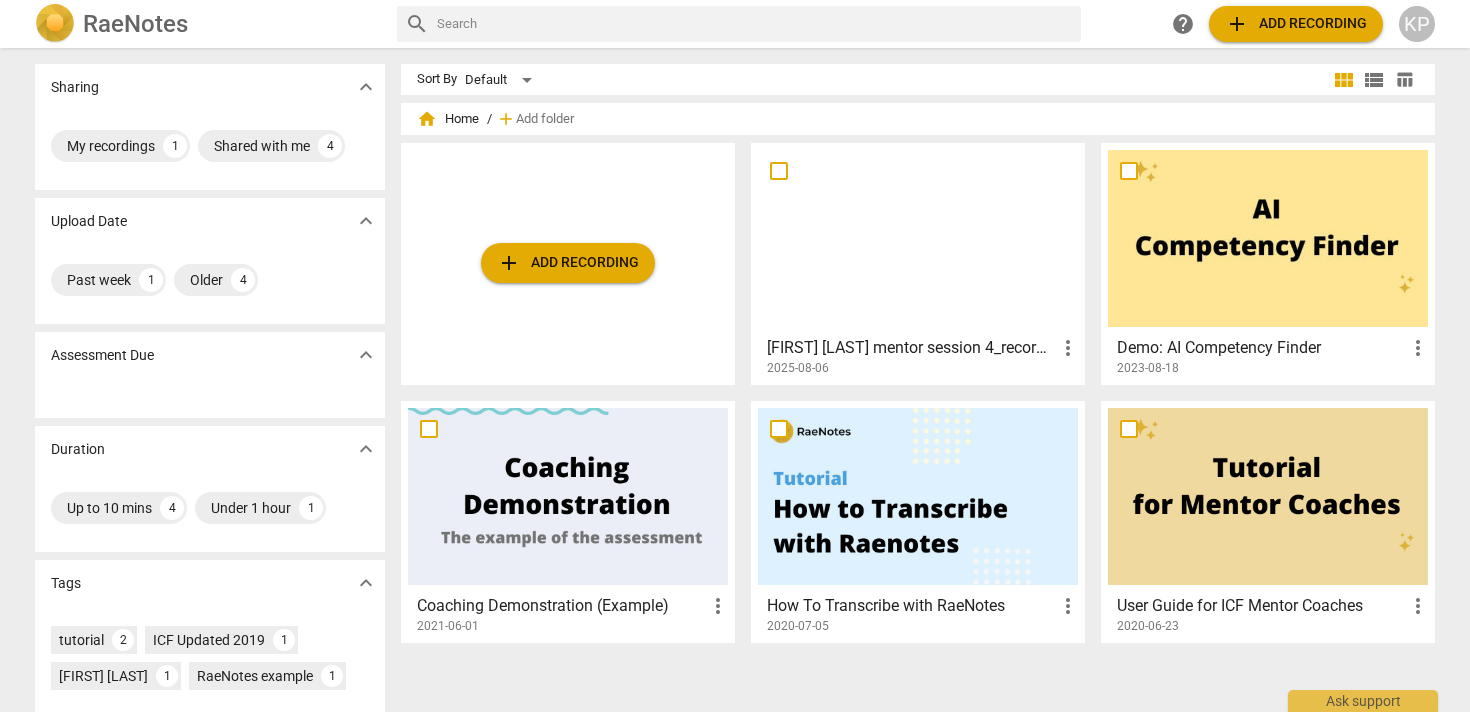 click on "more_vert" at bounding box center [1068, 348] 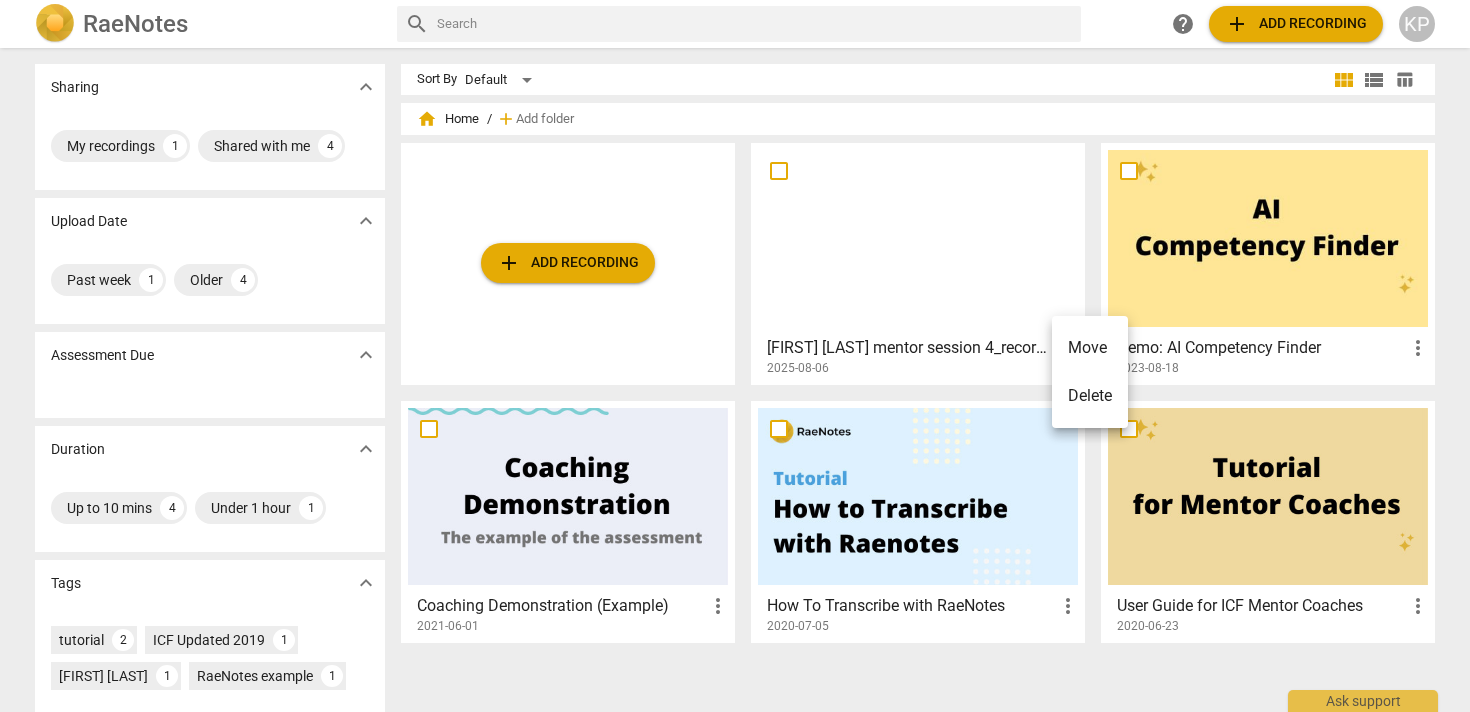 click on "Delete" at bounding box center [1090, 396] 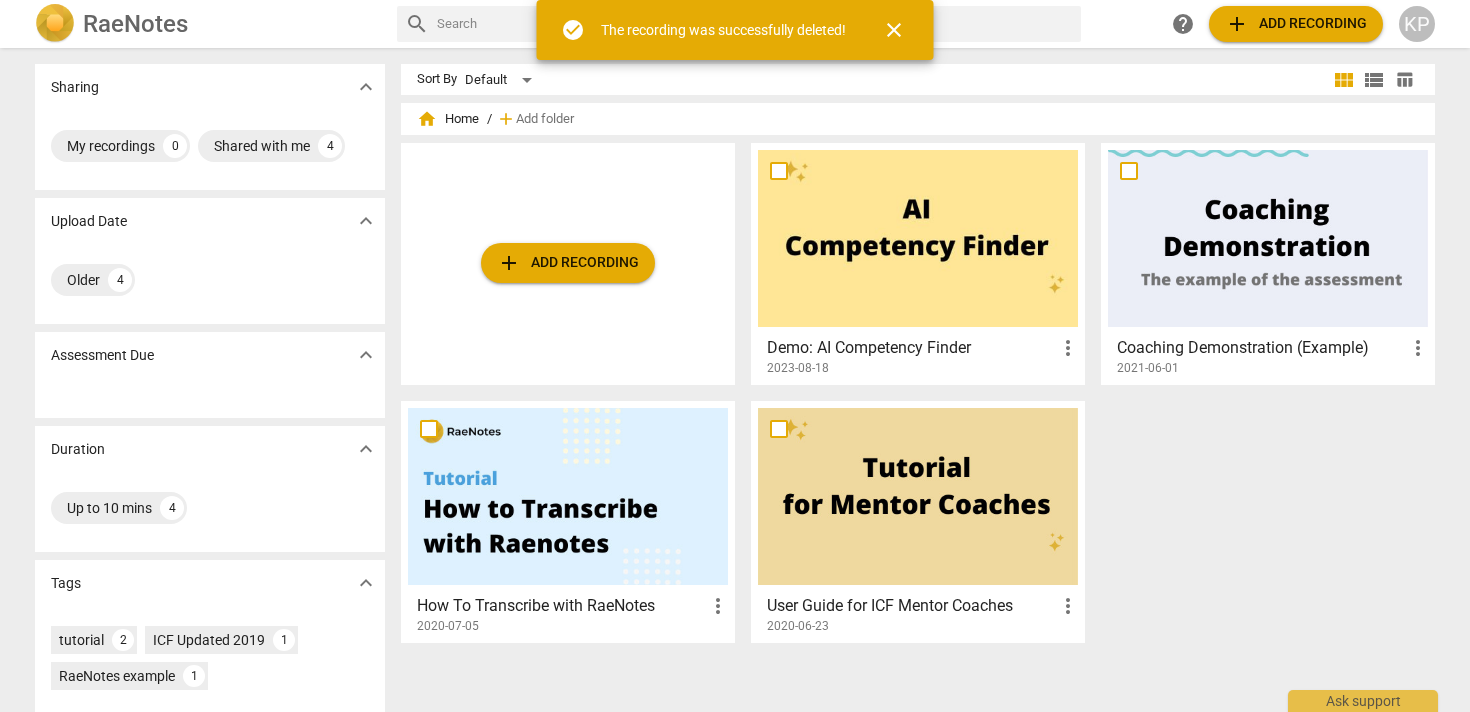 click on "close" at bounding box center [894, 30] 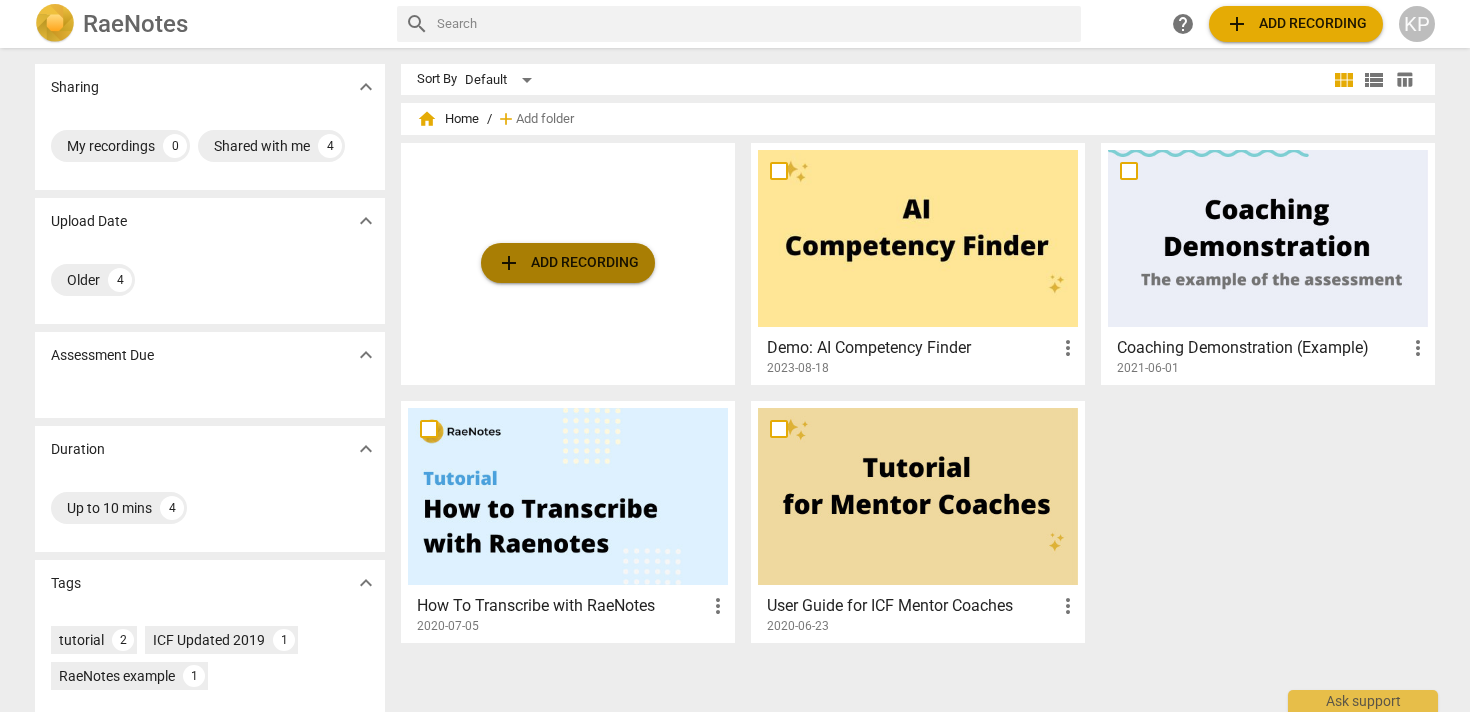click on "add   Add recording" at bounding box center [568, 263] 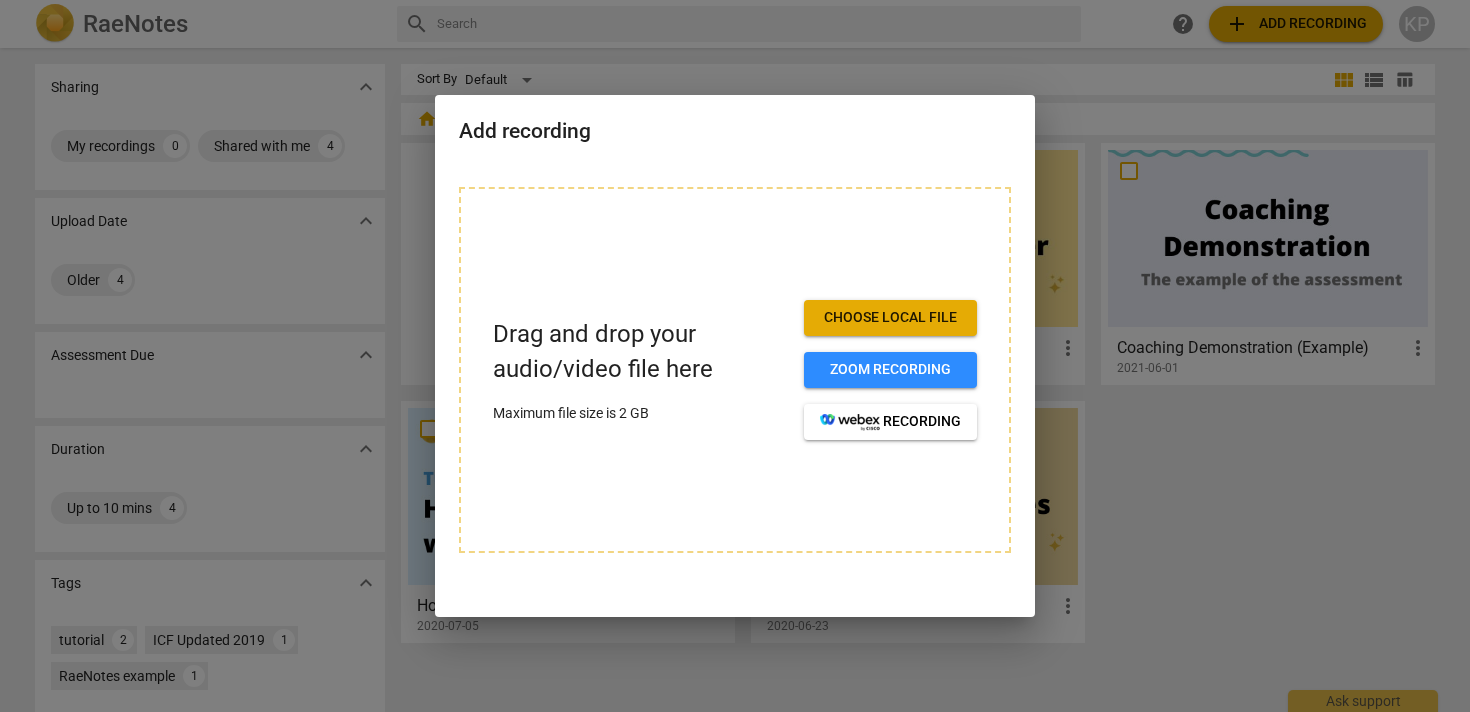 click on "Choose local file" at bounding box center (890, 318) 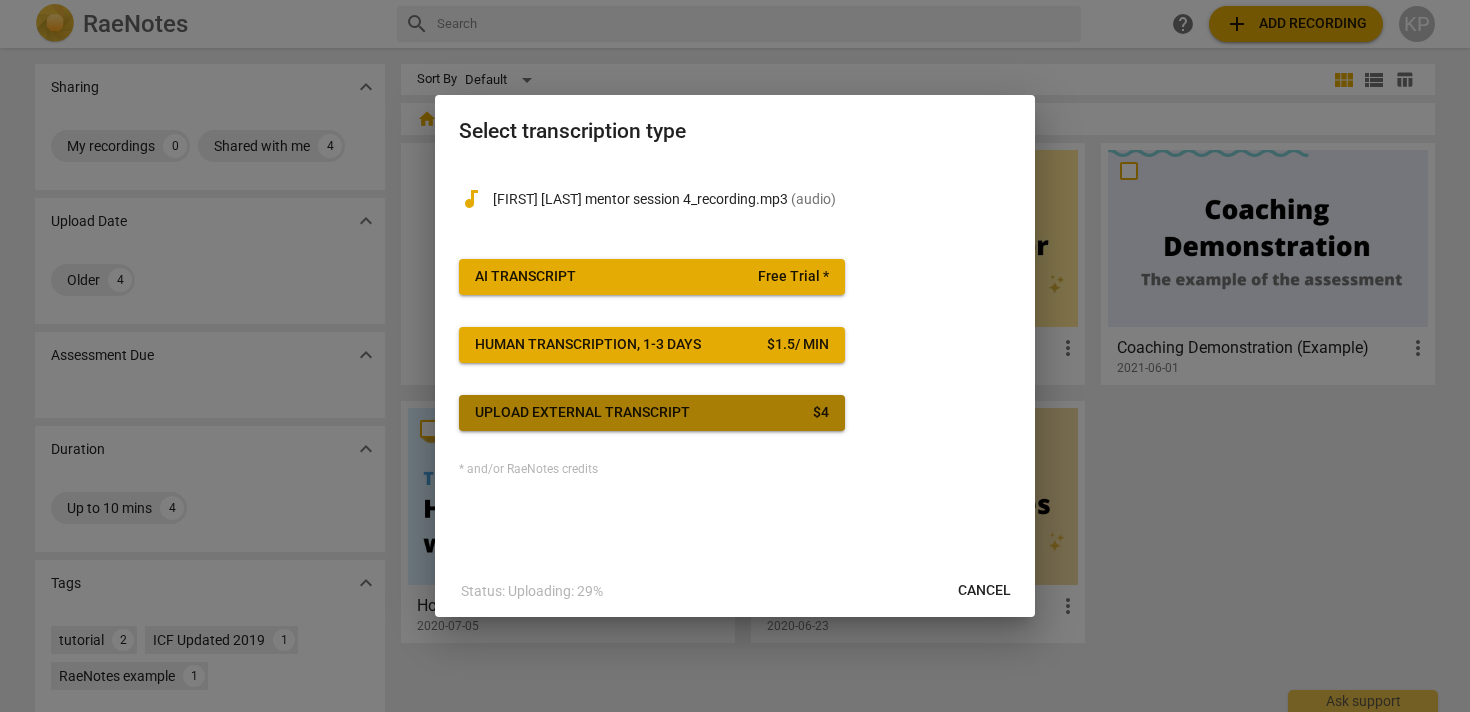 click on "Upload external transcript $ 4" at bounding box center (652, 413) 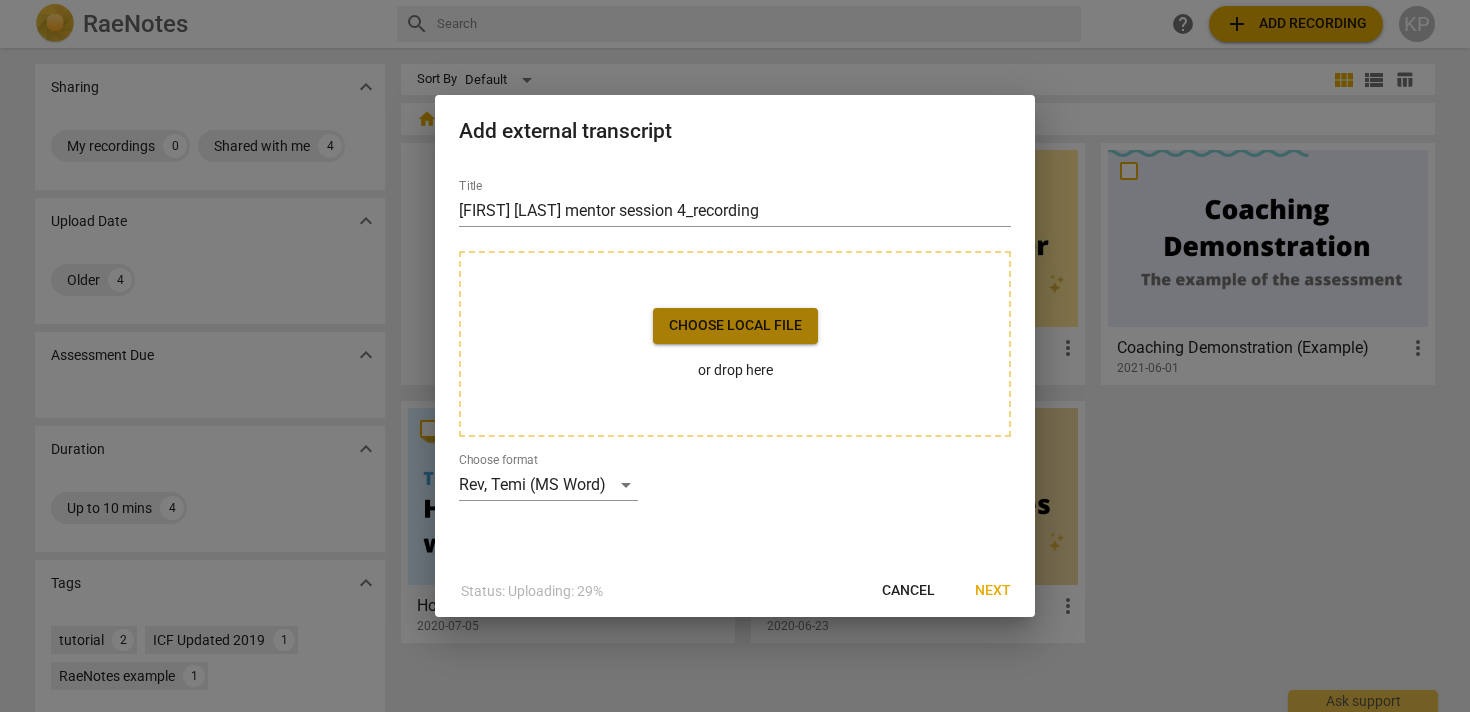 click on "Choose local file" at bounding box center [735, 326] 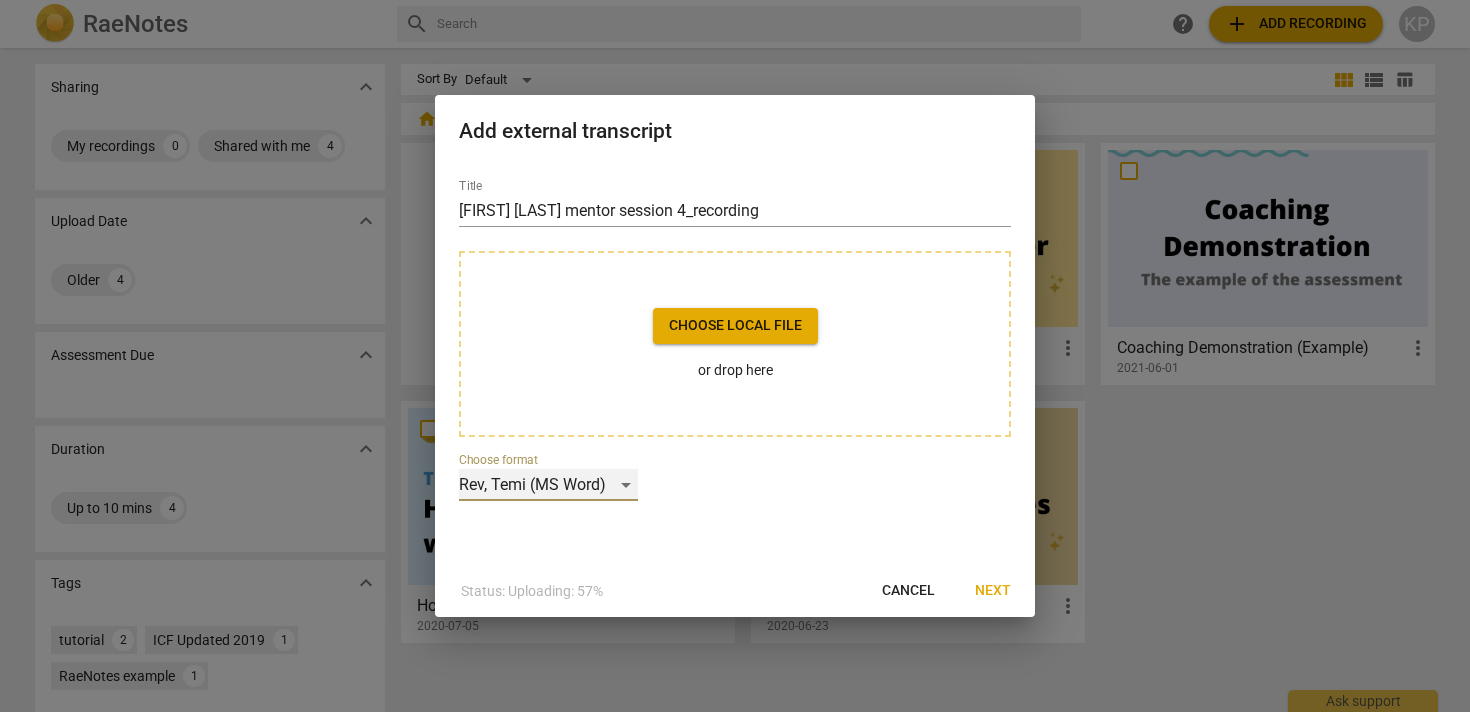 click on "Rev, Temi (MS Word)" at bounding box center (548, 485) 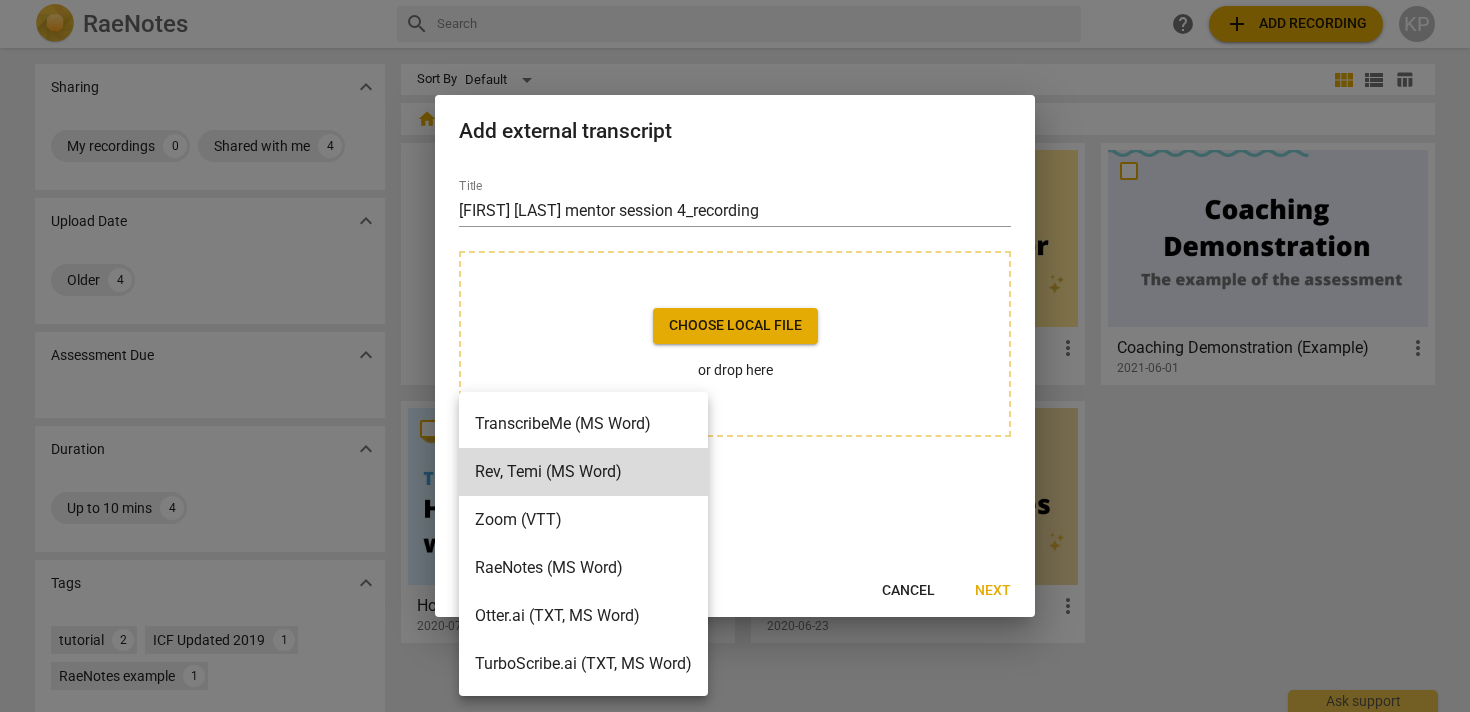 click on "Otter.ai (TXT, MS Word)" at bounding box center [583, 616] 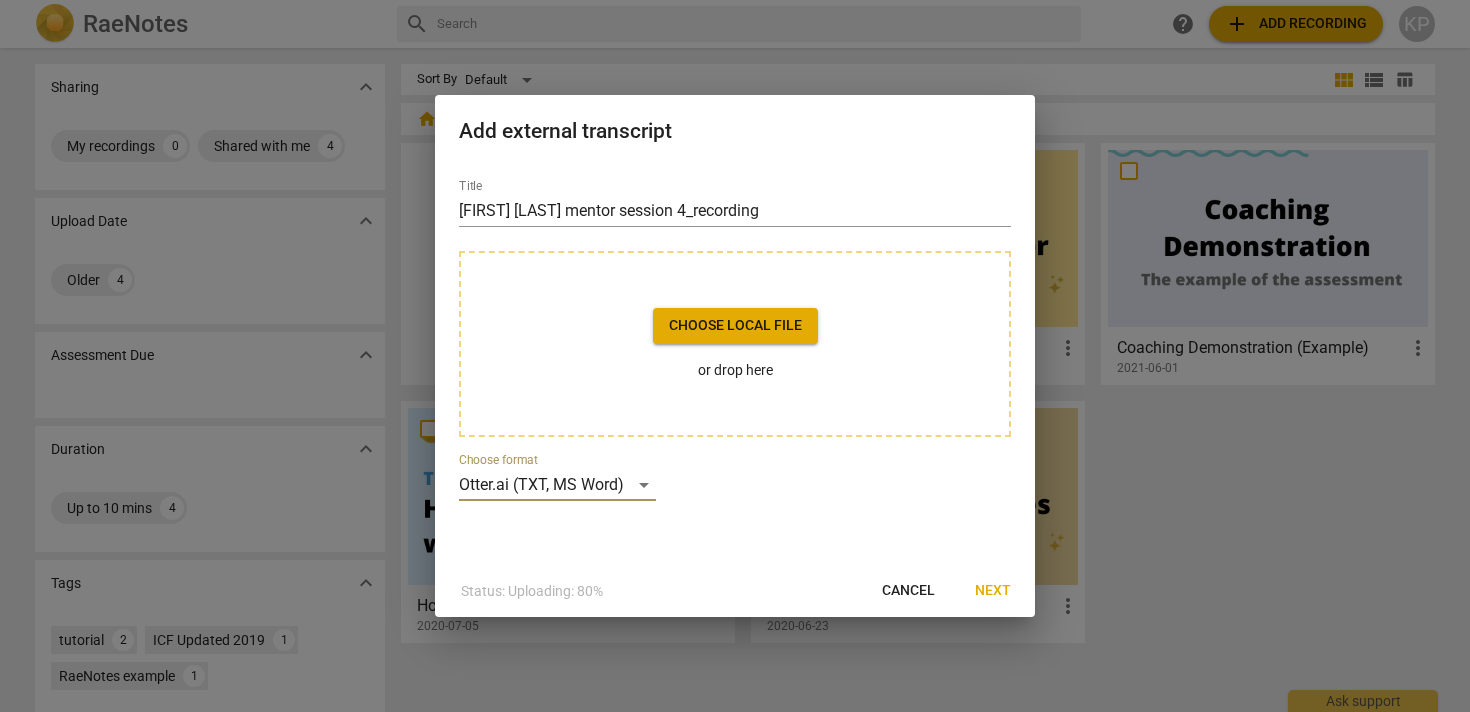 click on "Choose local file" at bounding box center (735, 326) 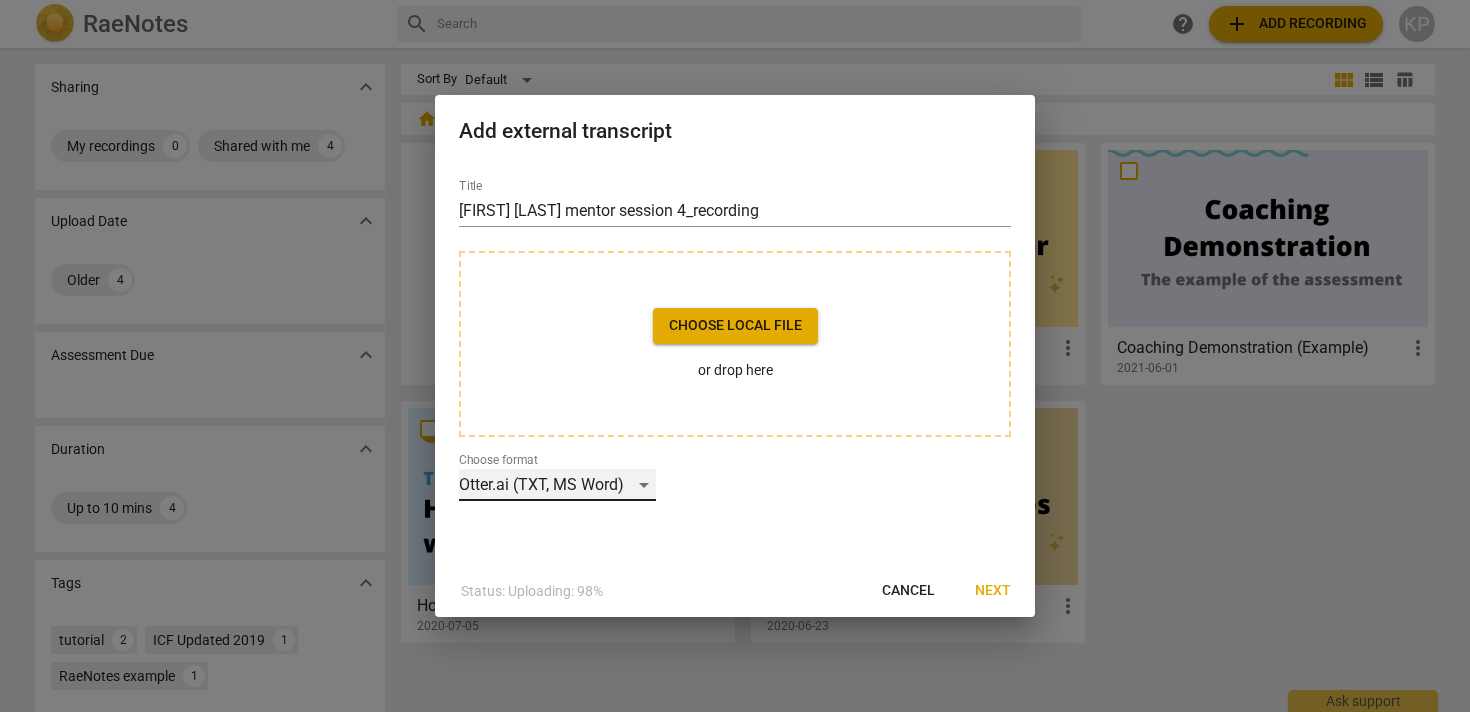 click on "Otter.ai (TXT, MS Word)" at bounding box center [557, 485] 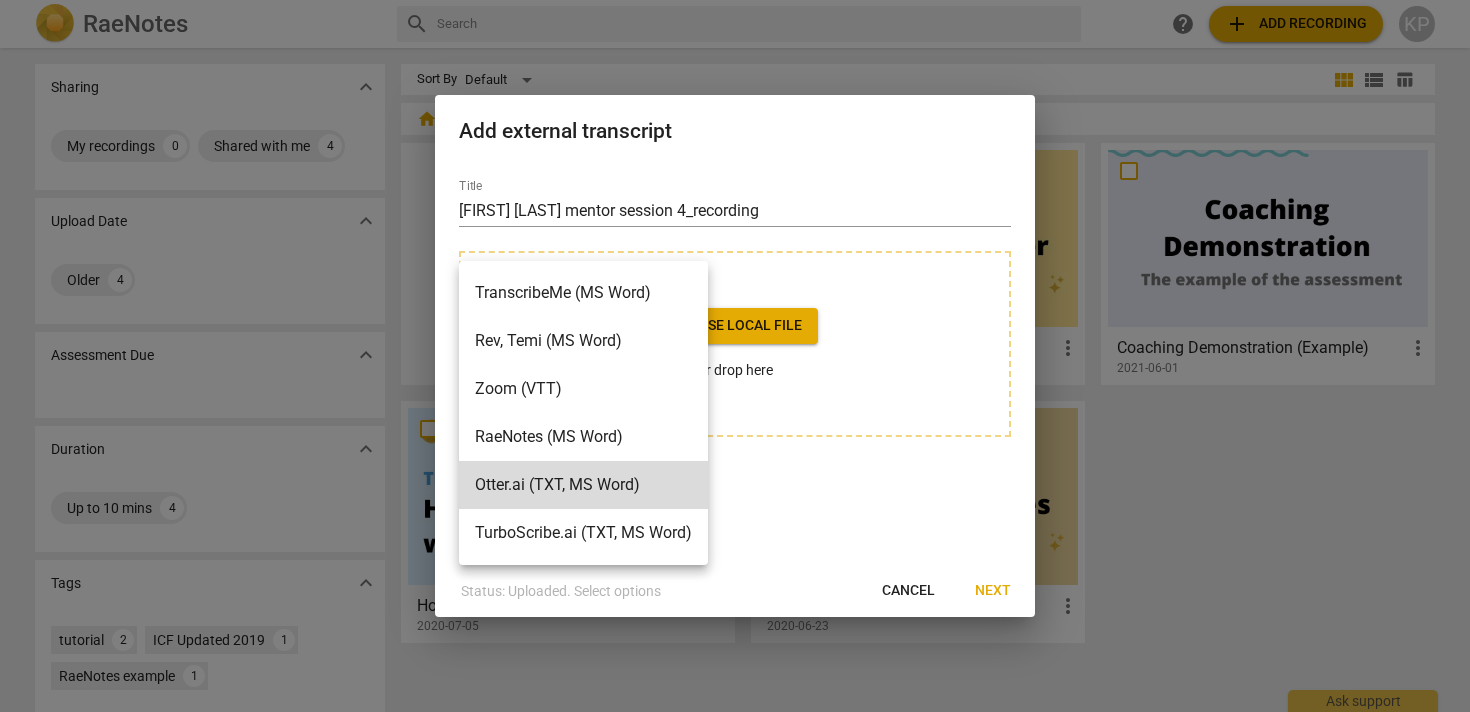 click at bounding box center [735, 356] 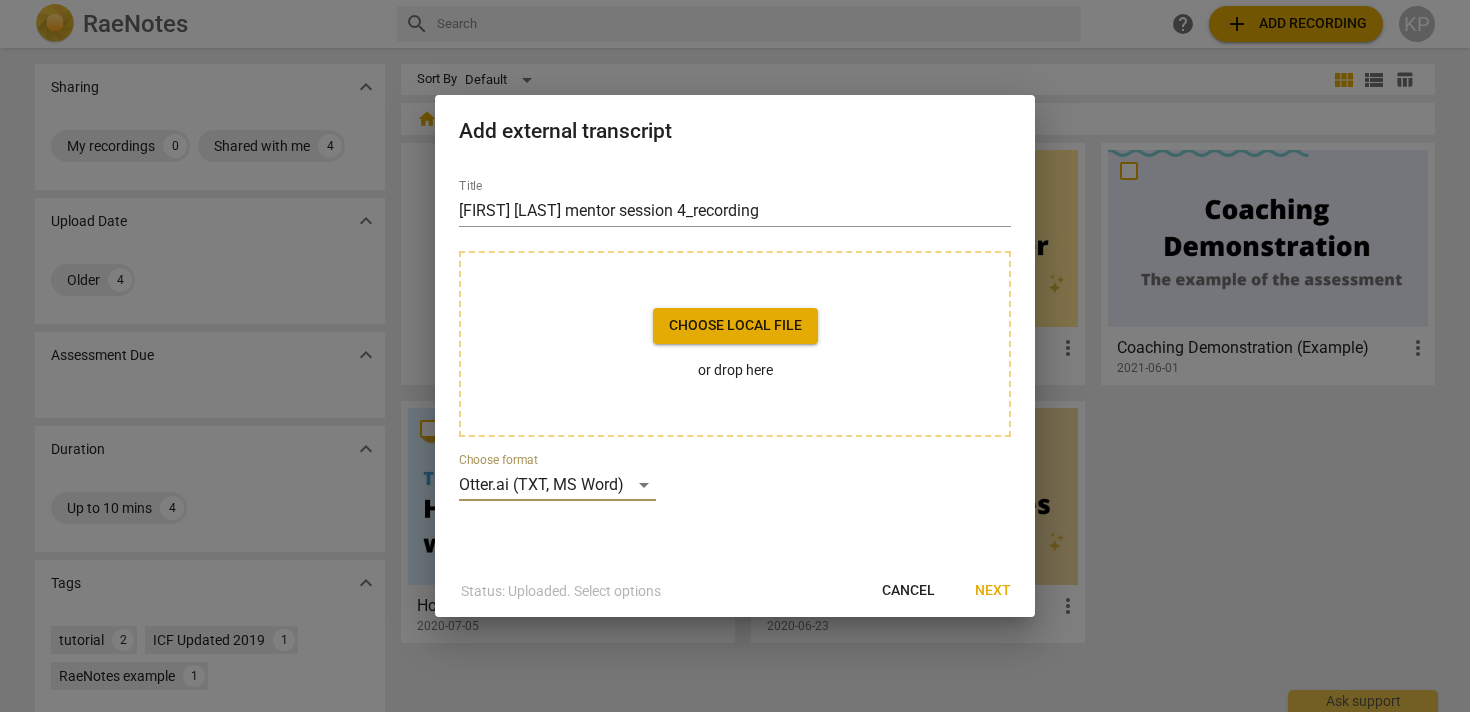 click on "Status: Uploaded. Select options Cancel Next" at bounding box center (735, 591) 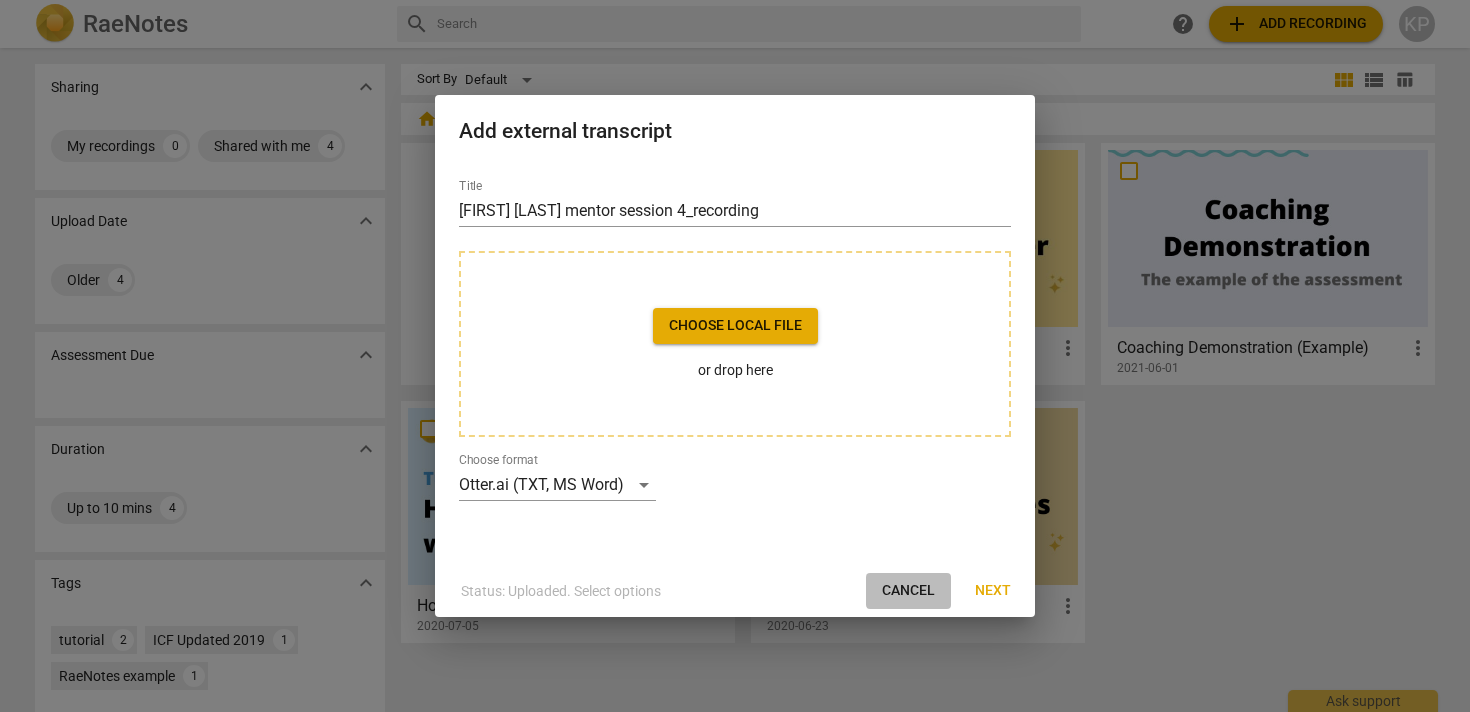 click on "Cancel" at bounding box center [908, 591] 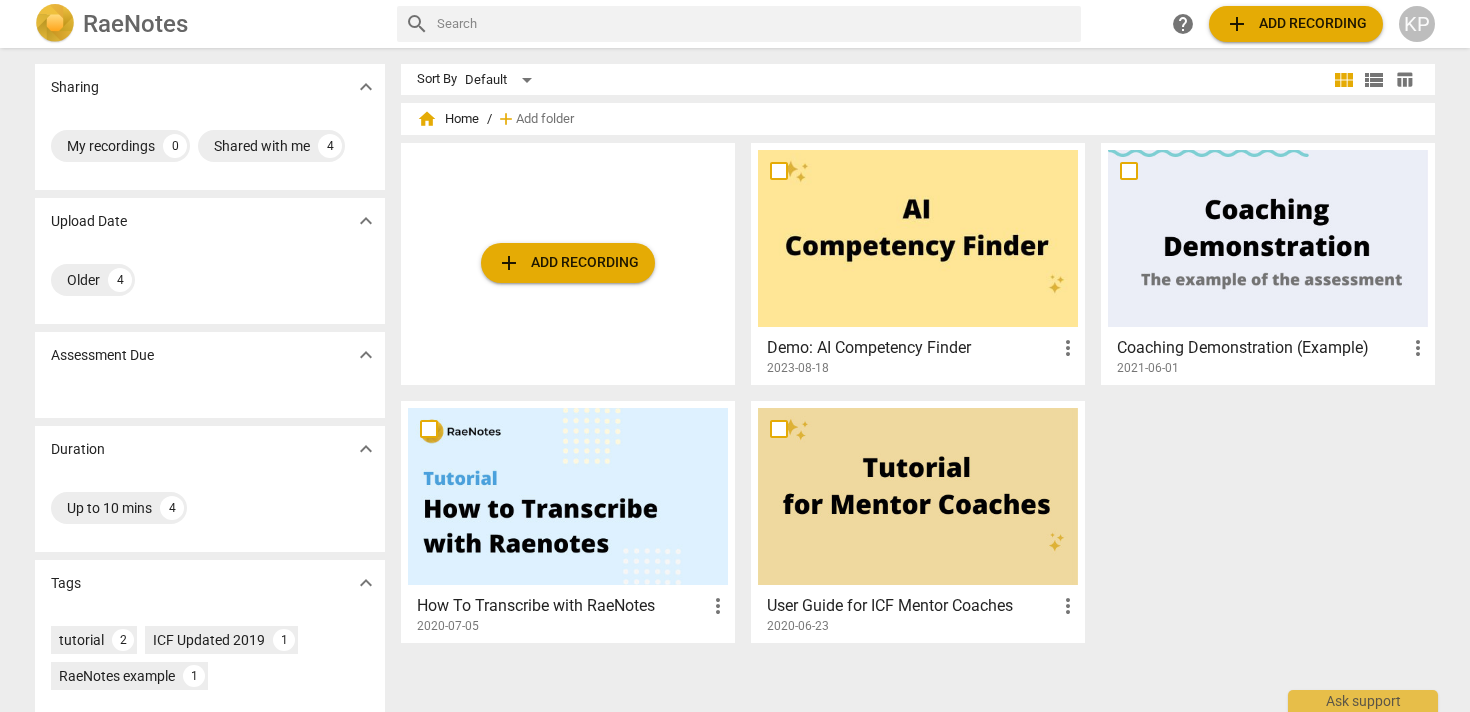 click on "add   Add recording" at bounding box center (568, 263) 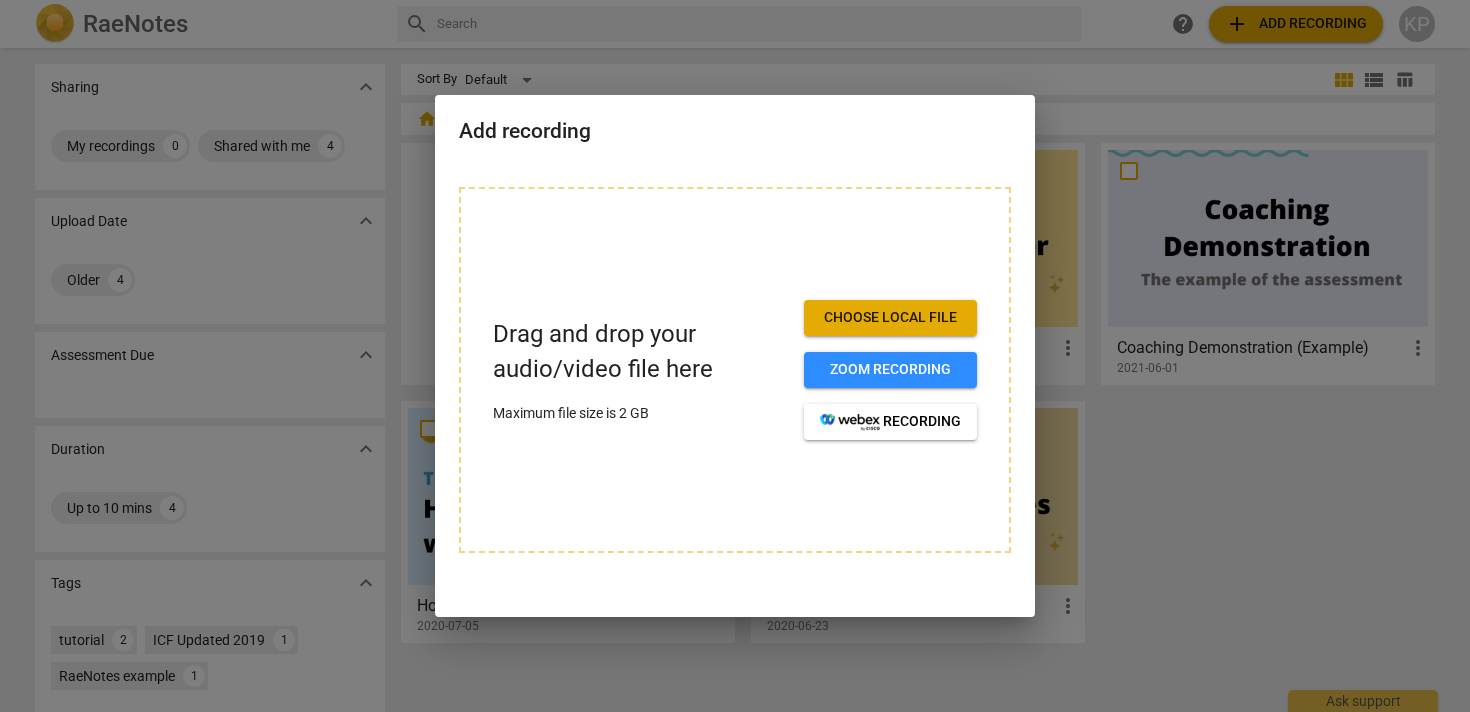 click on "Choose local file" at bounding box center (890, 318) 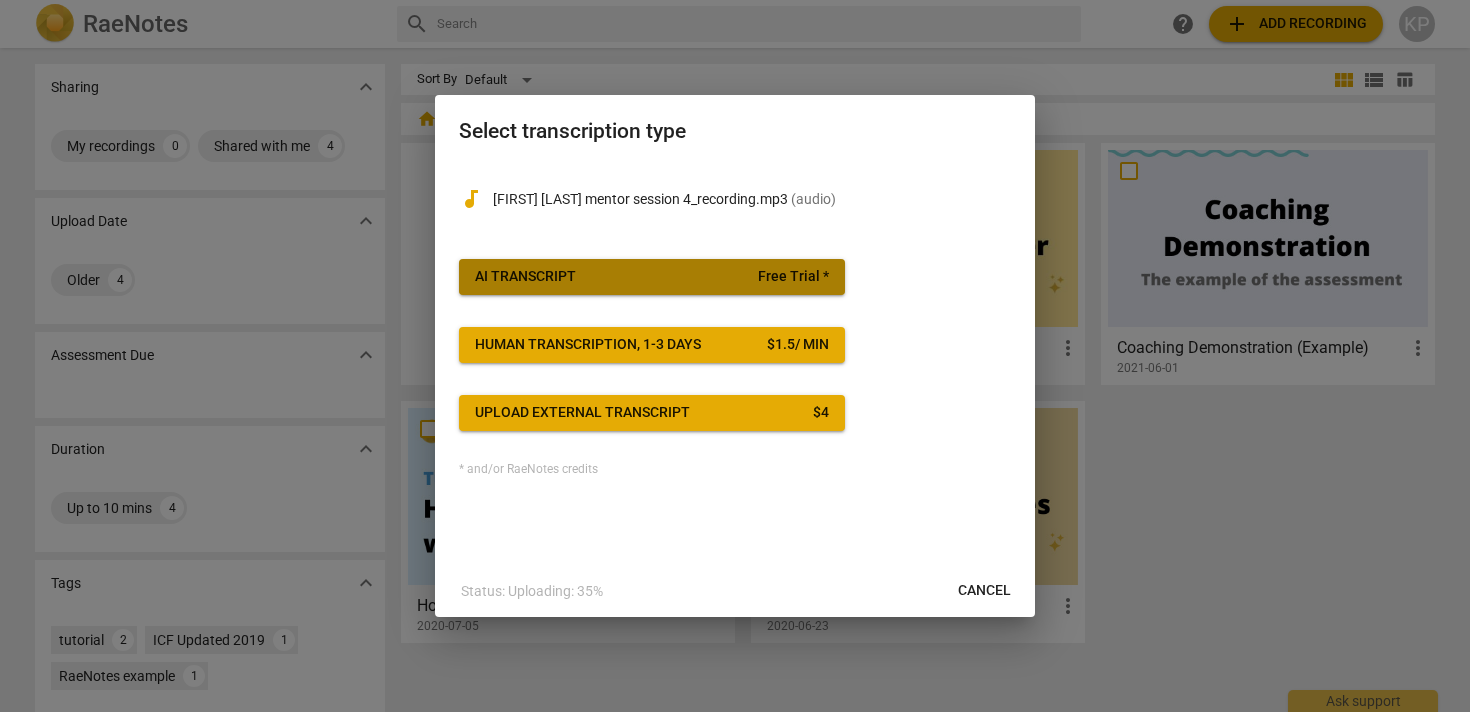 click on "Free Trial *" at bounding box center (793, 277) 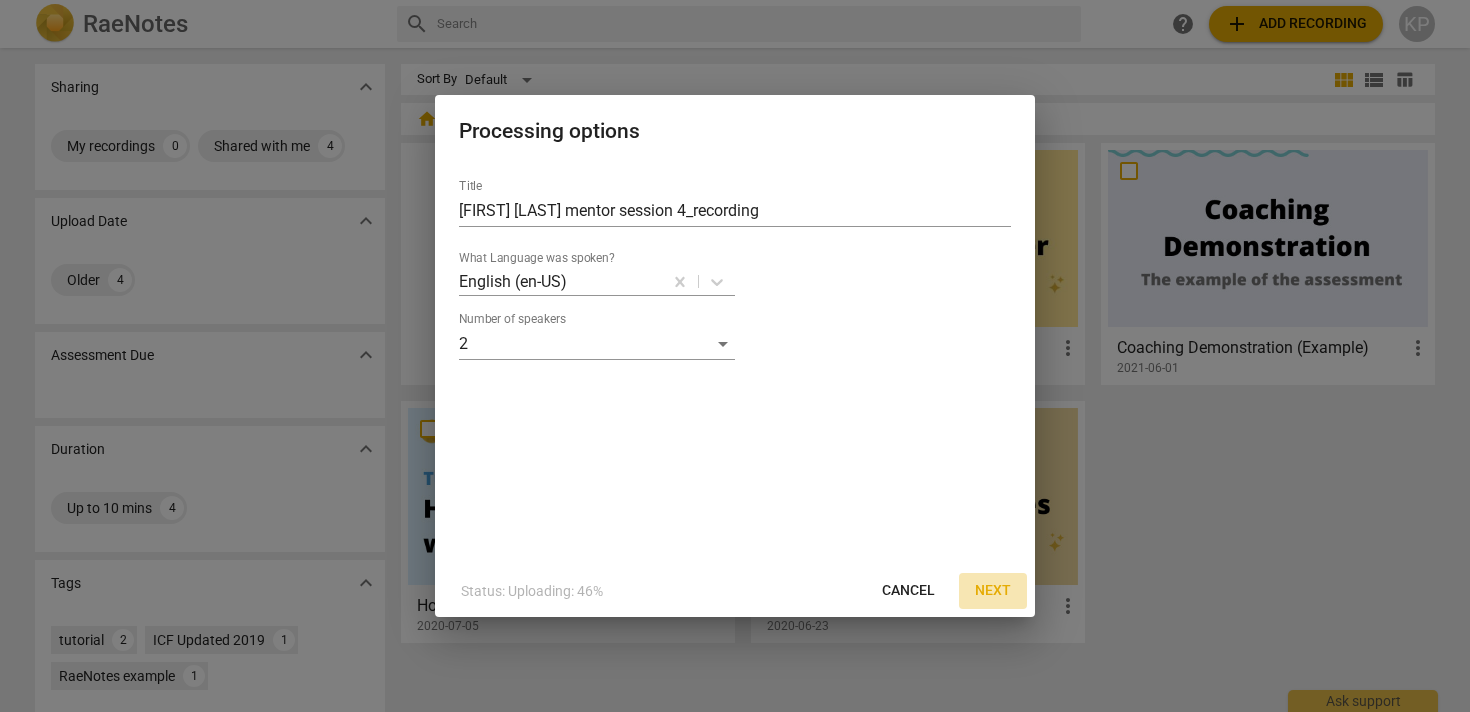 click on "Next" at bounding box center [993, 591] 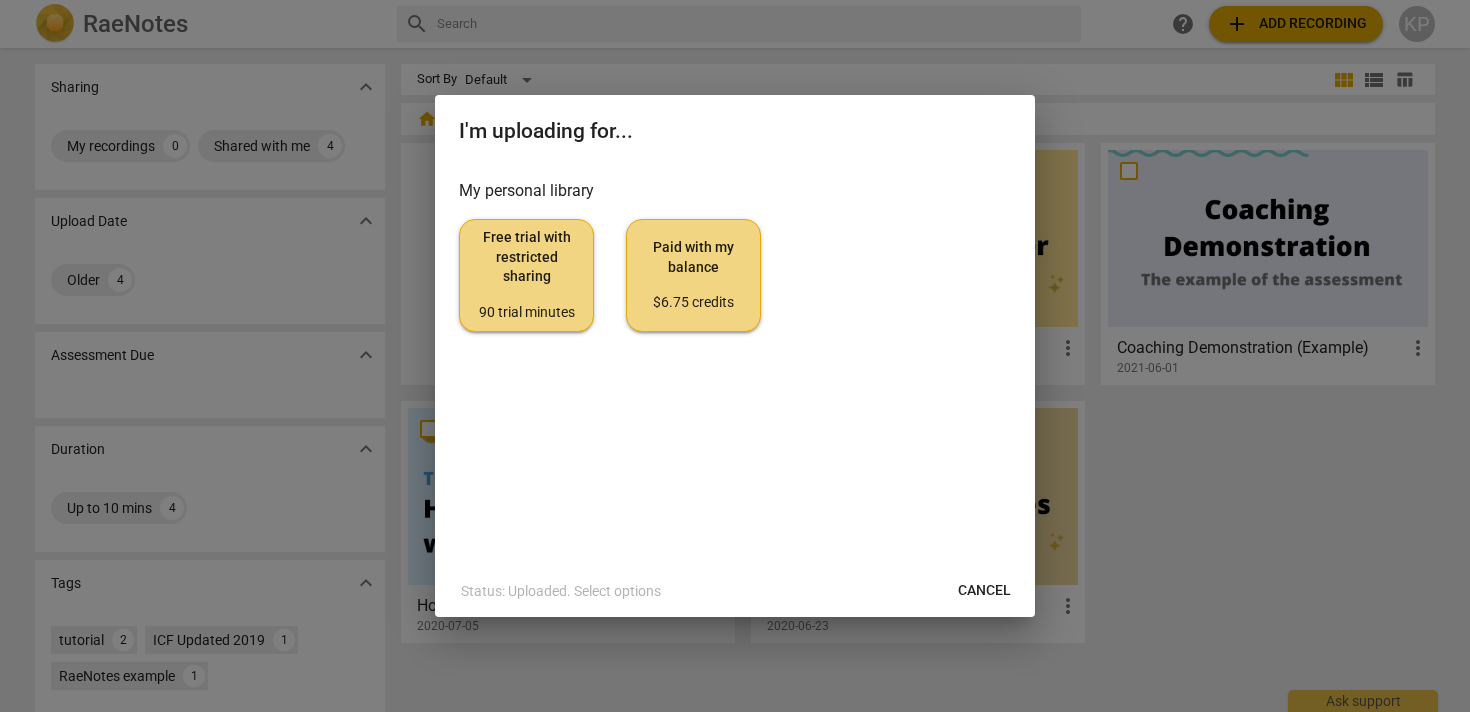 click on "My personal library" at bounding box center [735, 191] 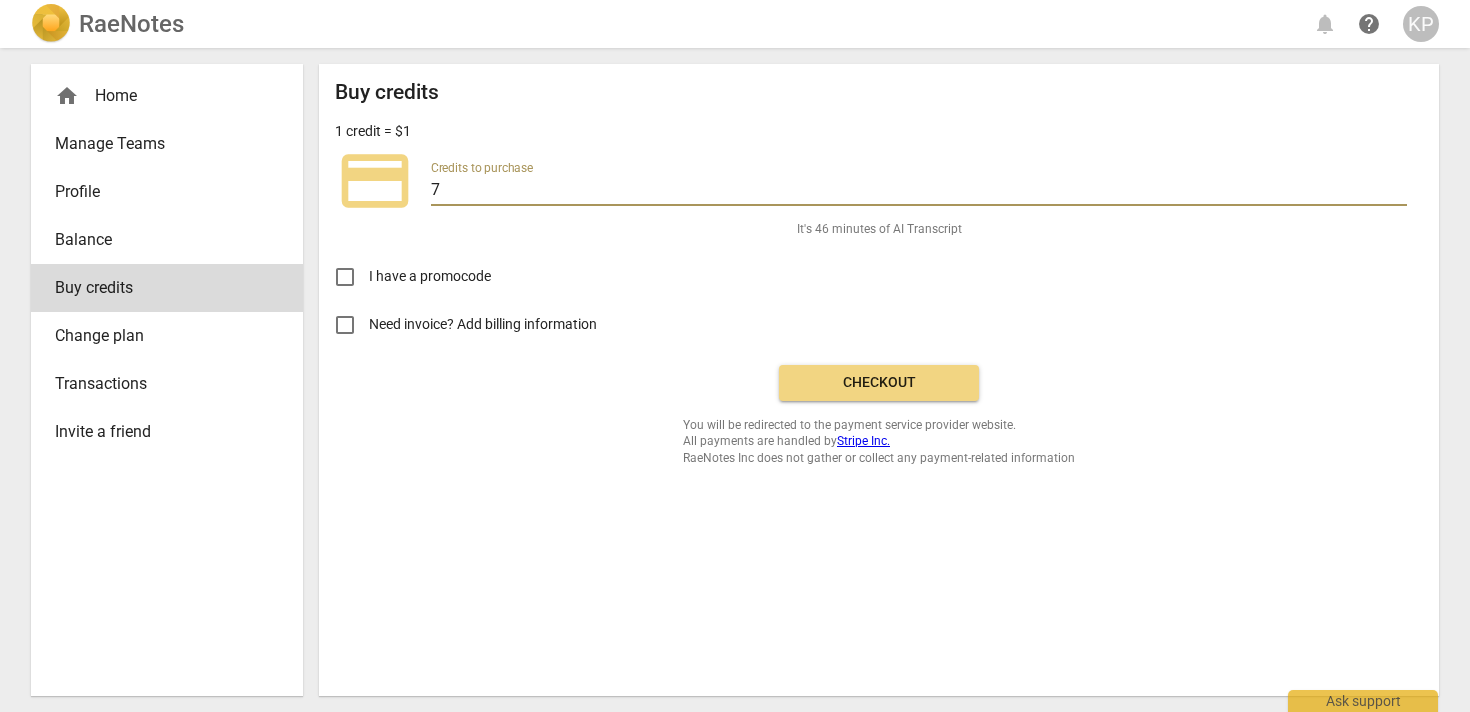 click on "7" at bounding box center (919, 191) 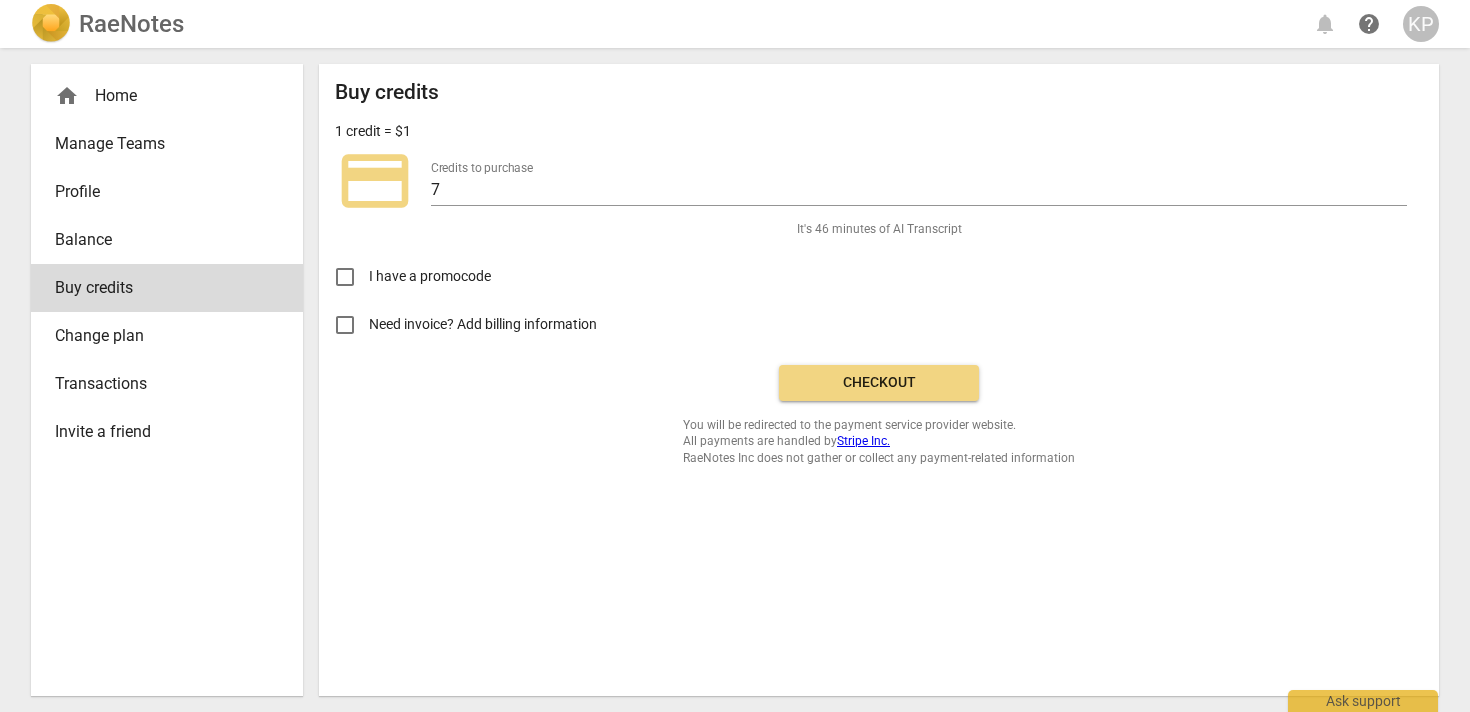 click on "Need invoice? Add billing information" at bounding box center [484, 324] 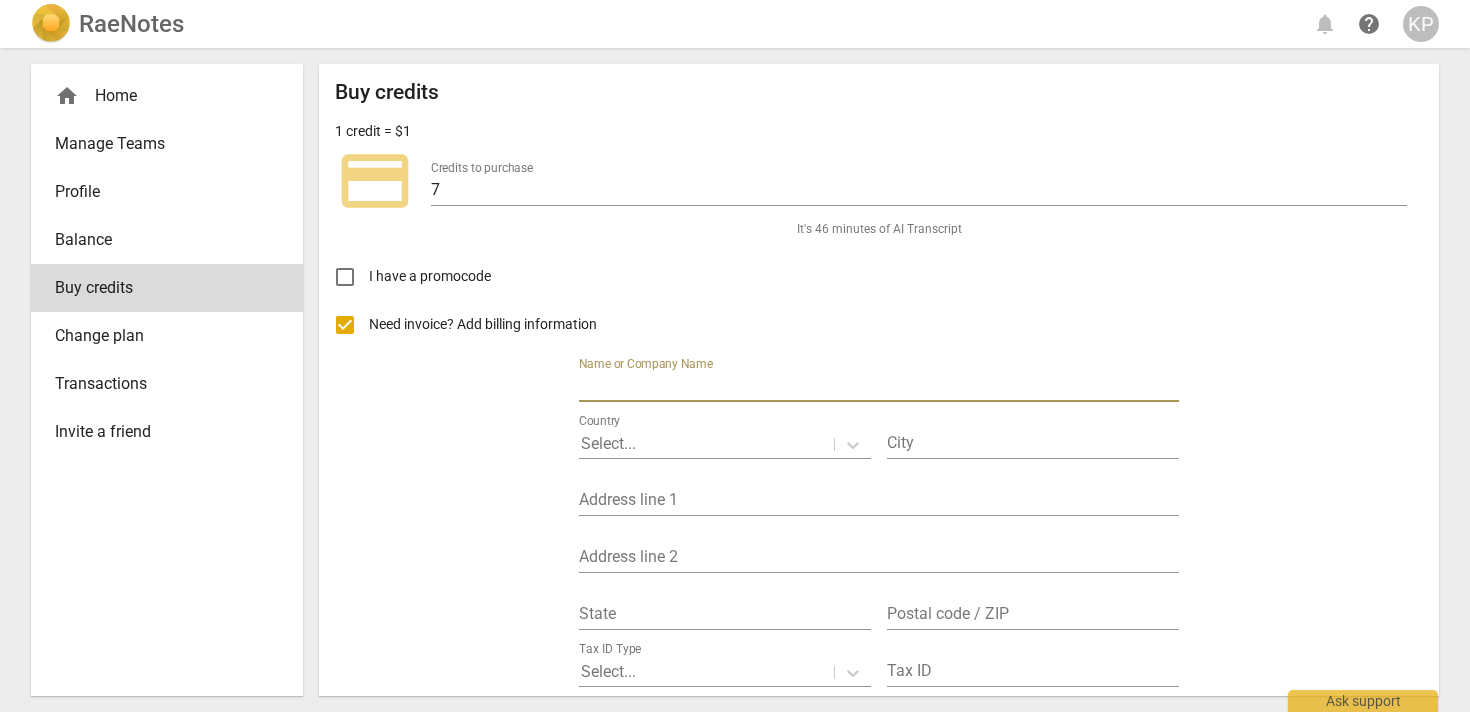 click at bounding box center [879, 387] 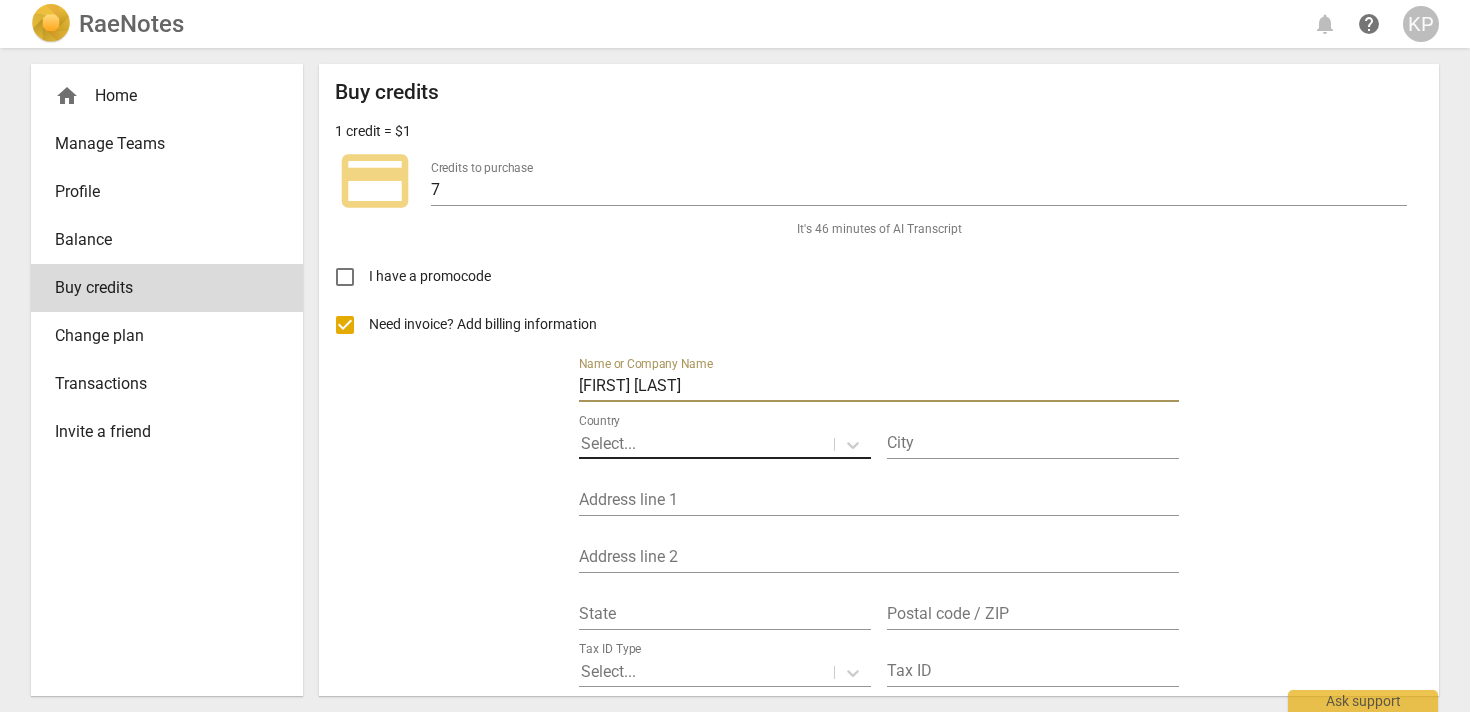click at bounding box center (706, 444) 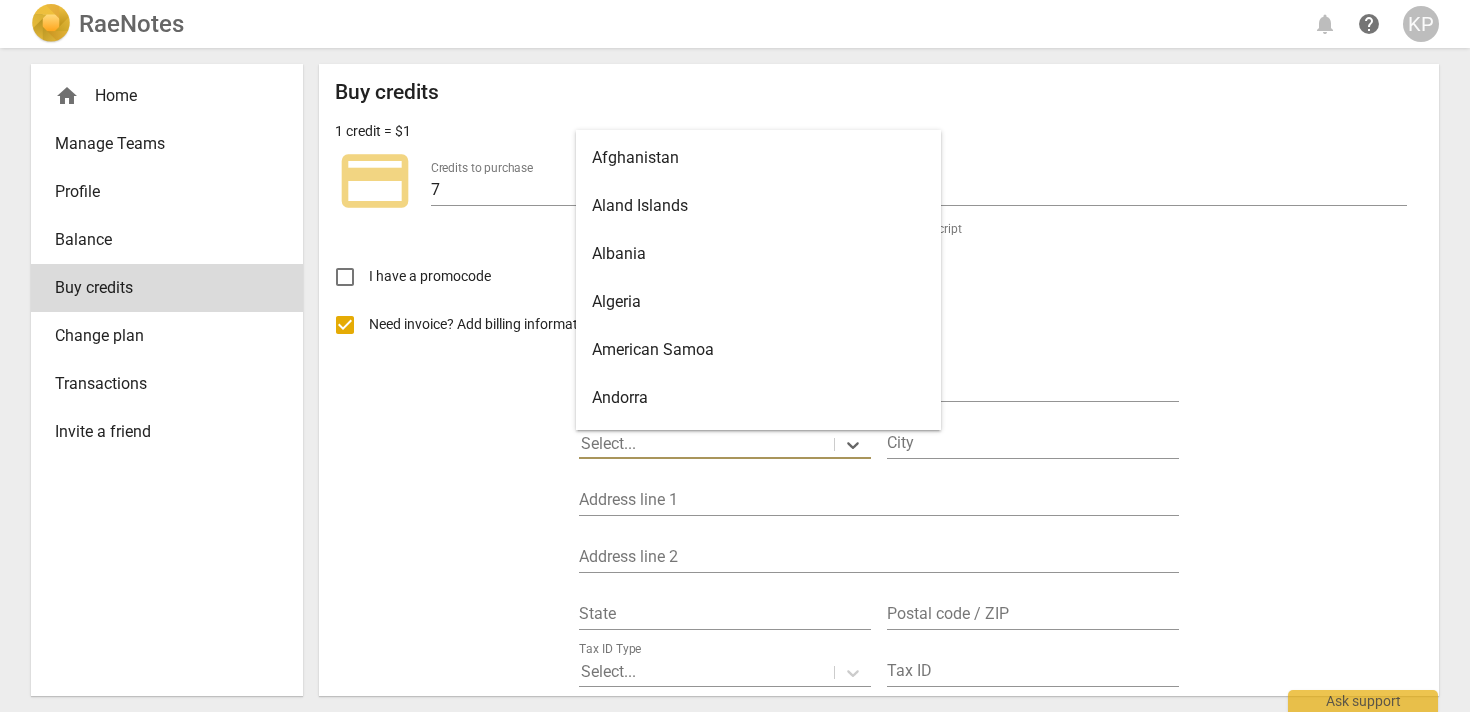 scroll, scrollTop: 8, scrollLeft: 0, axis: vertical 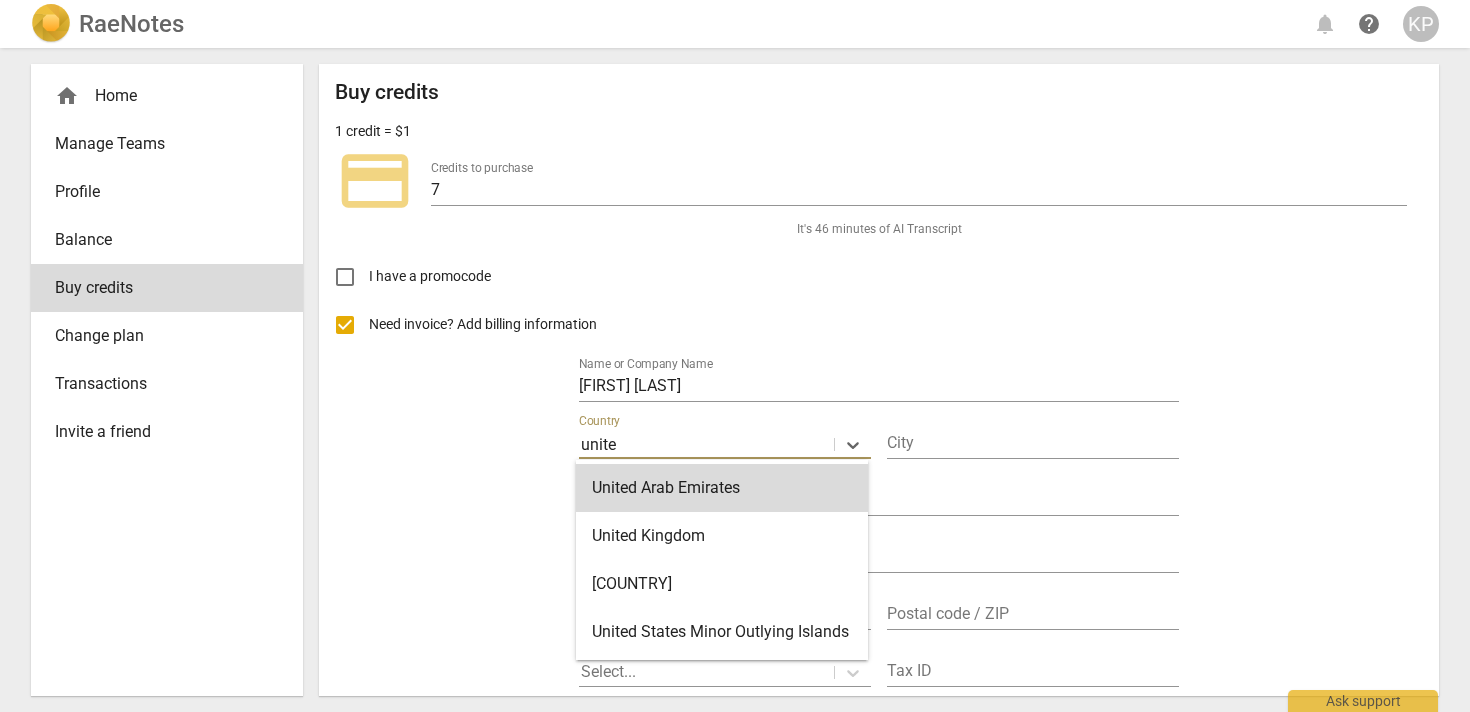 type on "united" 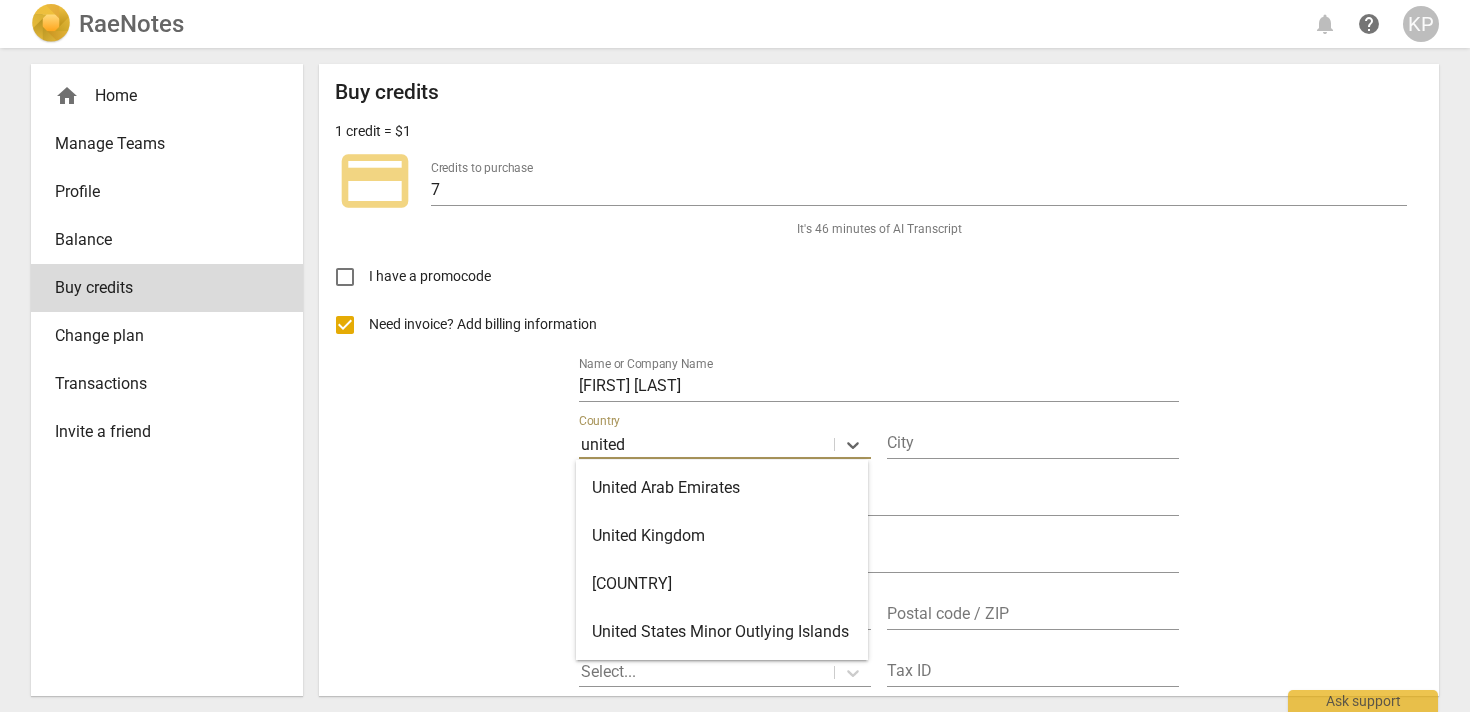 click on "United States" at bounding box center [722, 584] 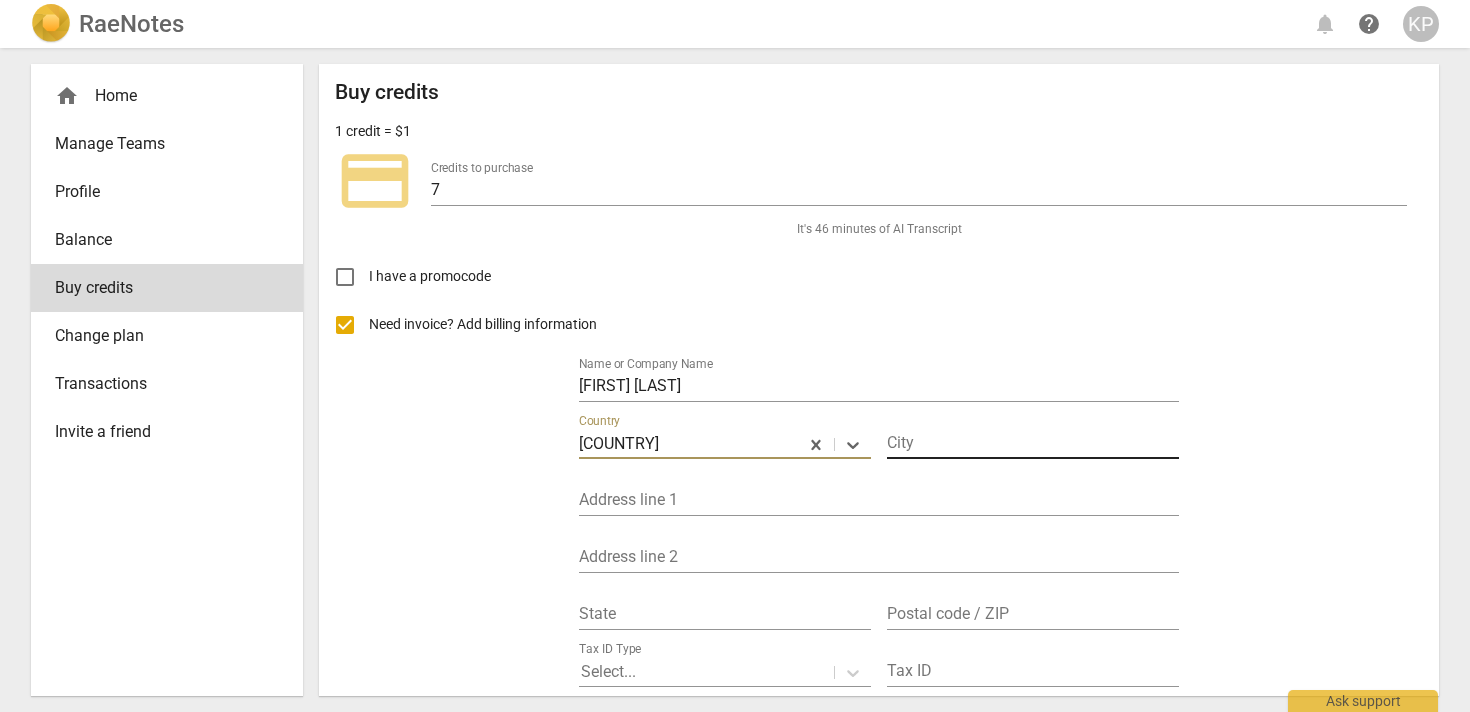 click at bounding box center [1033, 444] 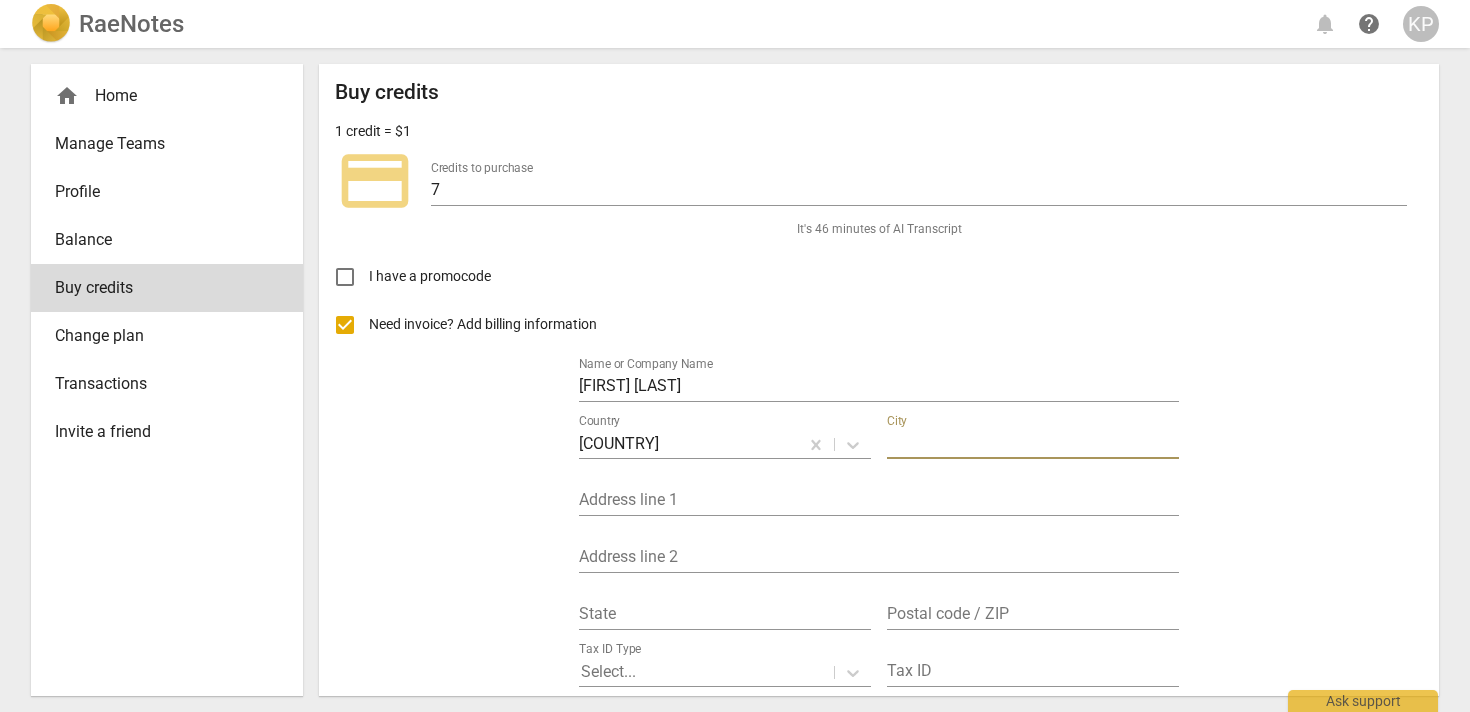 type on "Saratoga" 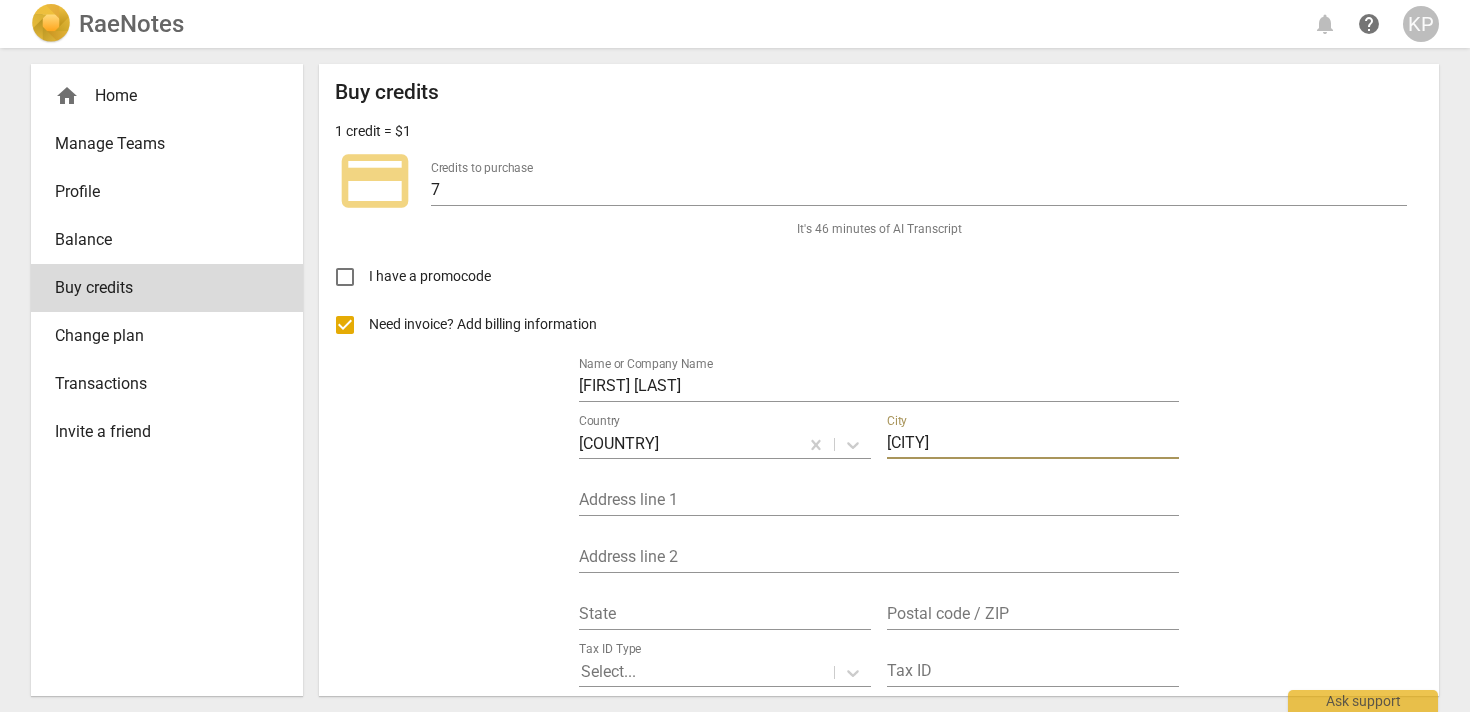 type on "20373 Chalet Lane" 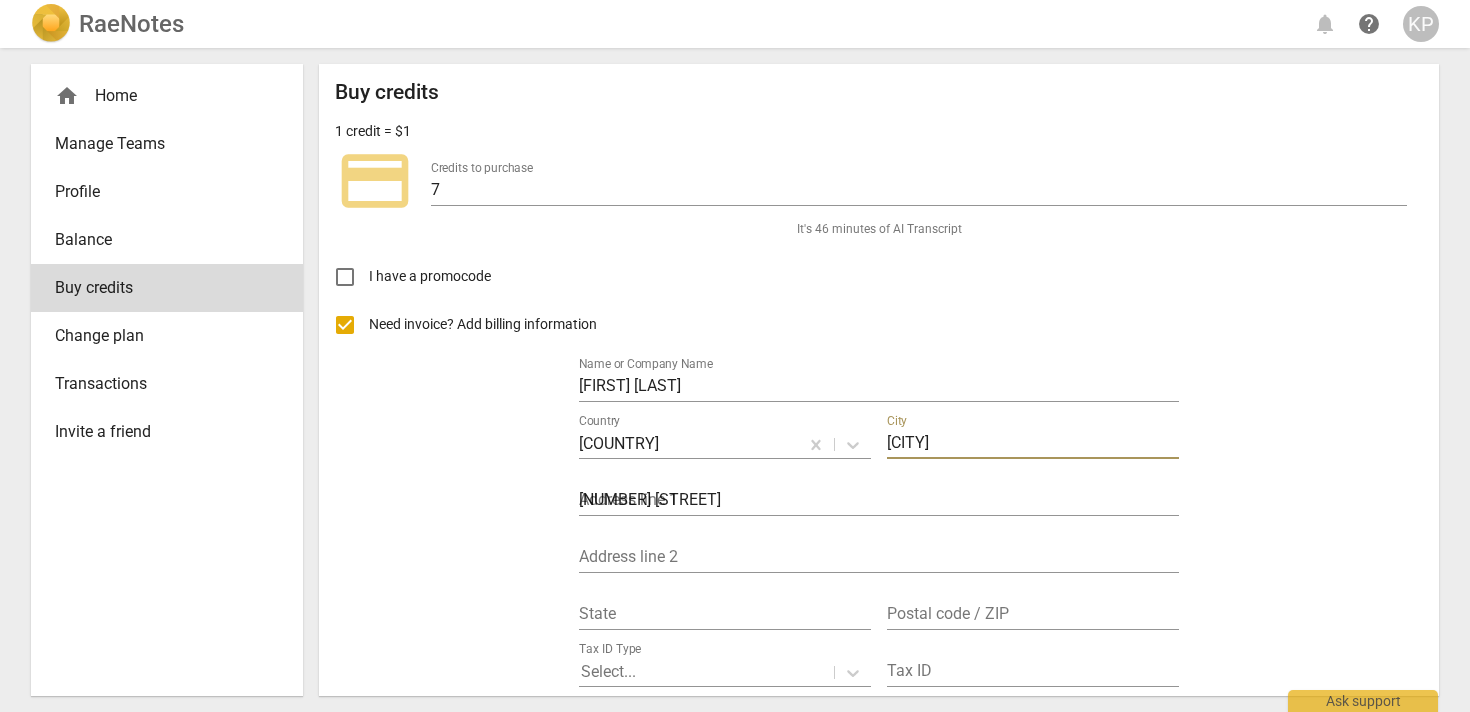 type on "CA" 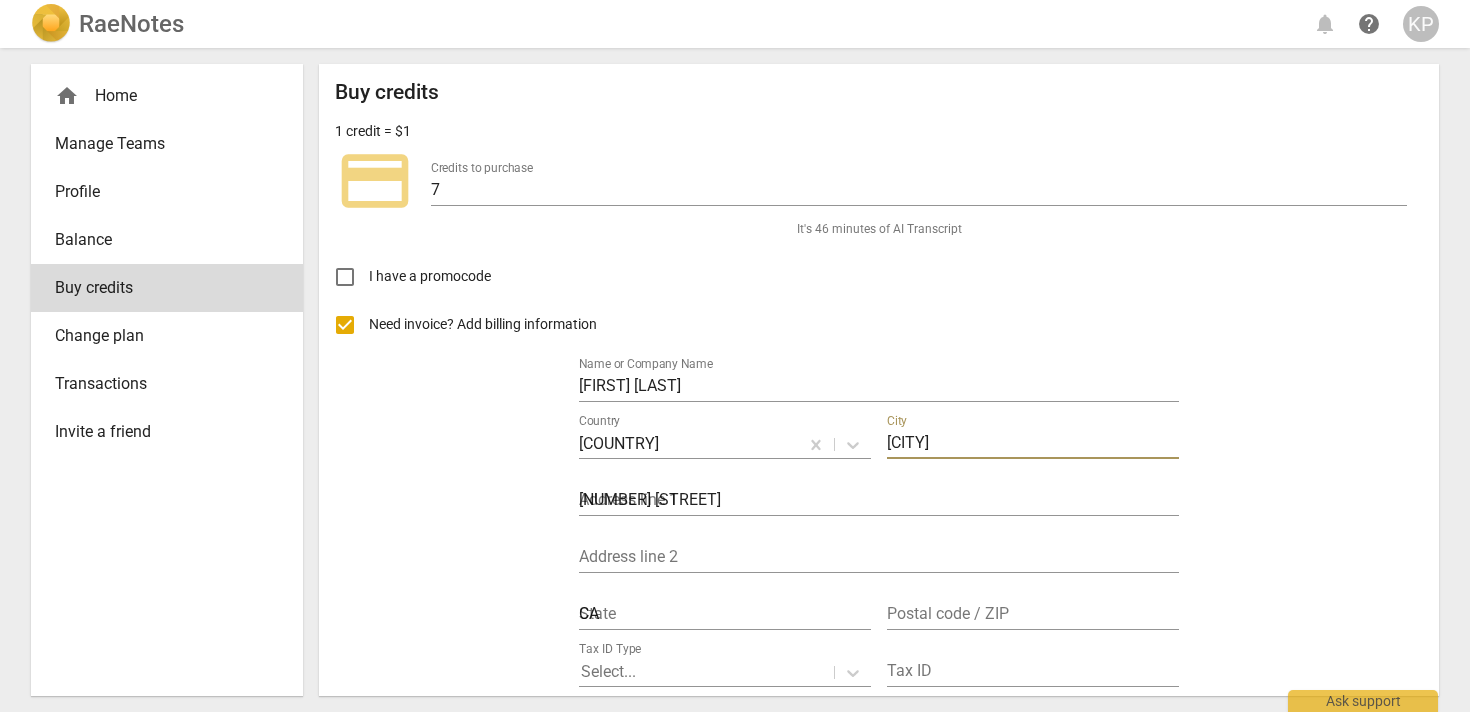type on "95070" 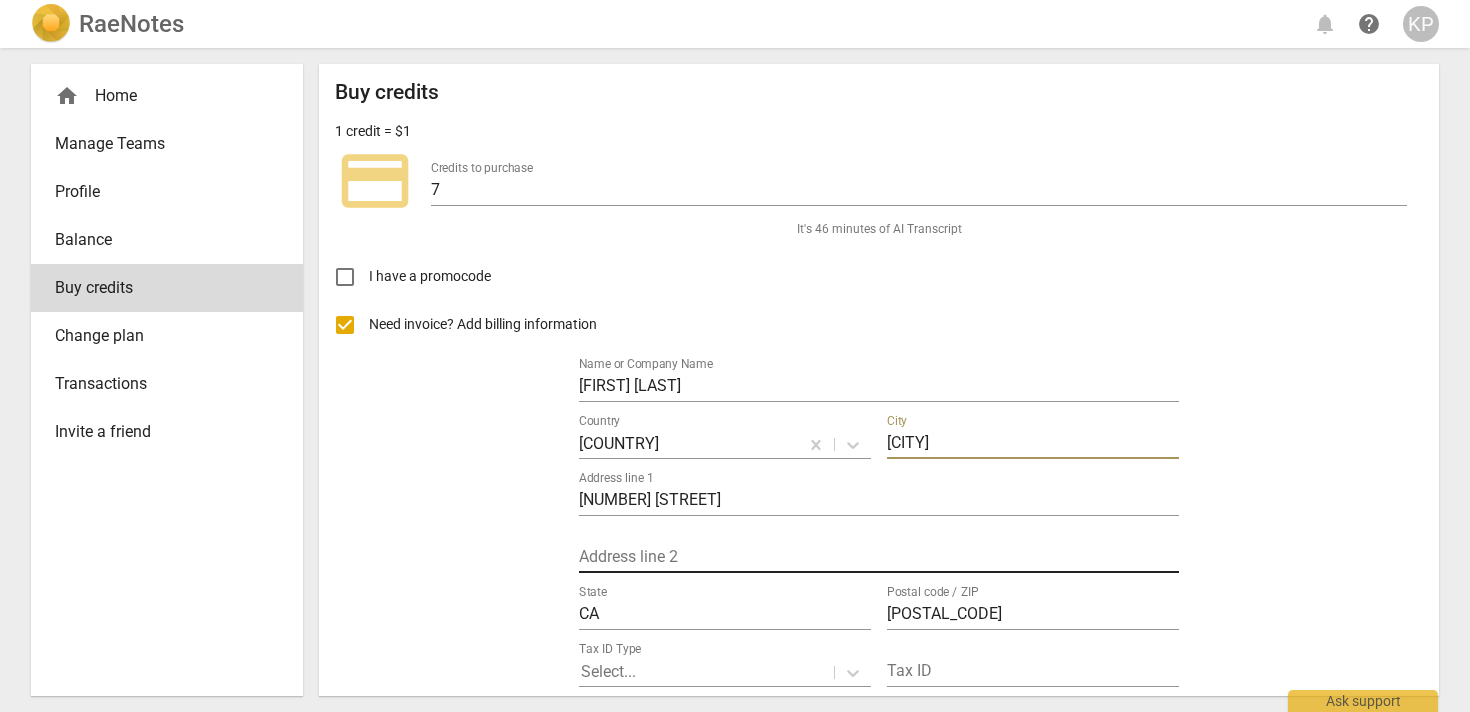 scroll, scrollTop: 144, scrollLeft: 0, axis: vertical 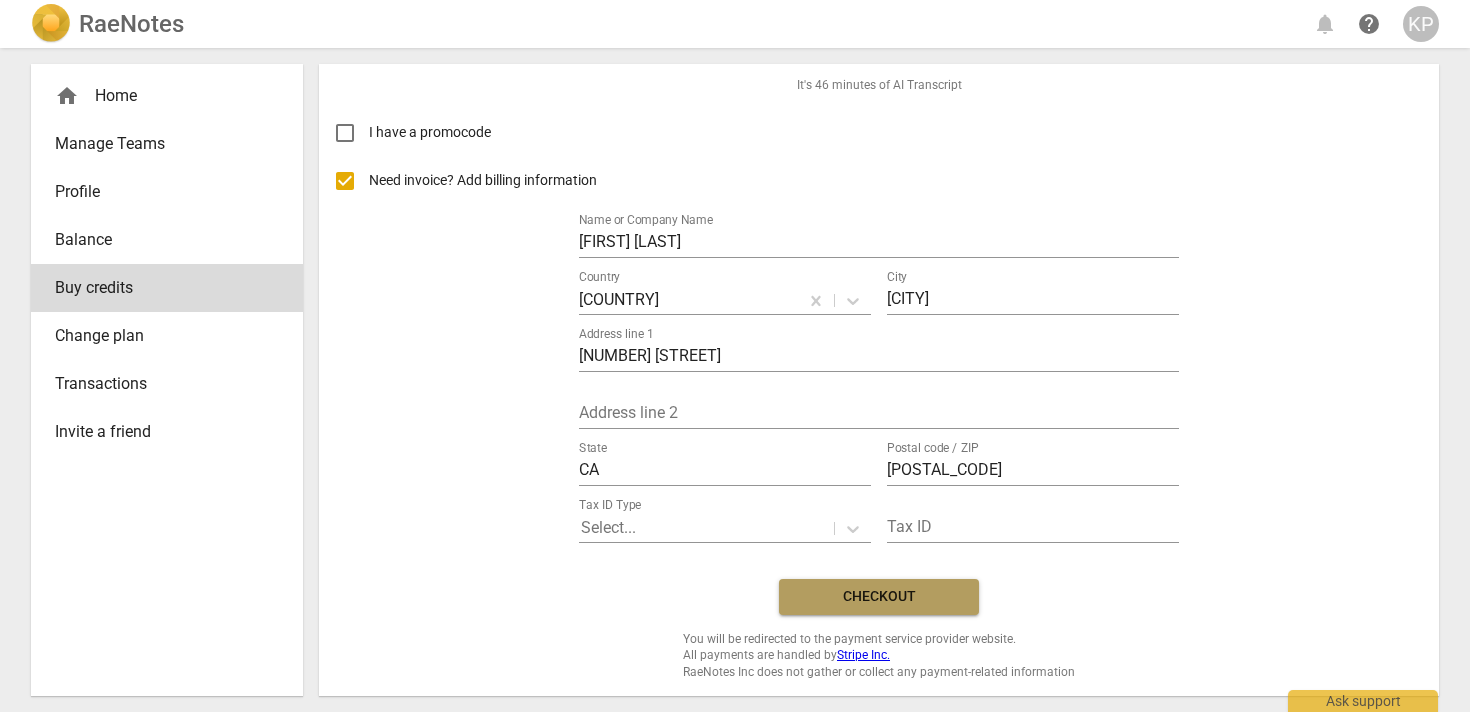 click on "Checkout" at bounding box center [879, 597] 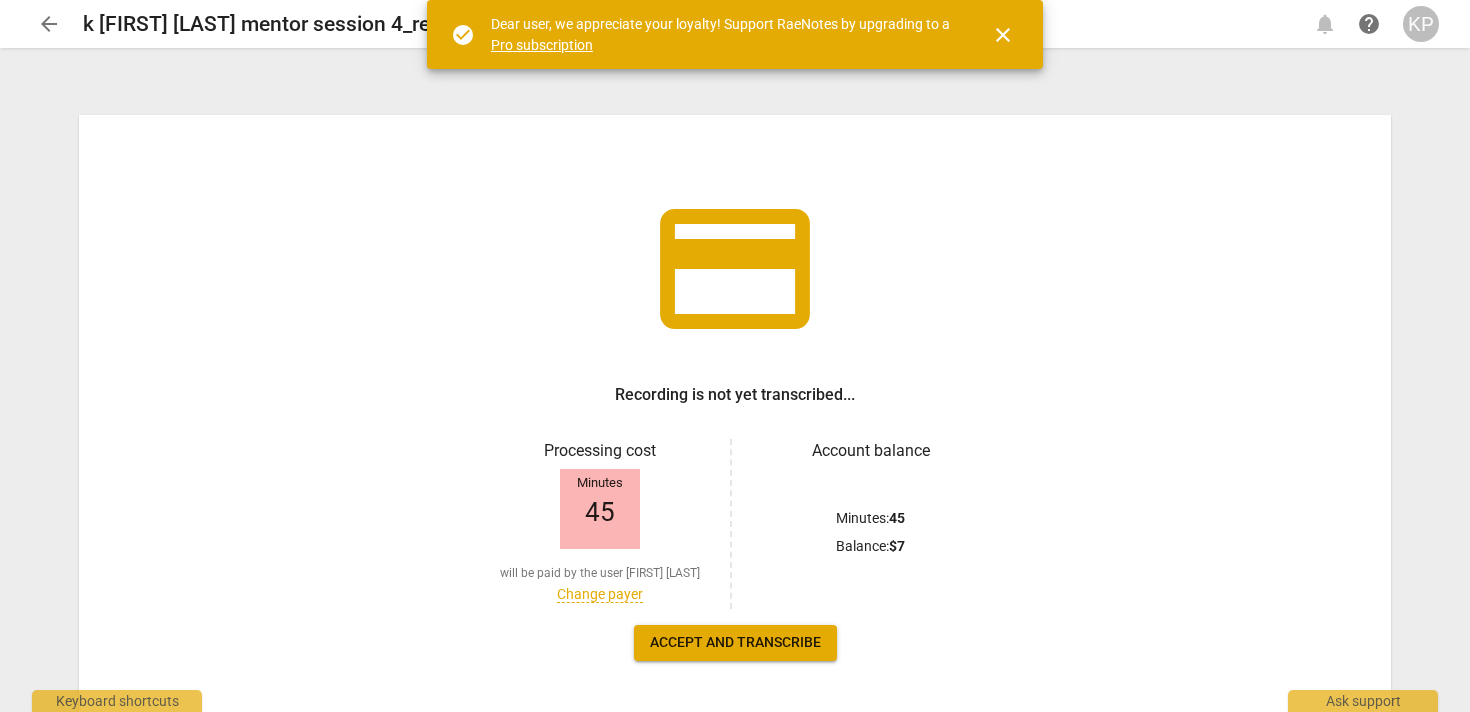 scroll, scrollTop: 0, scrollLeft: 0, axis: both 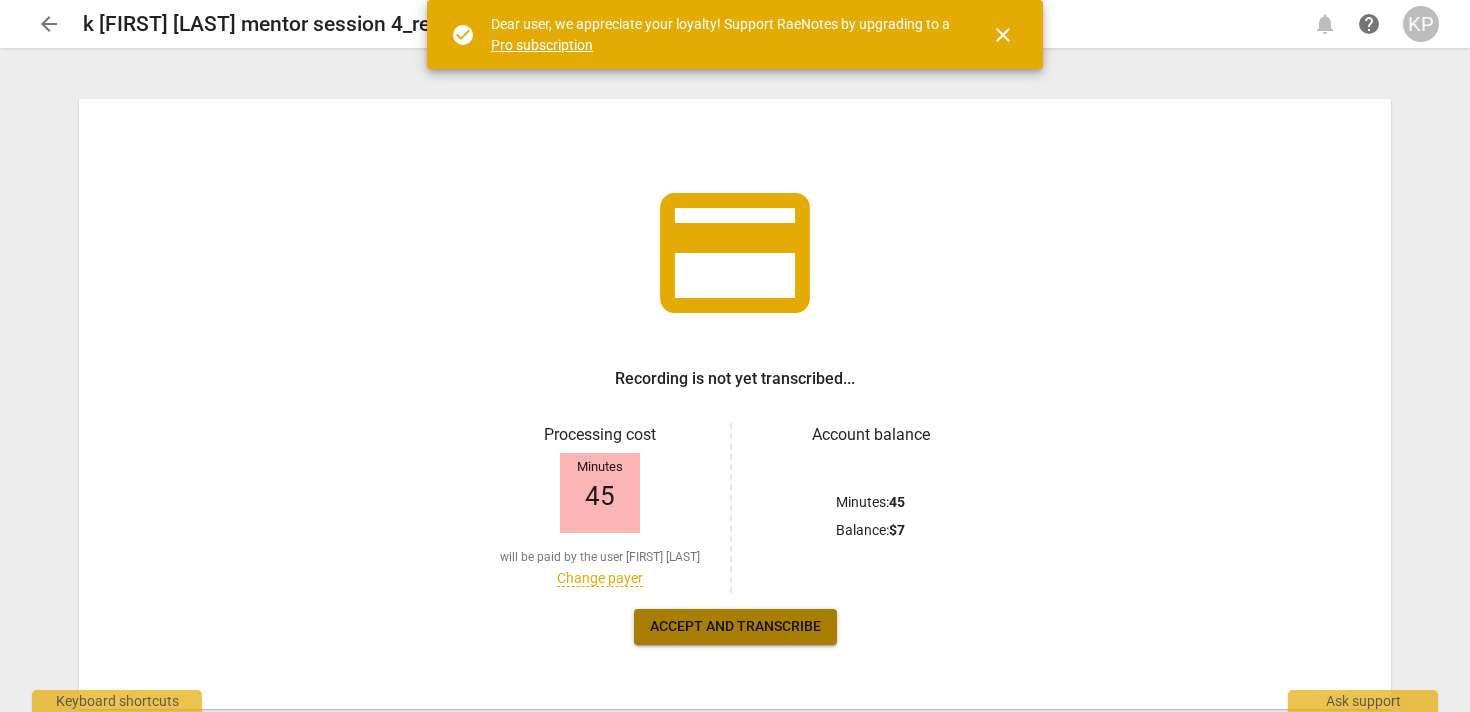 click on "Accept and transcribe" at bounding box center [735, 627] 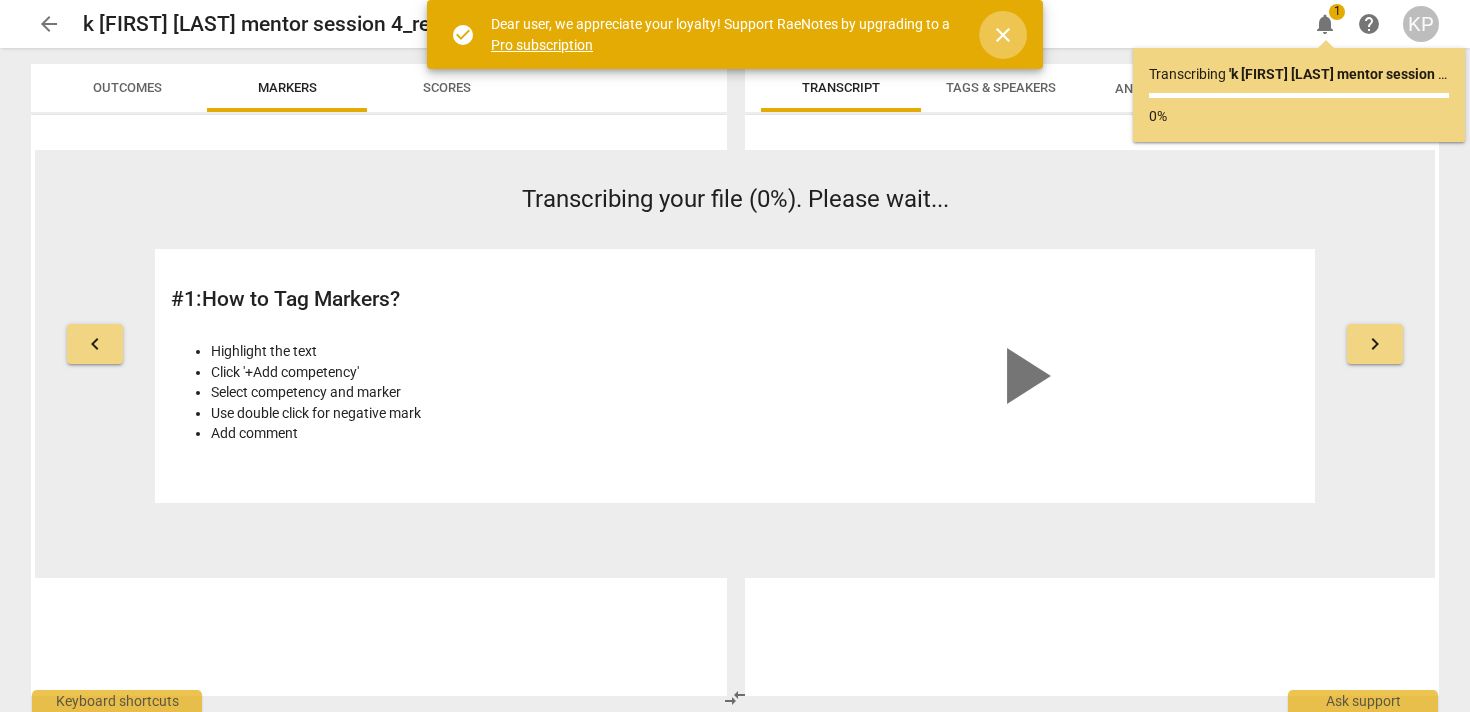 click on "close" at bounding box center [1003, 35] 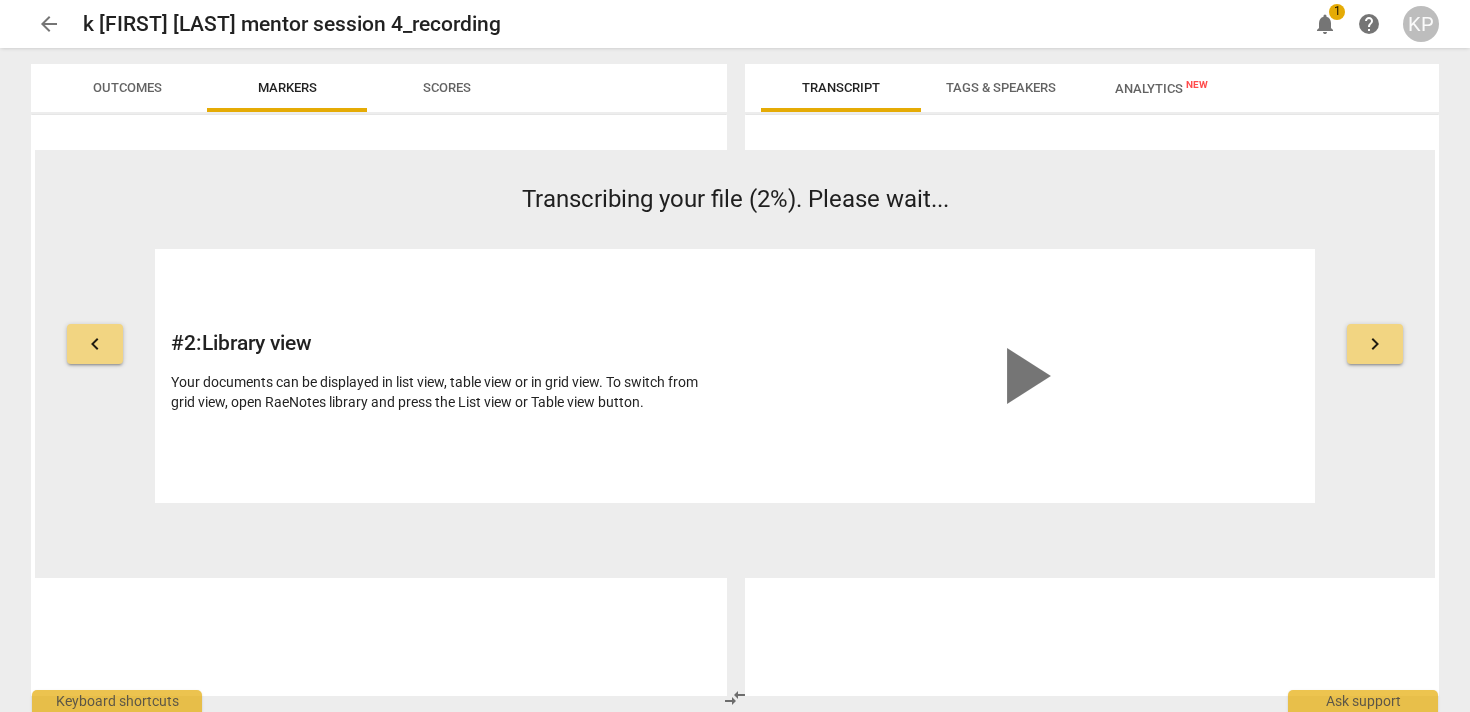 click on "Outcomes" at bounding box center (127, 87) 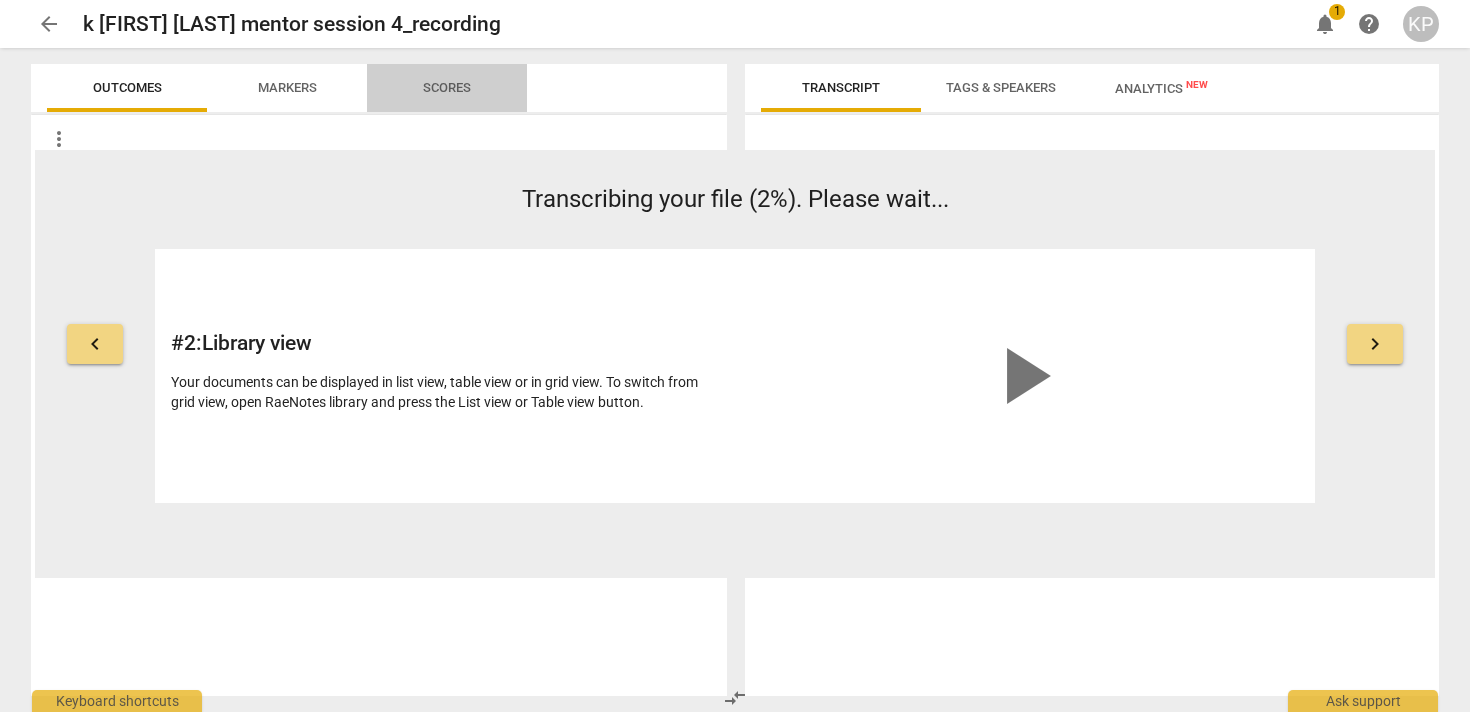 click on "Scores" at bounding box center (447, 88) 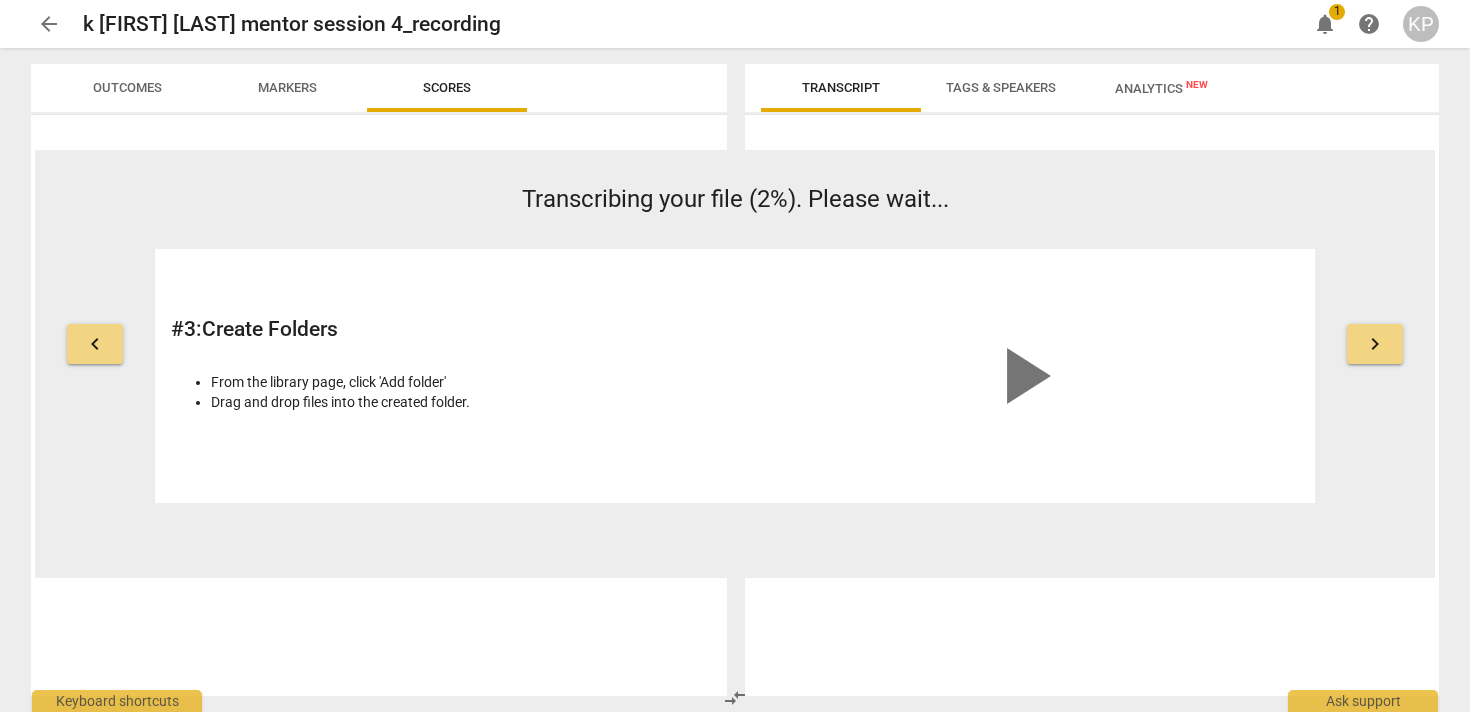 click on "Tags & Speakers" at bounding box center [1001, 87] 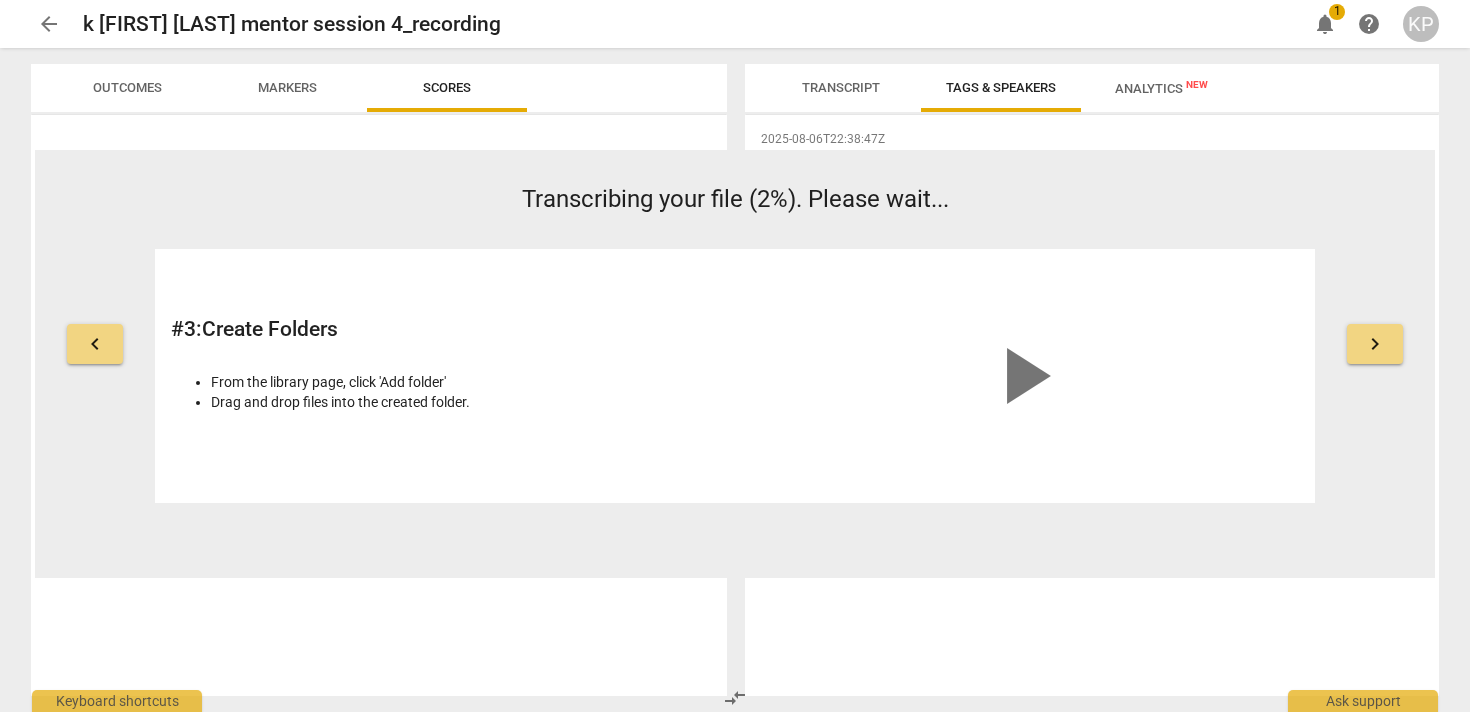 click on "Transcript" at bounding box center [841, 87] 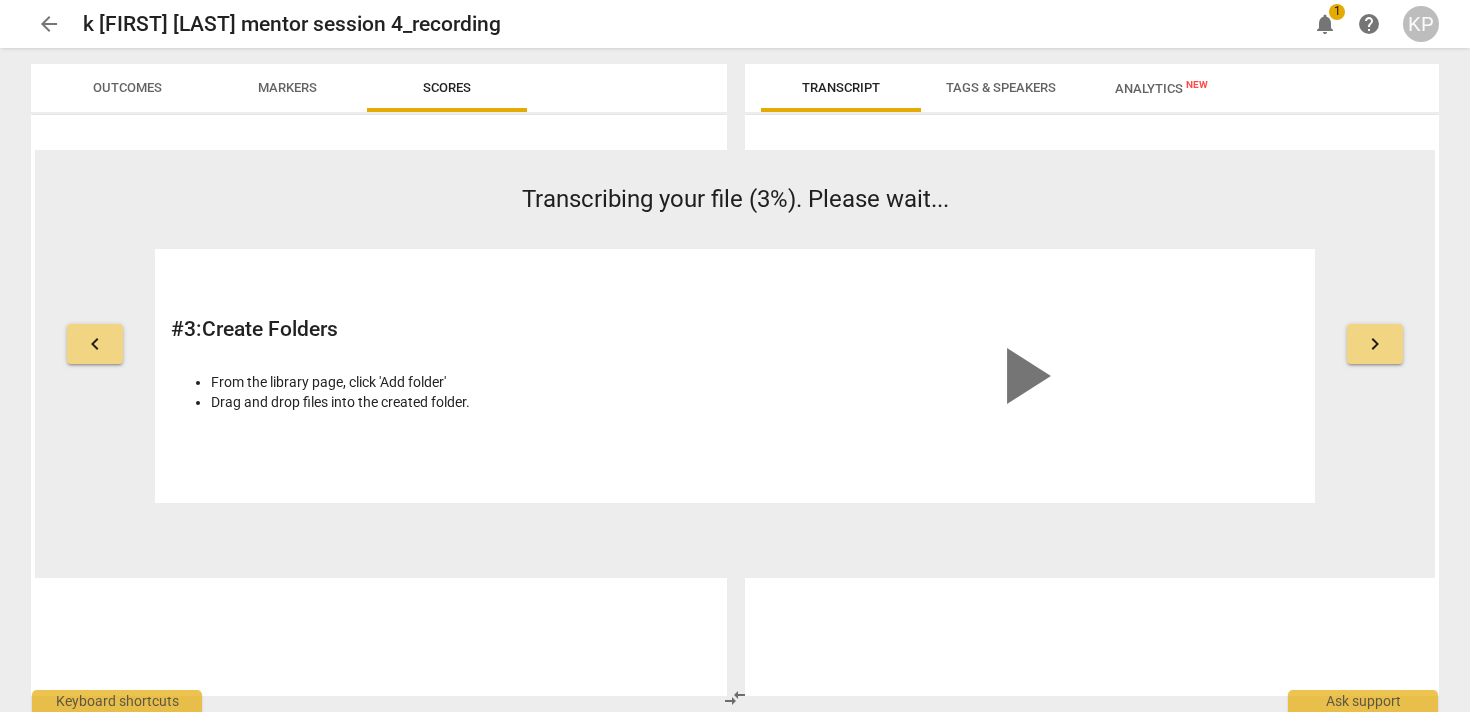 click on "arrow_back" at bounding box center (49, 24) 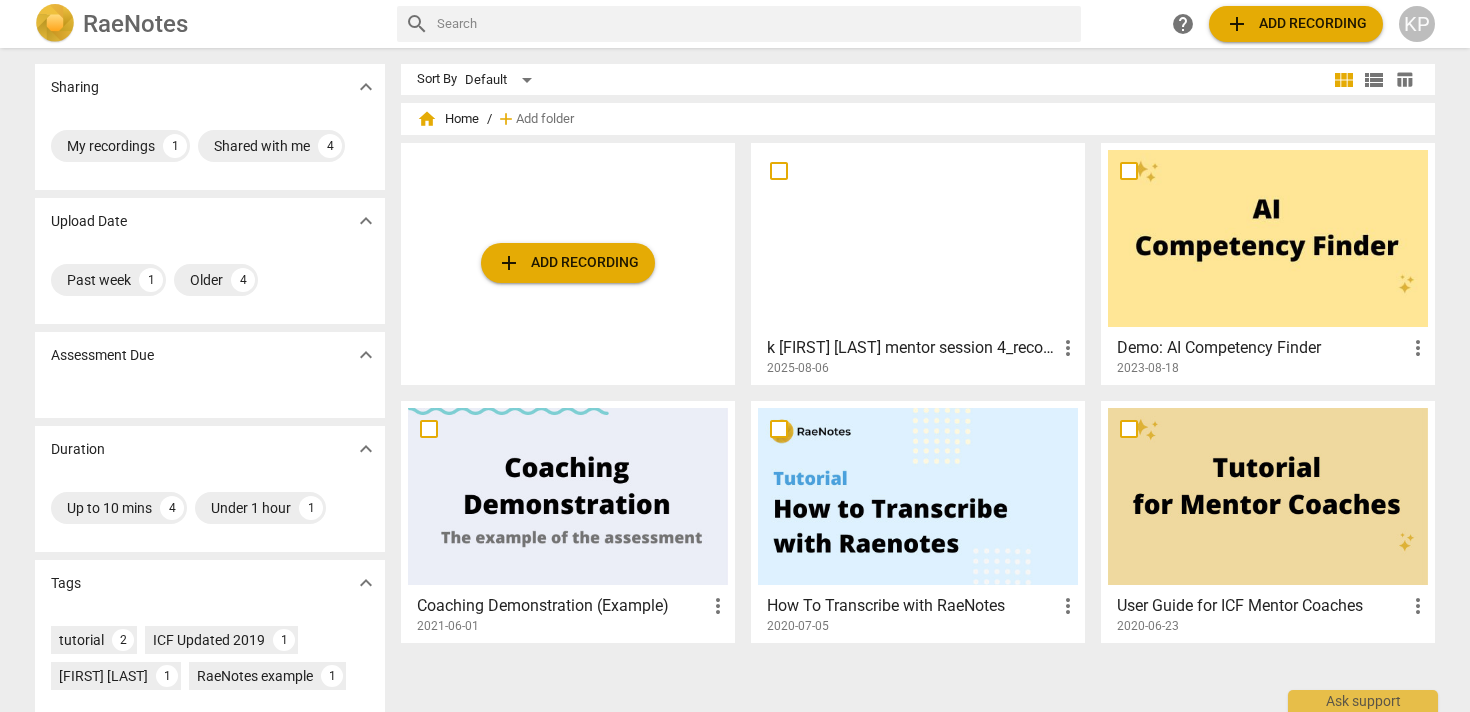 click at bounding box center (918, 238) 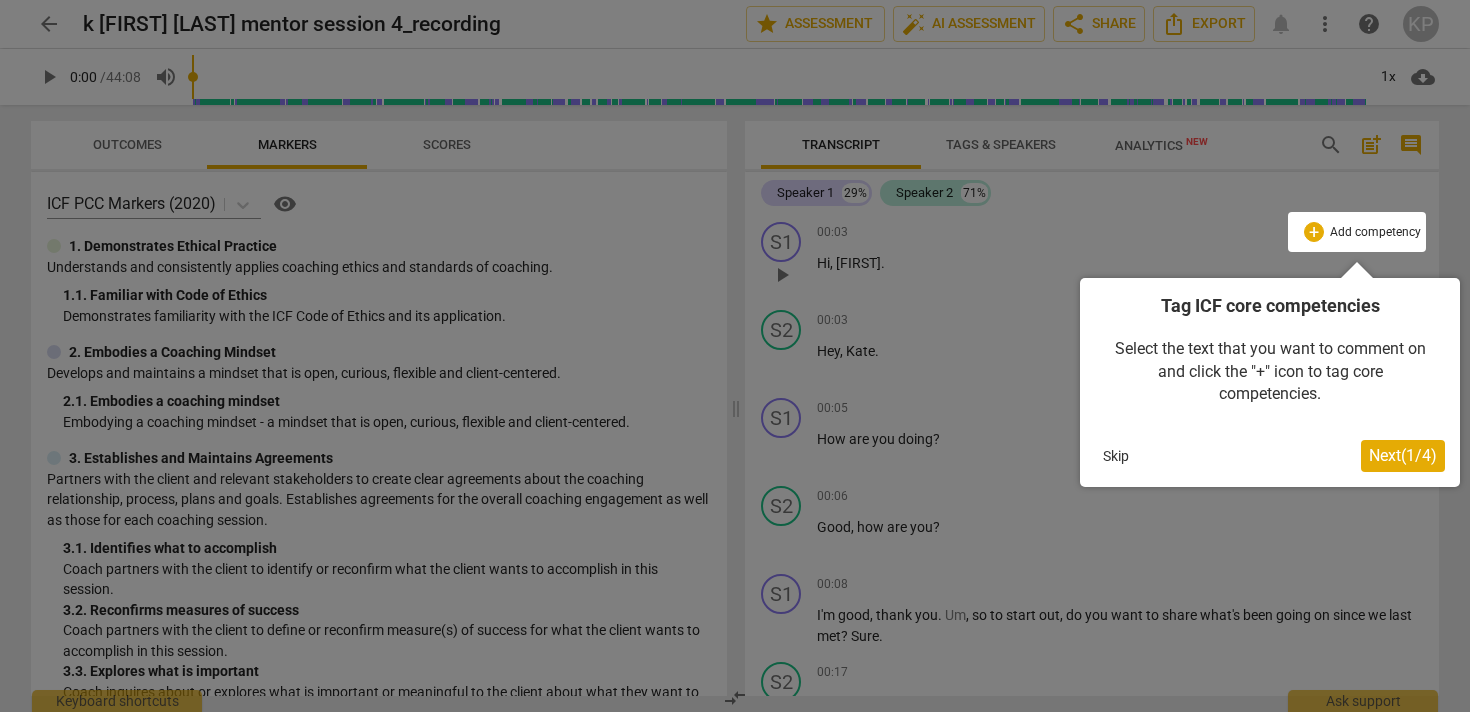 click on "Skip" at bounding box center [1116, 456] 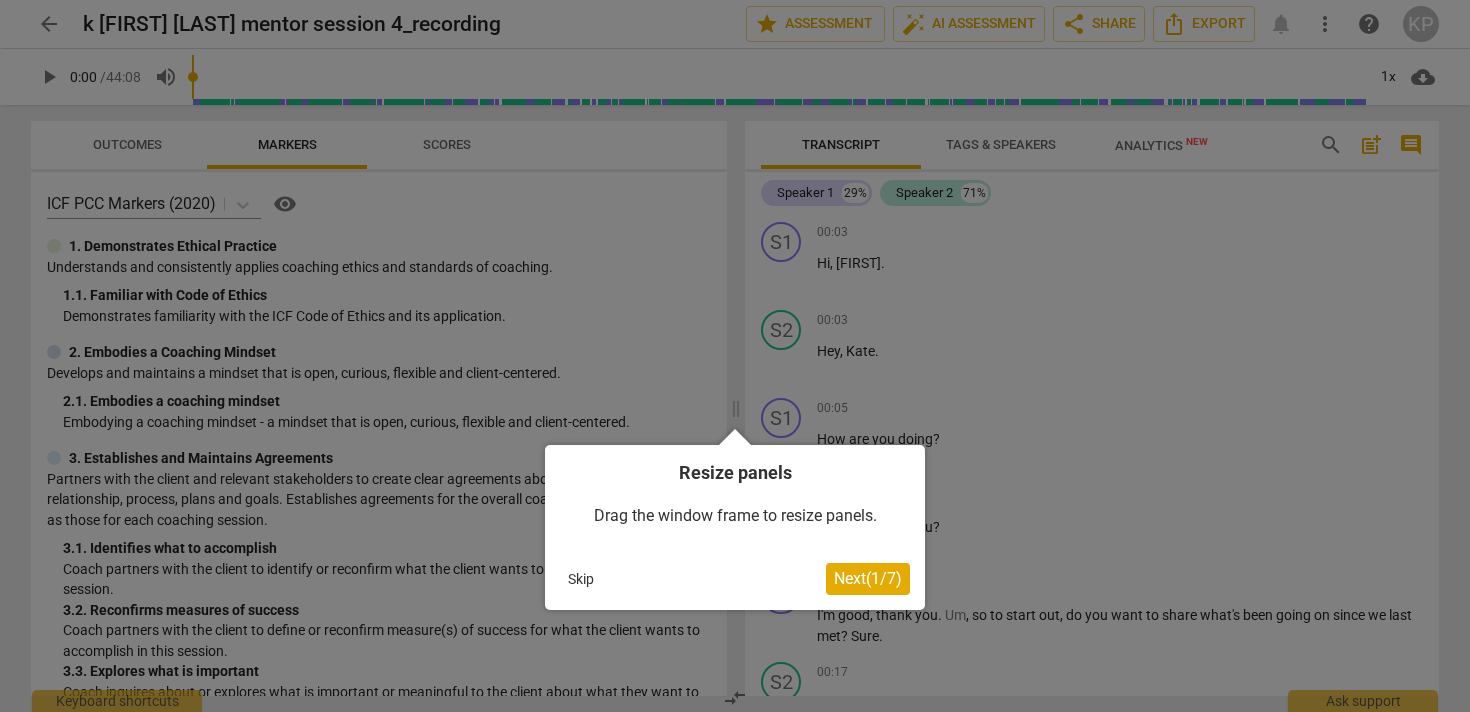 click on "Skip" at bounding box center (581, 579) 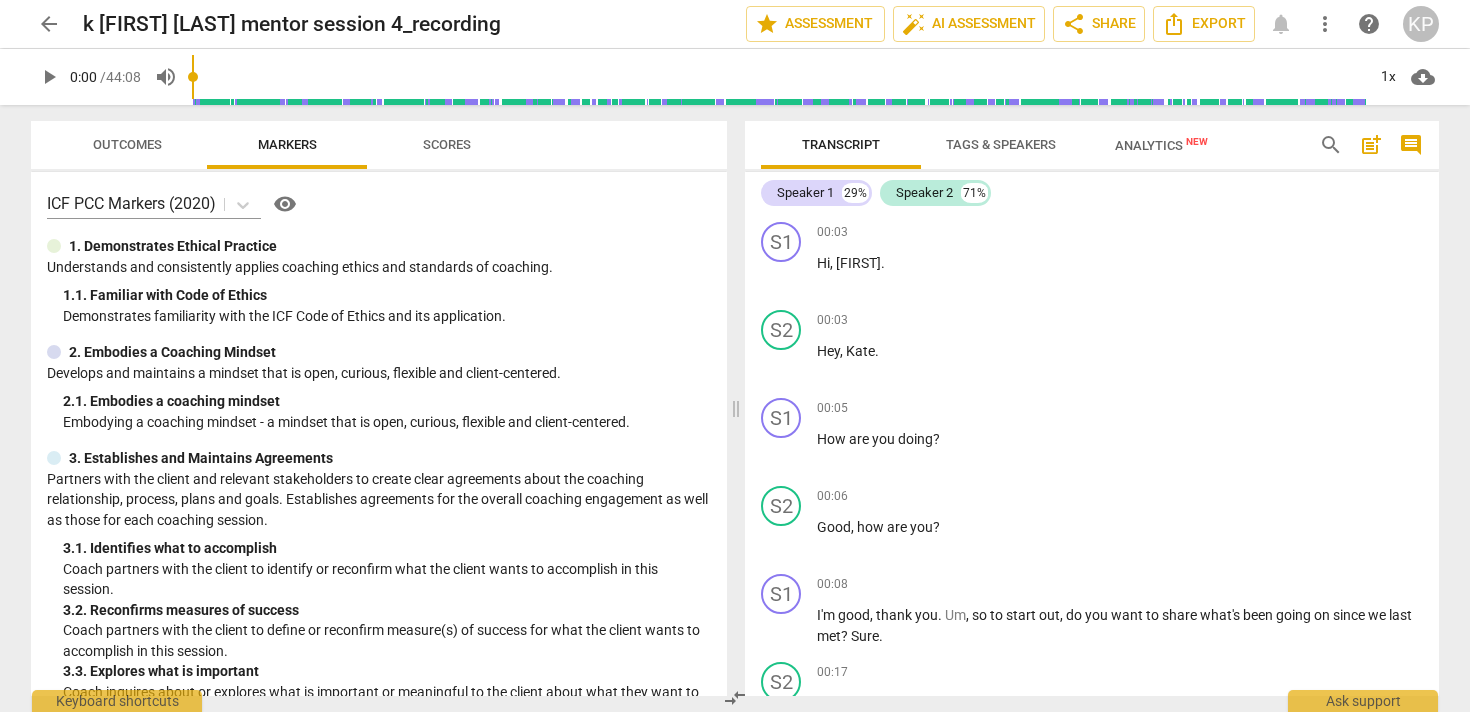 scroll, scrollTop: 54, scrollLeft: 0, axis: vertical 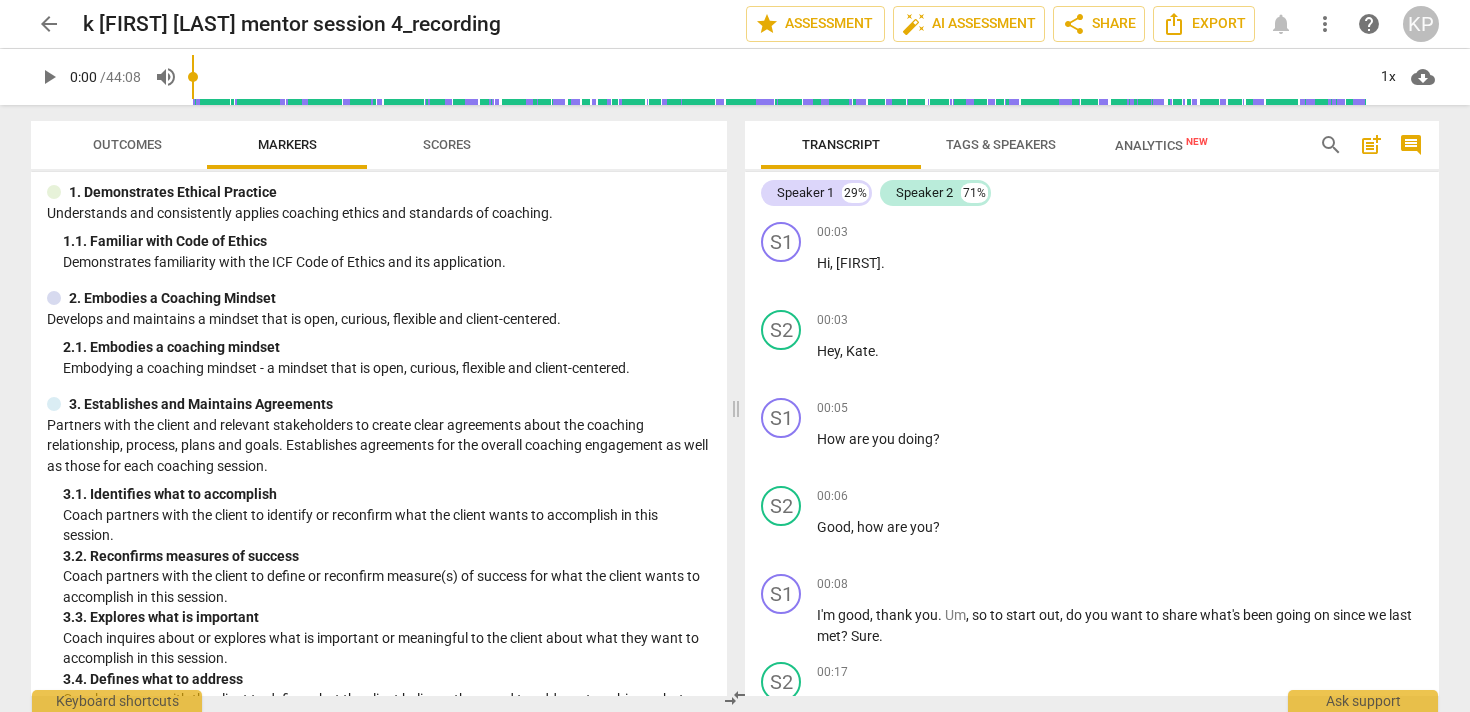 click on "Scores" at bounding box center (447, 144) 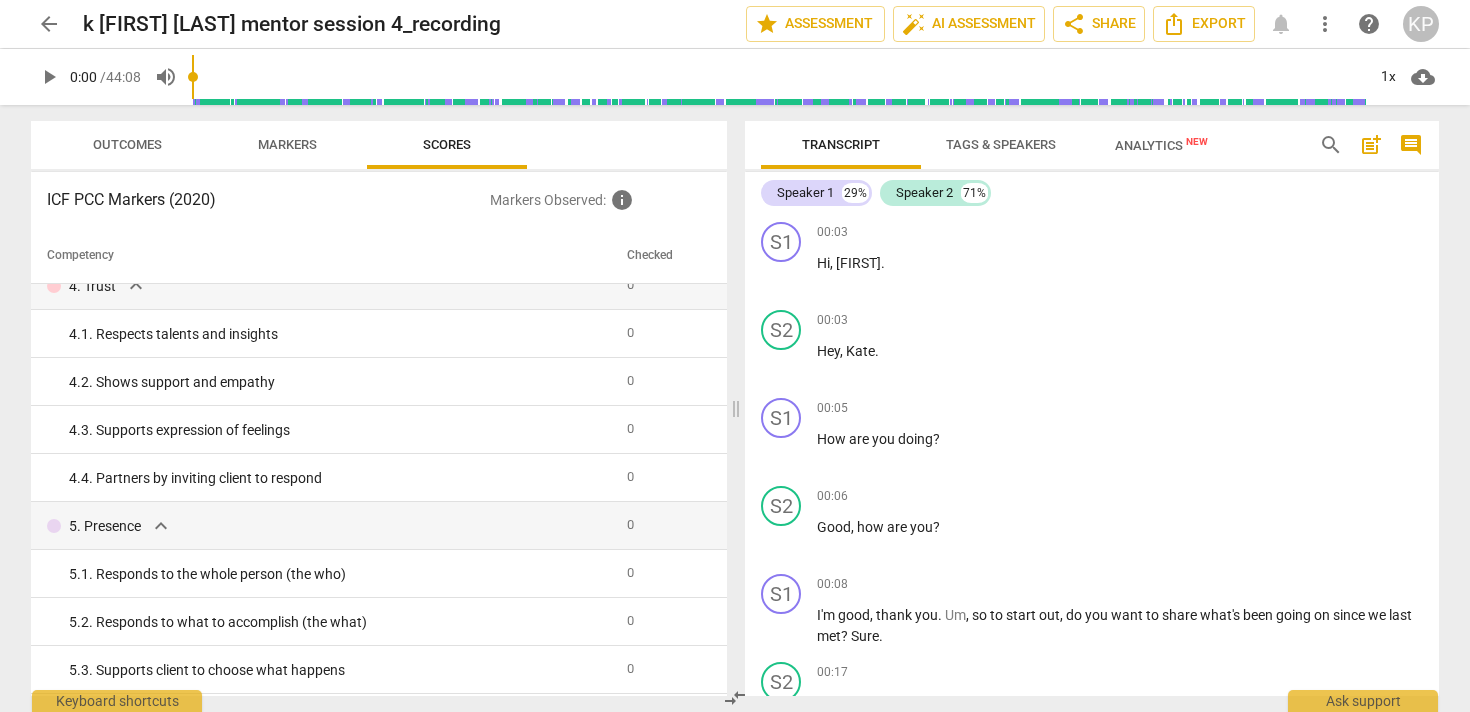 scroll, scrollTop: 0, scrollLeft: 0, axis: both 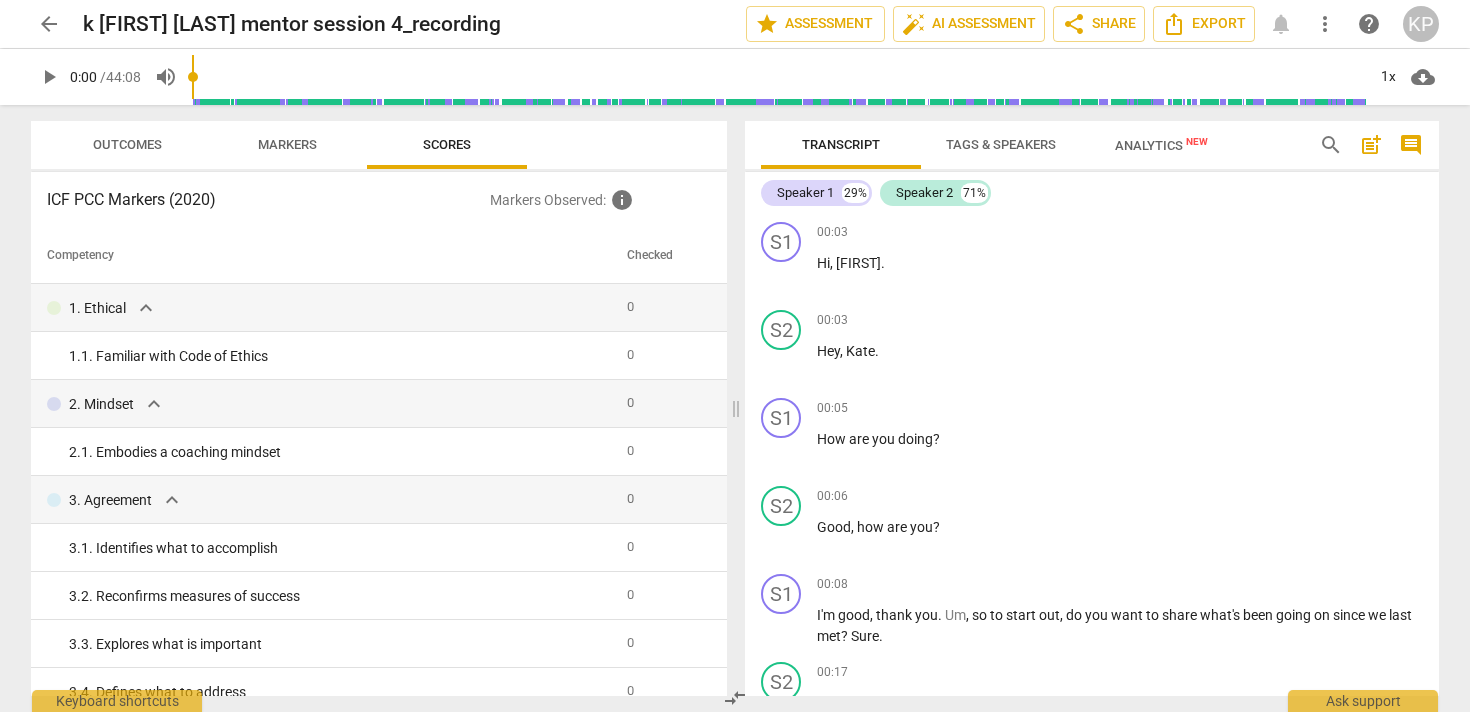 click on "Markers" at bounding box center [287, 144] 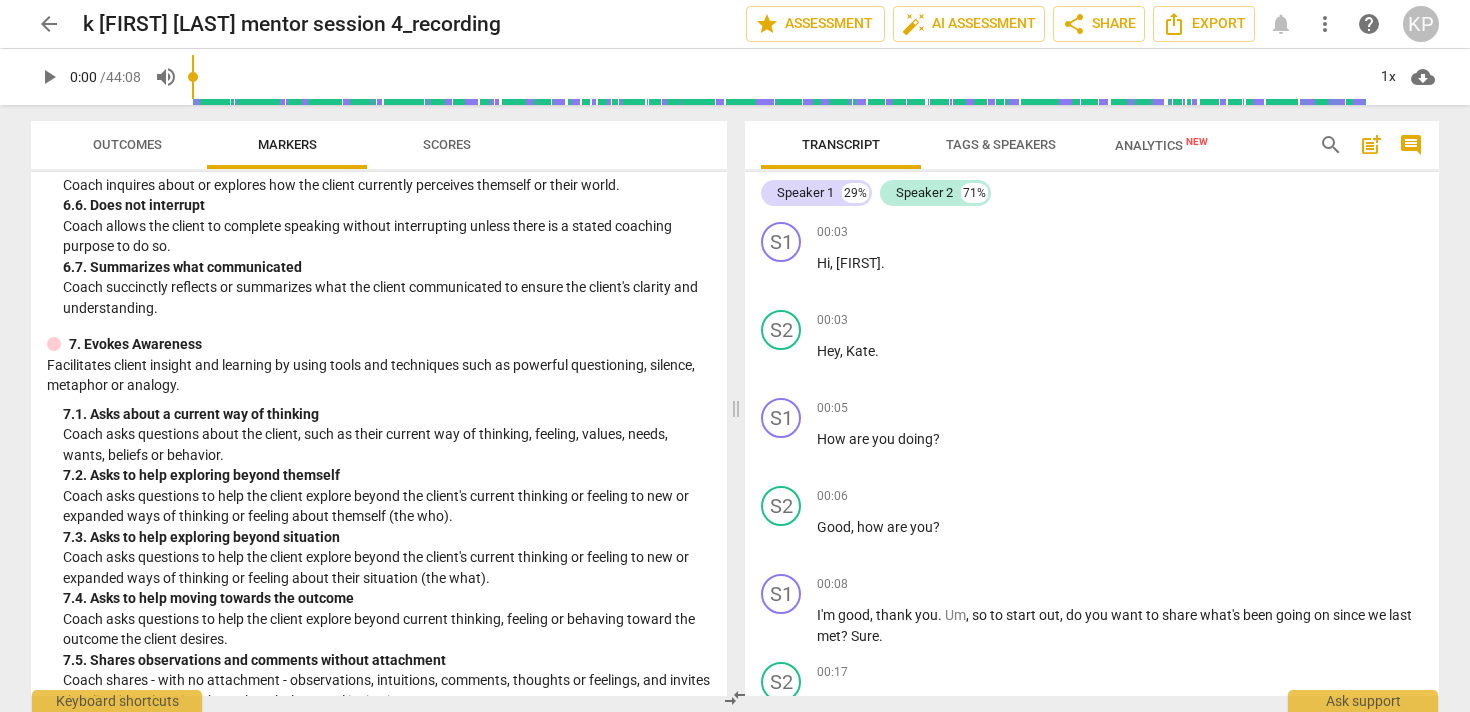 scroll, scrollTop: 2192, scrollLeft: 0, axis: vertical 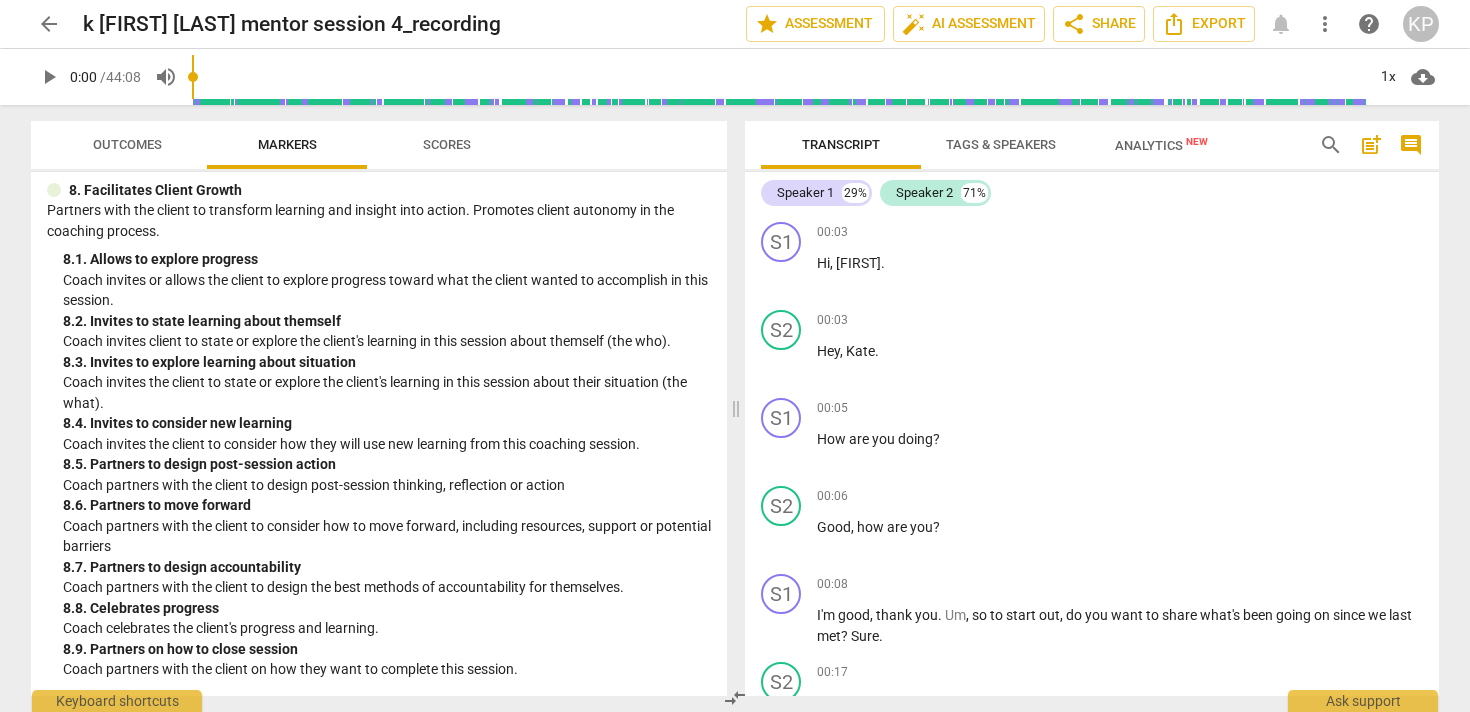 click on "Outcomes" at bounding box center (127, 145) 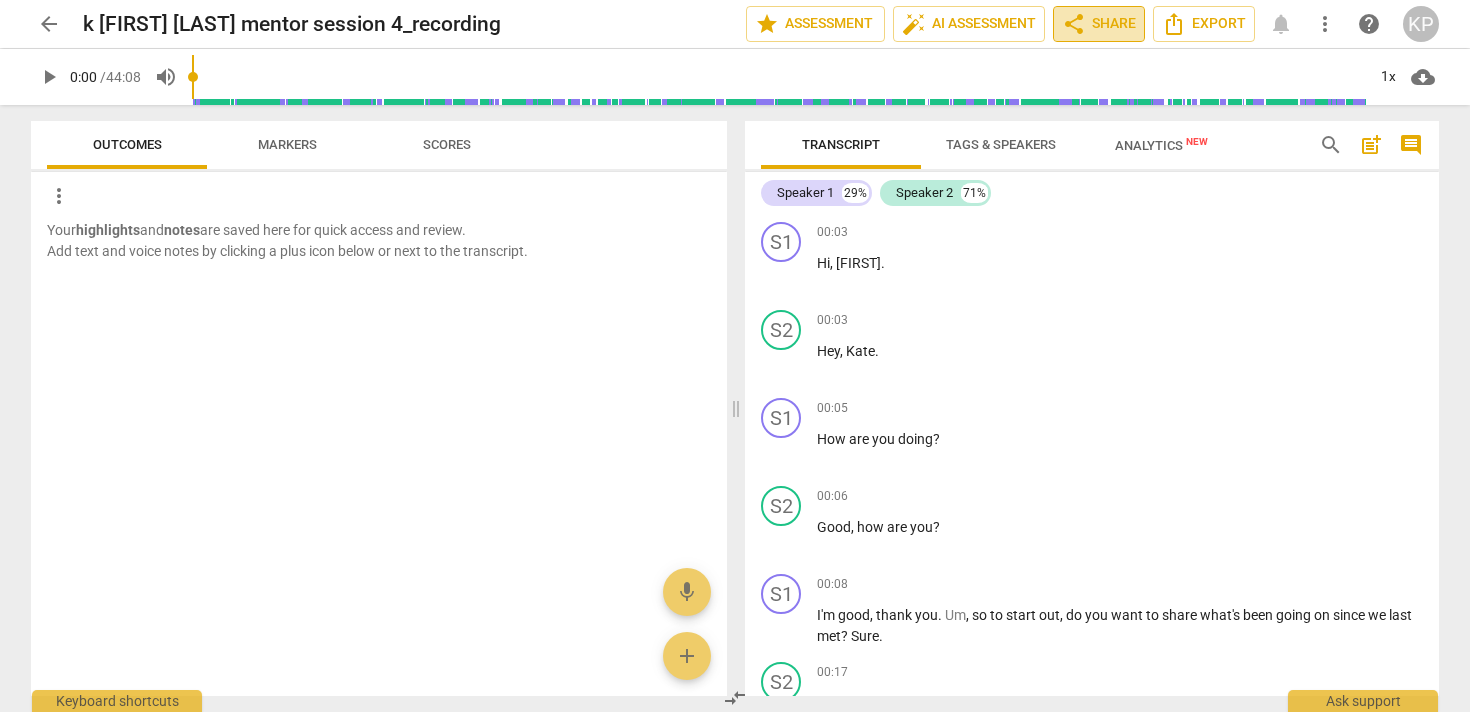 click on "share    Share" at bounding box center [1099, 24] 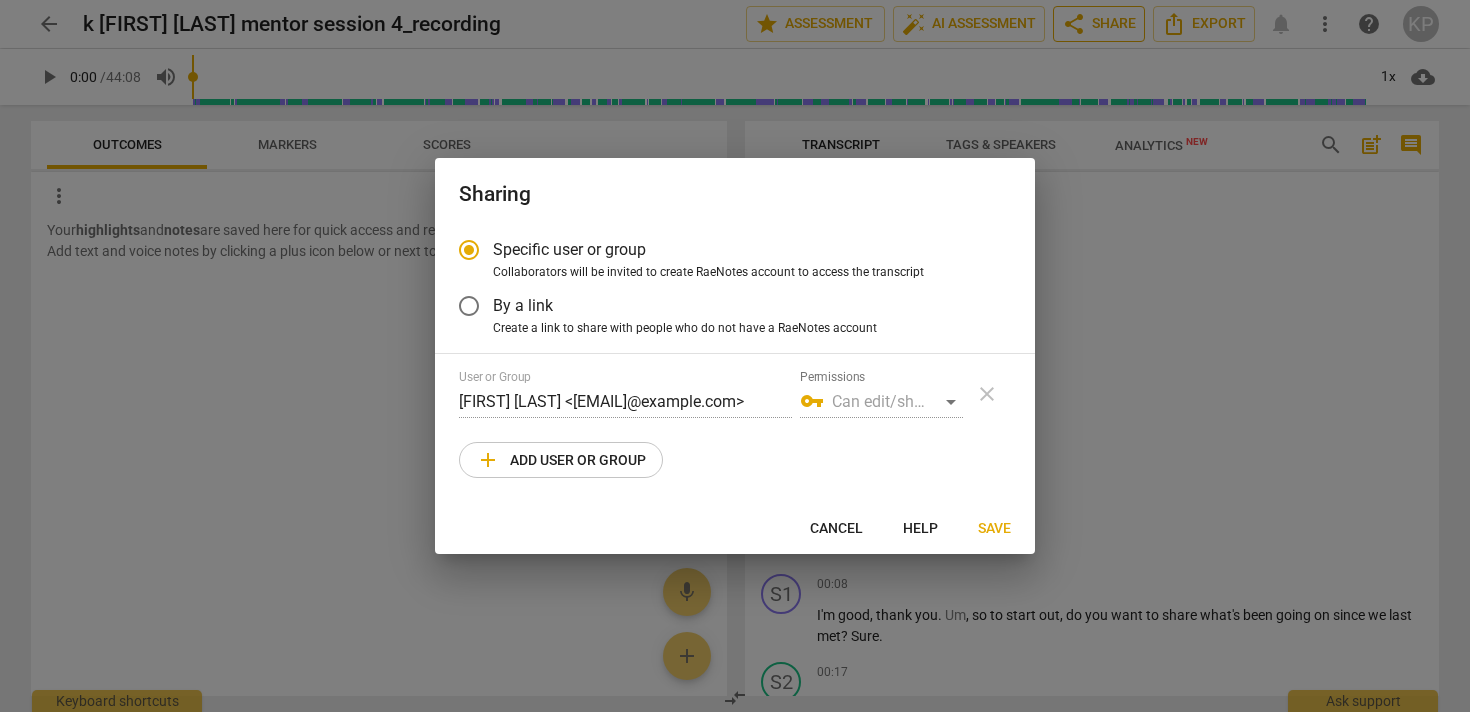 radio on "false" 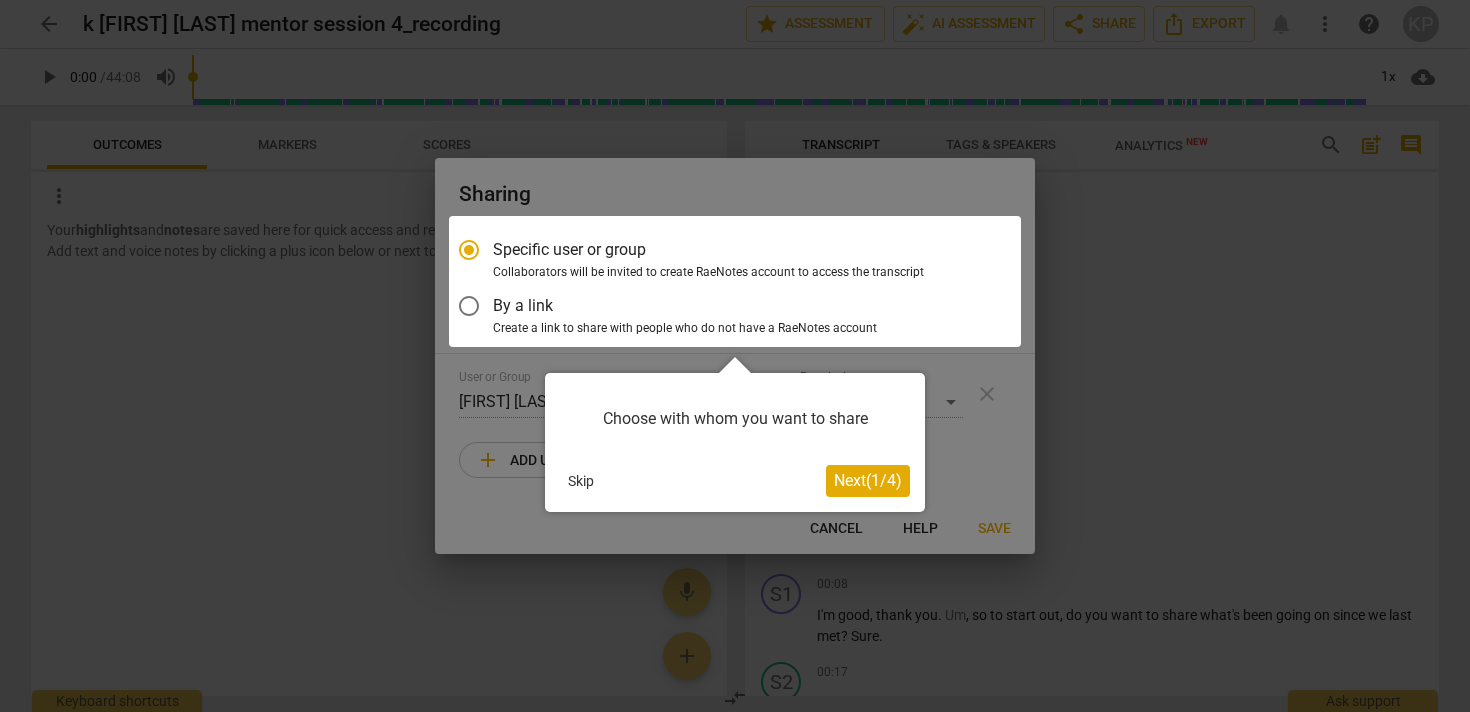 click at bounding box center (735, 281) 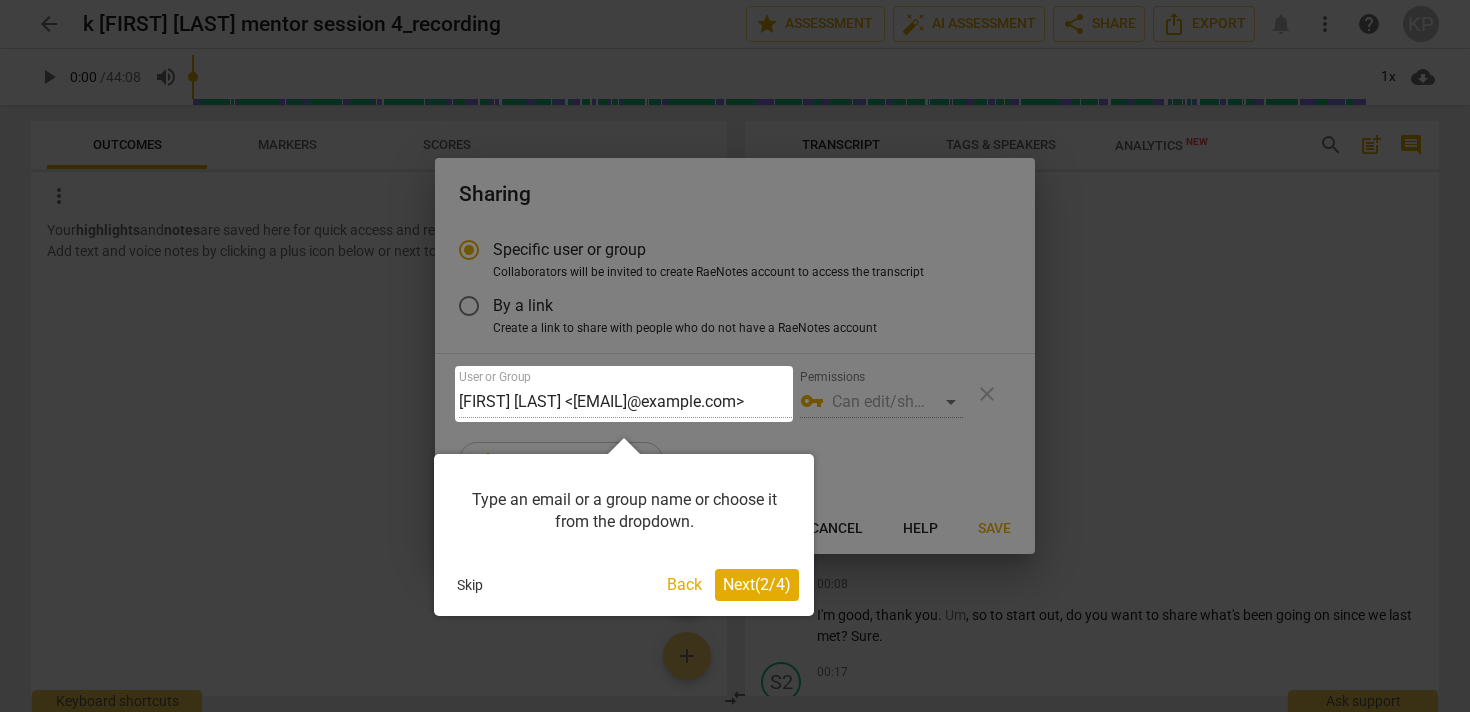 click on "Next  ( 2 / 4 )" at bounding box center [757, 584] 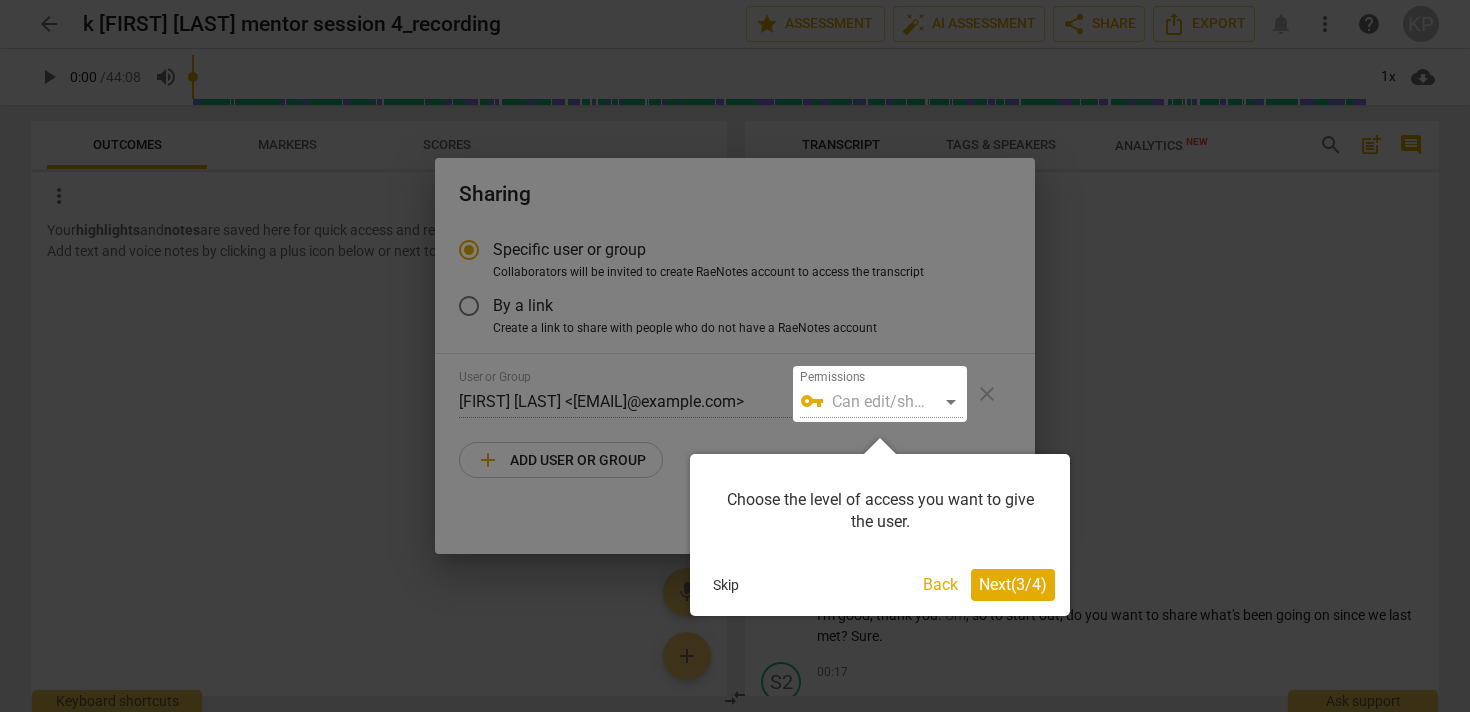 click on "Next  ( 3 / 4 )" at bounding box center [1013, 584] 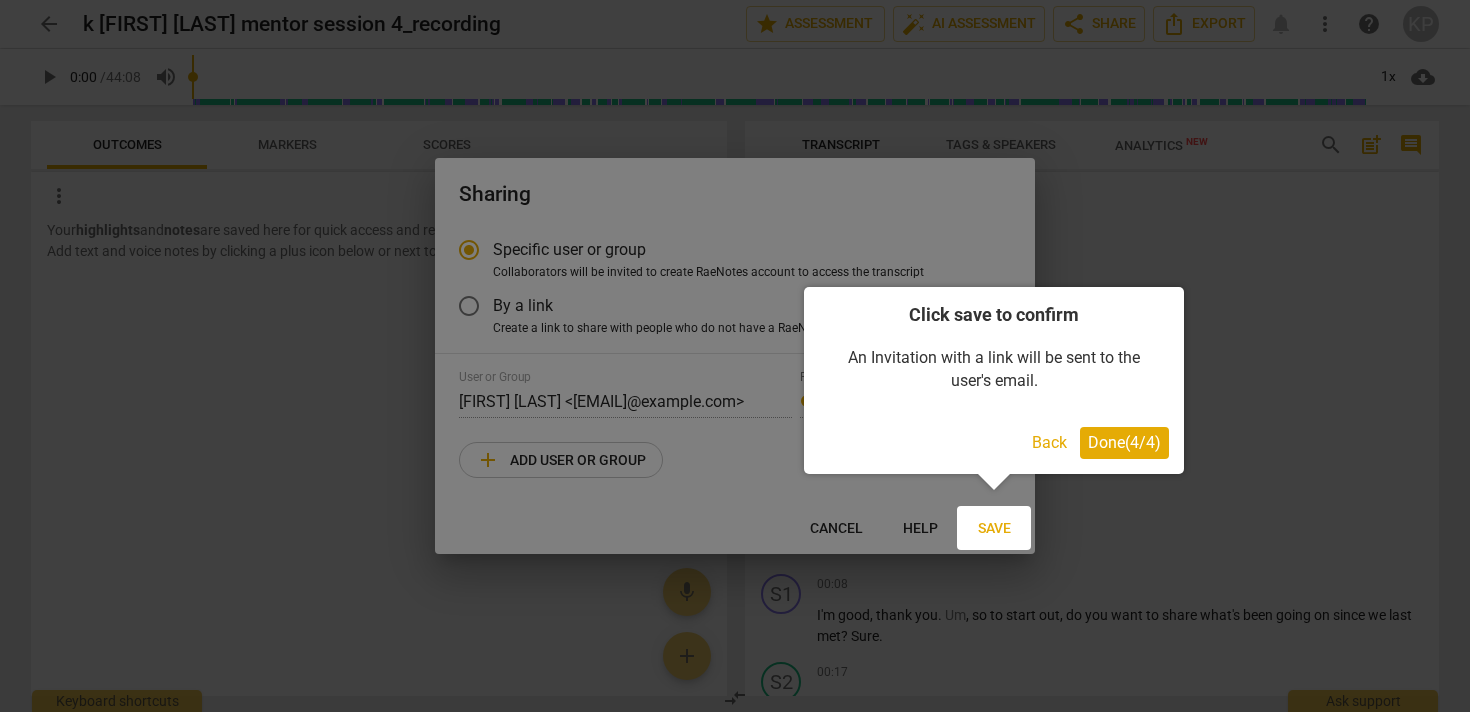 click on "Done  ( 4 / 4 )" at bounding box center (1124, 442) 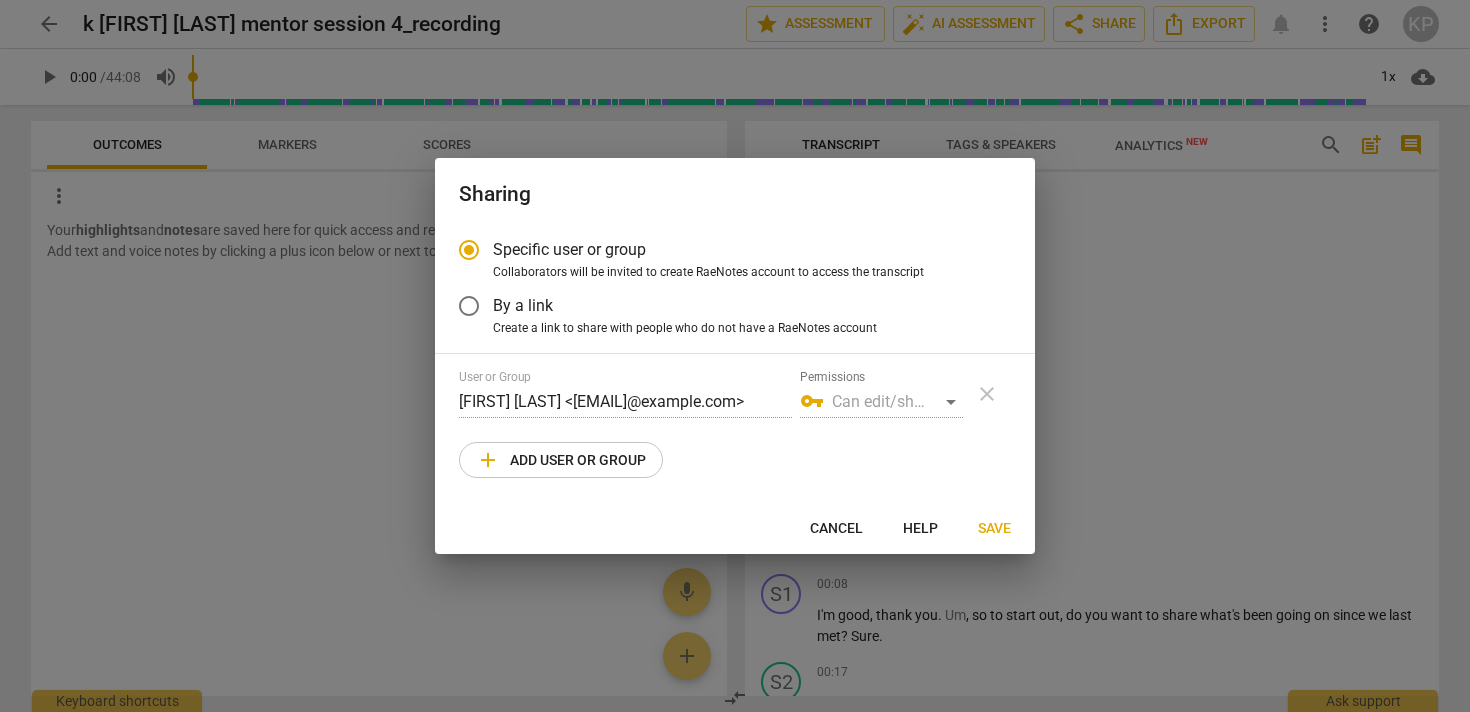 click on "Create a link to share with people who do not have a RaeNotes account" at bounding box center [685, 329] 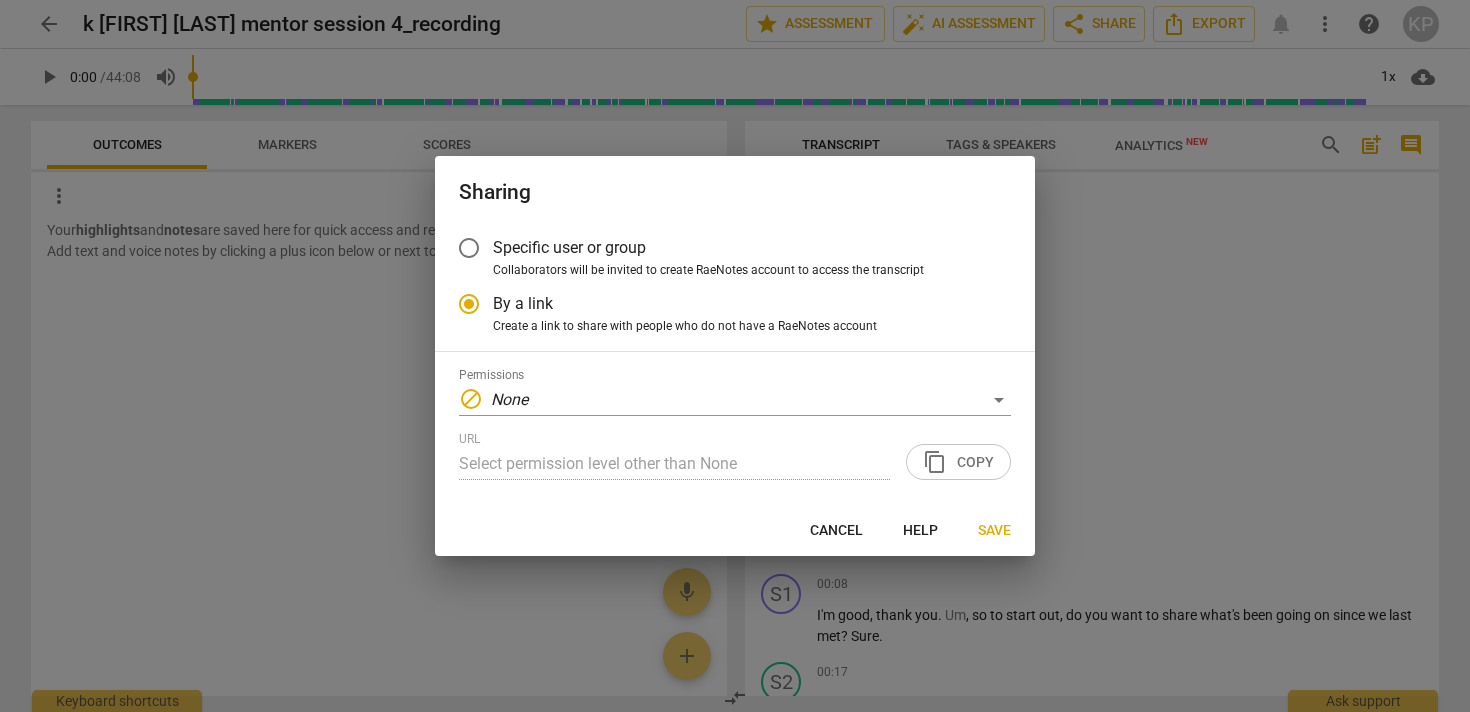 click on "Collaborators will be invited to create RaeNotes account to access the transcript" at bounding box center [708, 271] 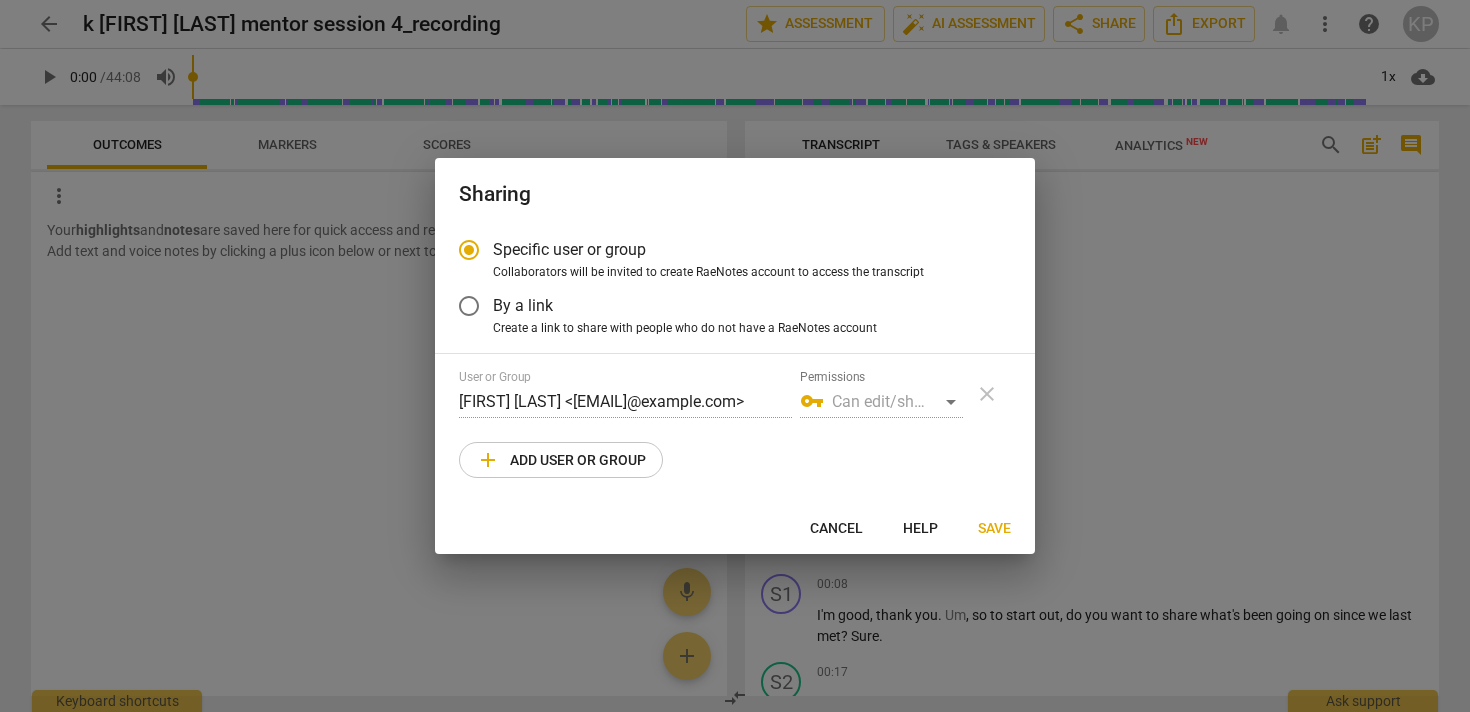 click on "vpn_key Can edit/share" at bounding box center (881, 402) 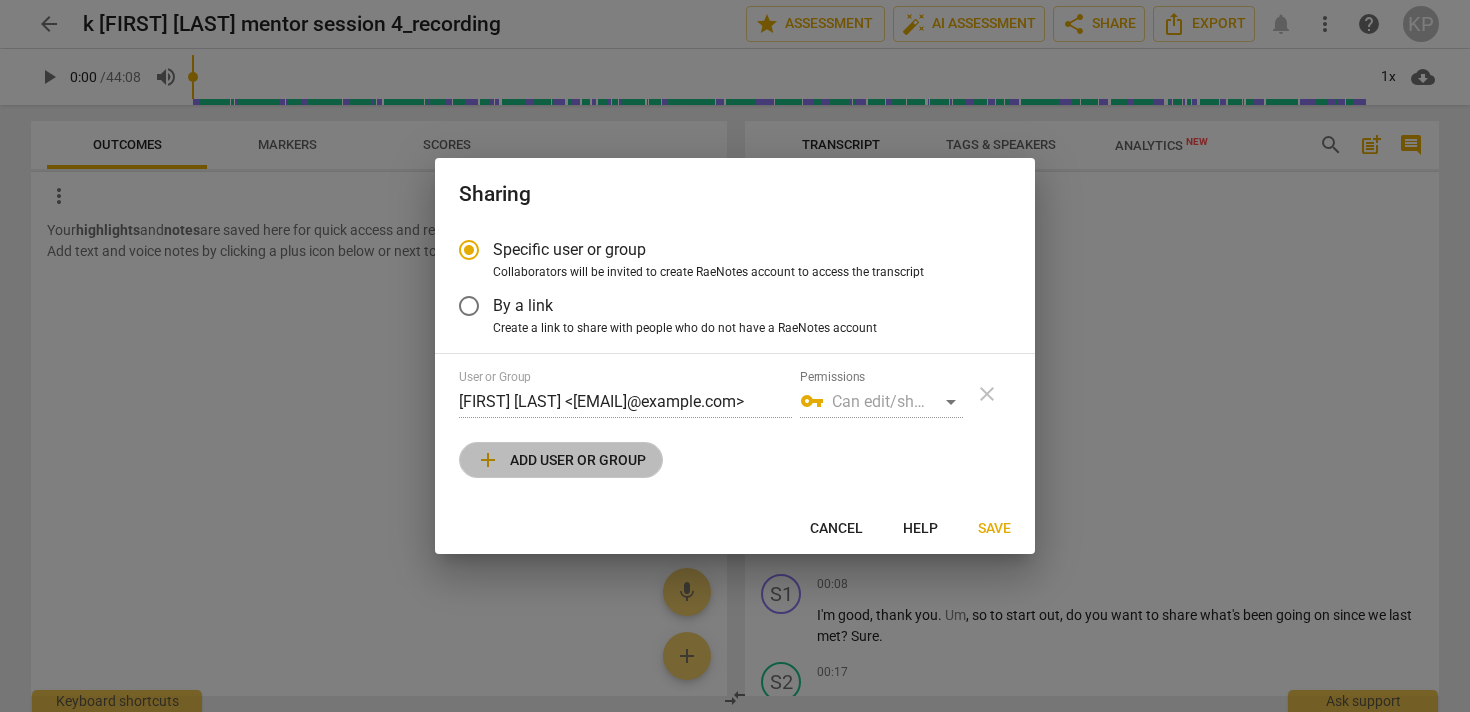 click on "add Add user or group" at bounding box center (561, 460) 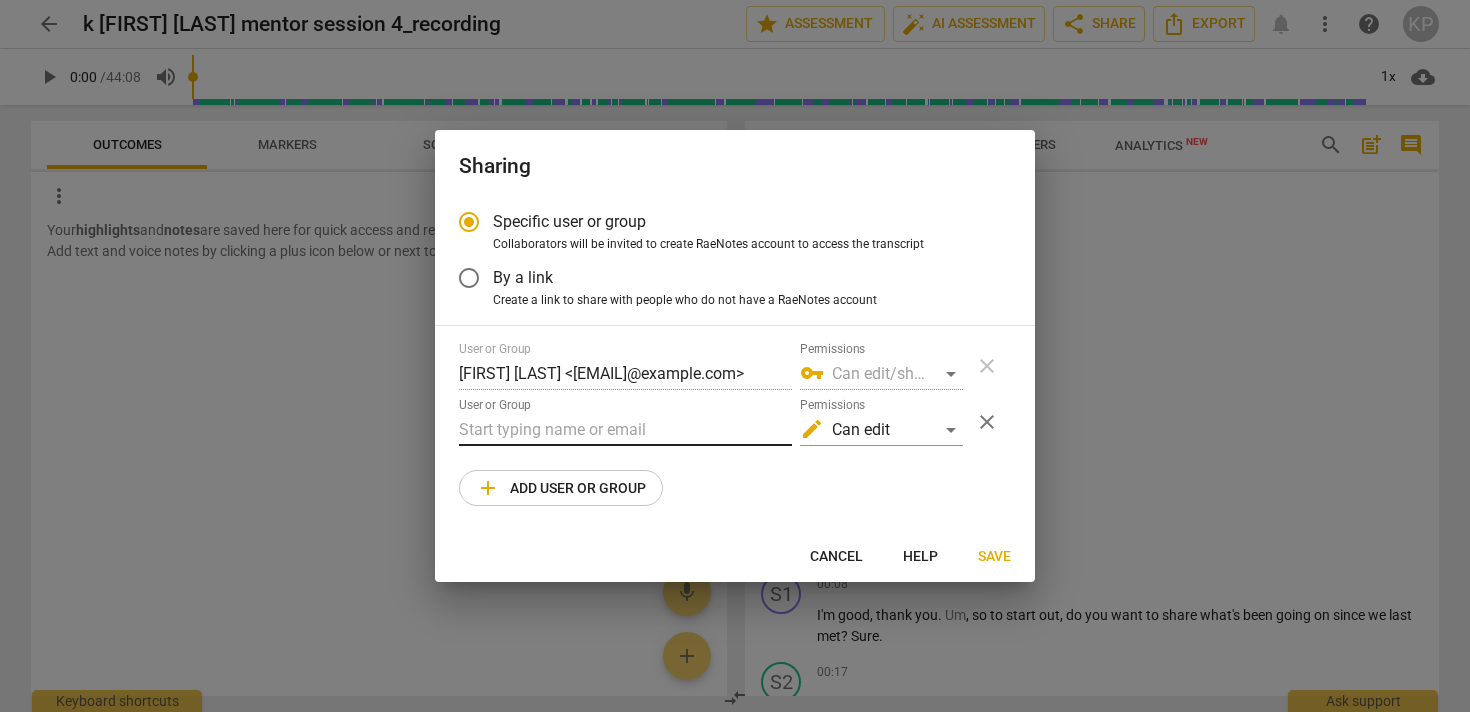 click at bounding box center (625, 430) 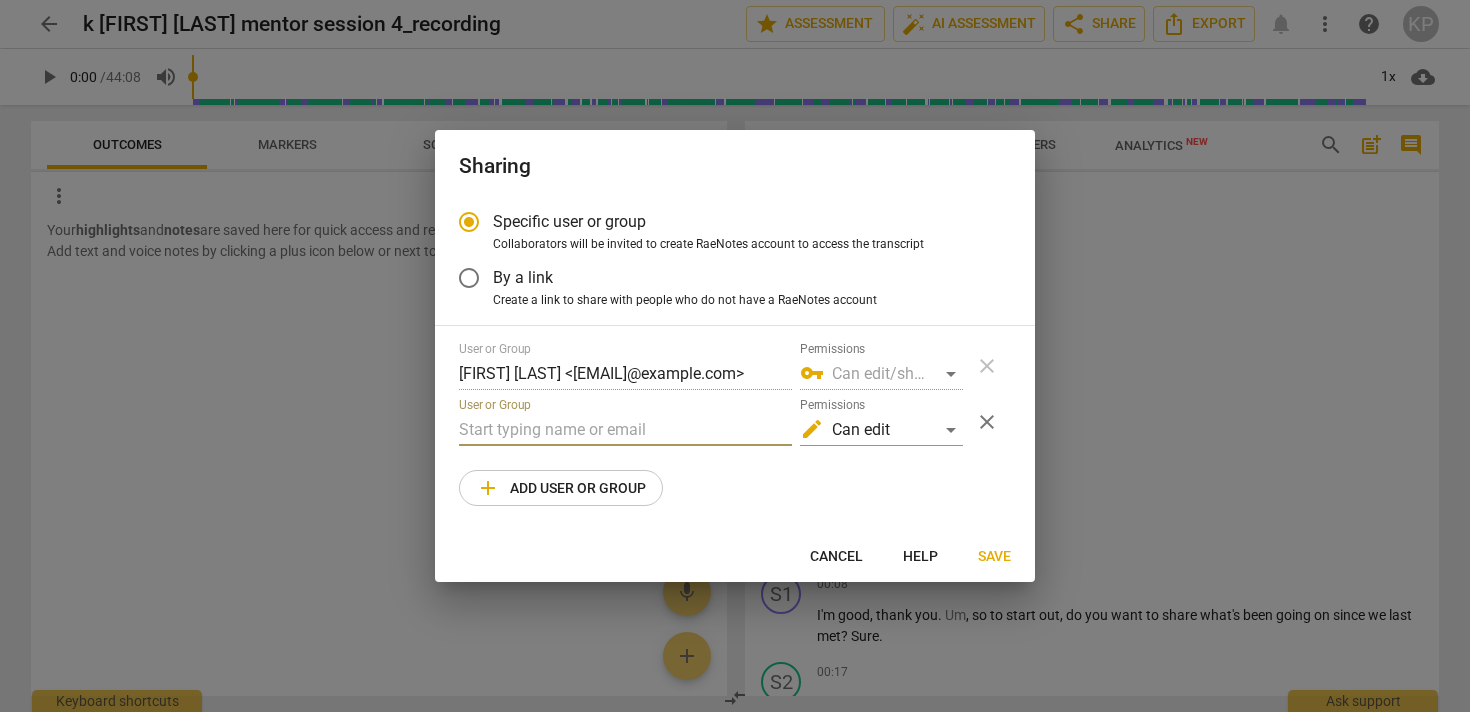 paste on "[EMAIL]@example.com" 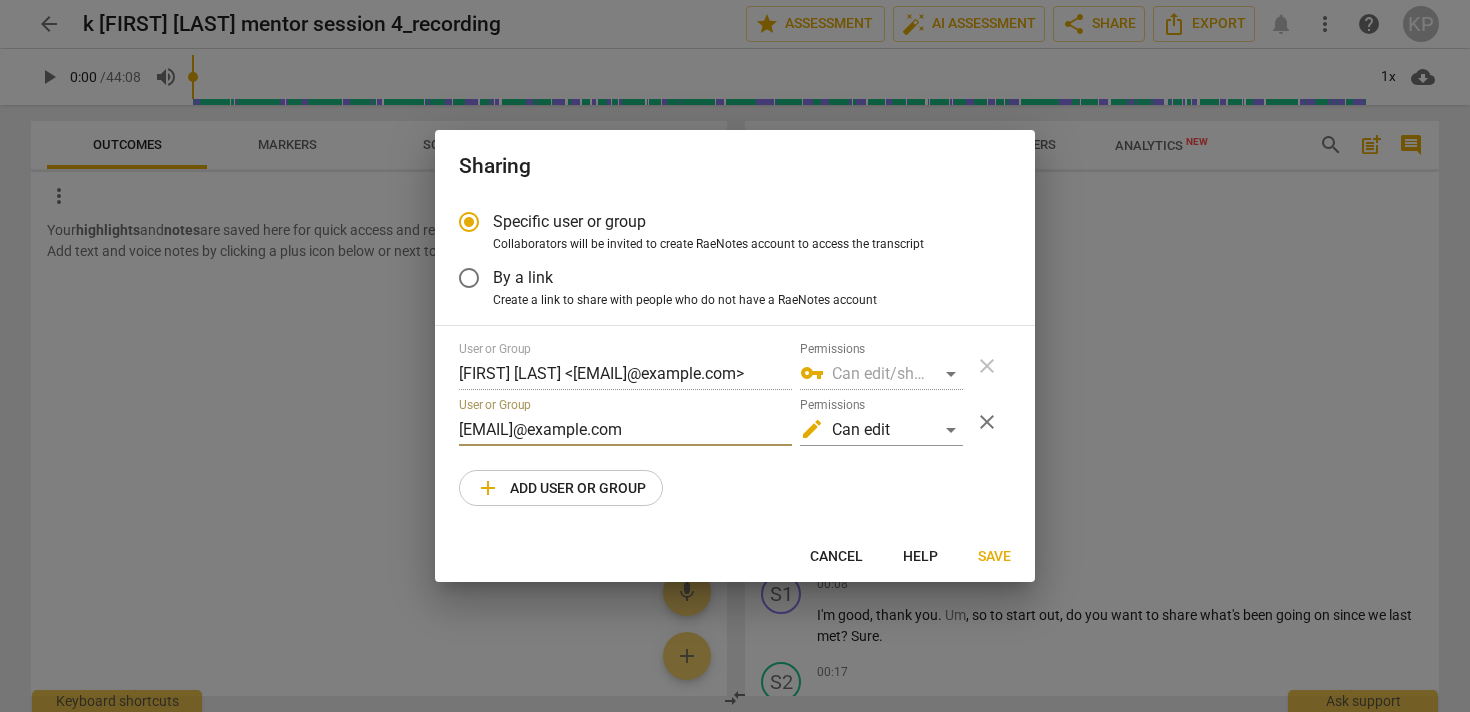 type on "[EMAIL]@example.com" 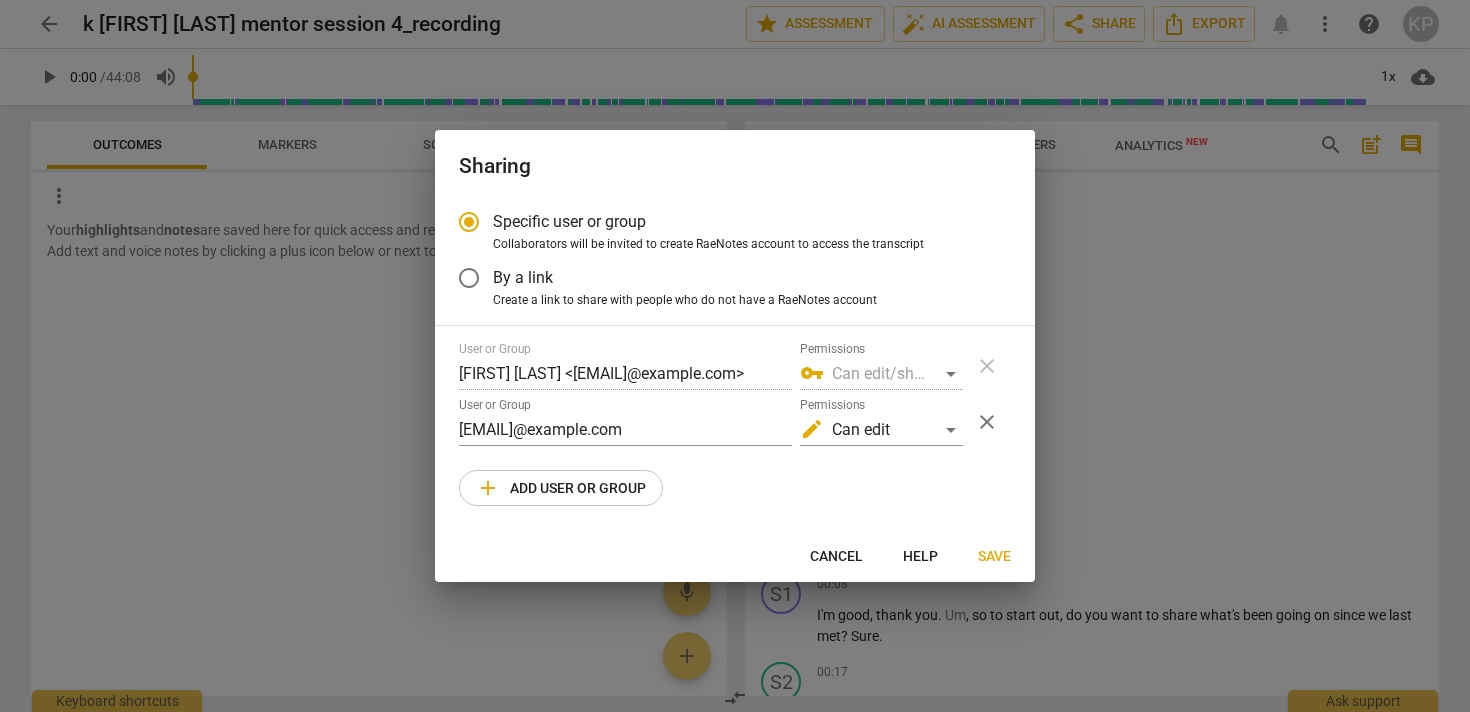 click on "Save" at bounding box center (994, 557) 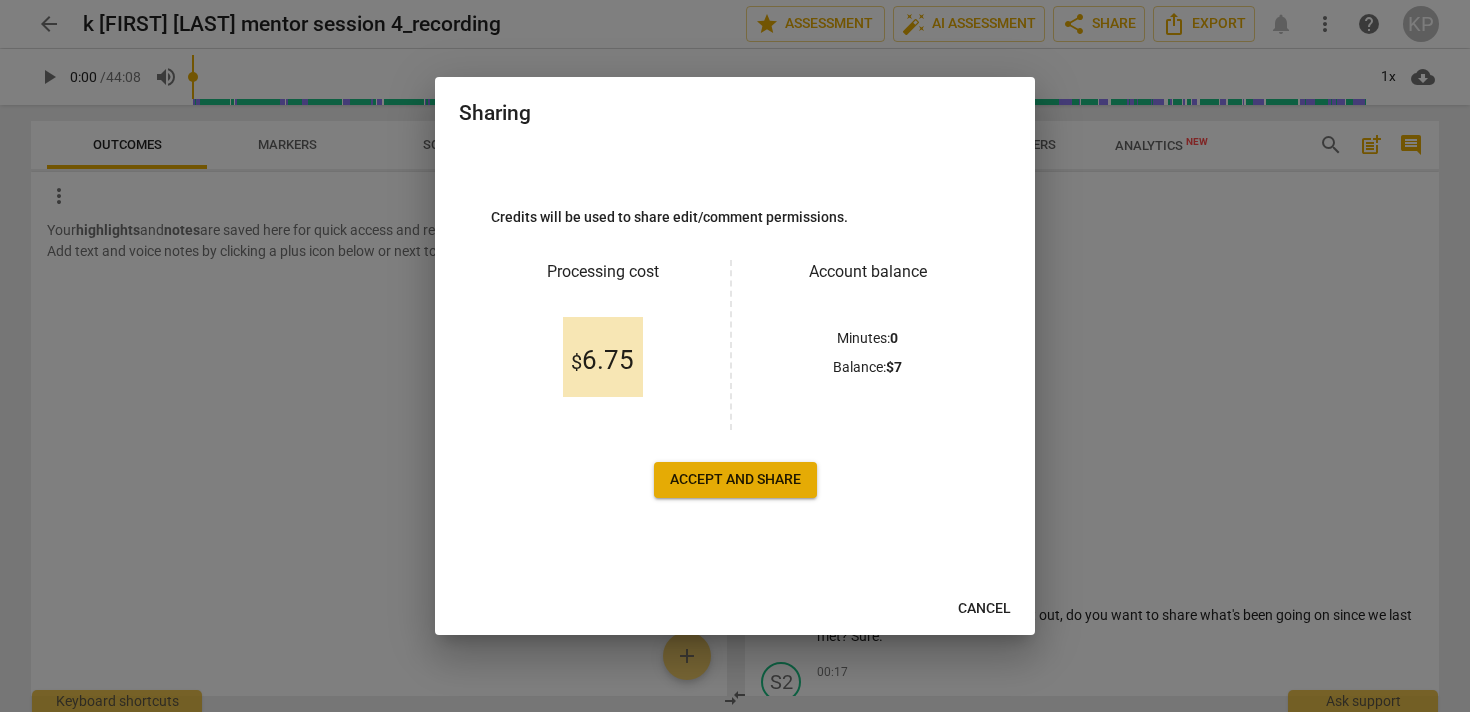 click on "Accept and share" at bounding box center [735, 480] 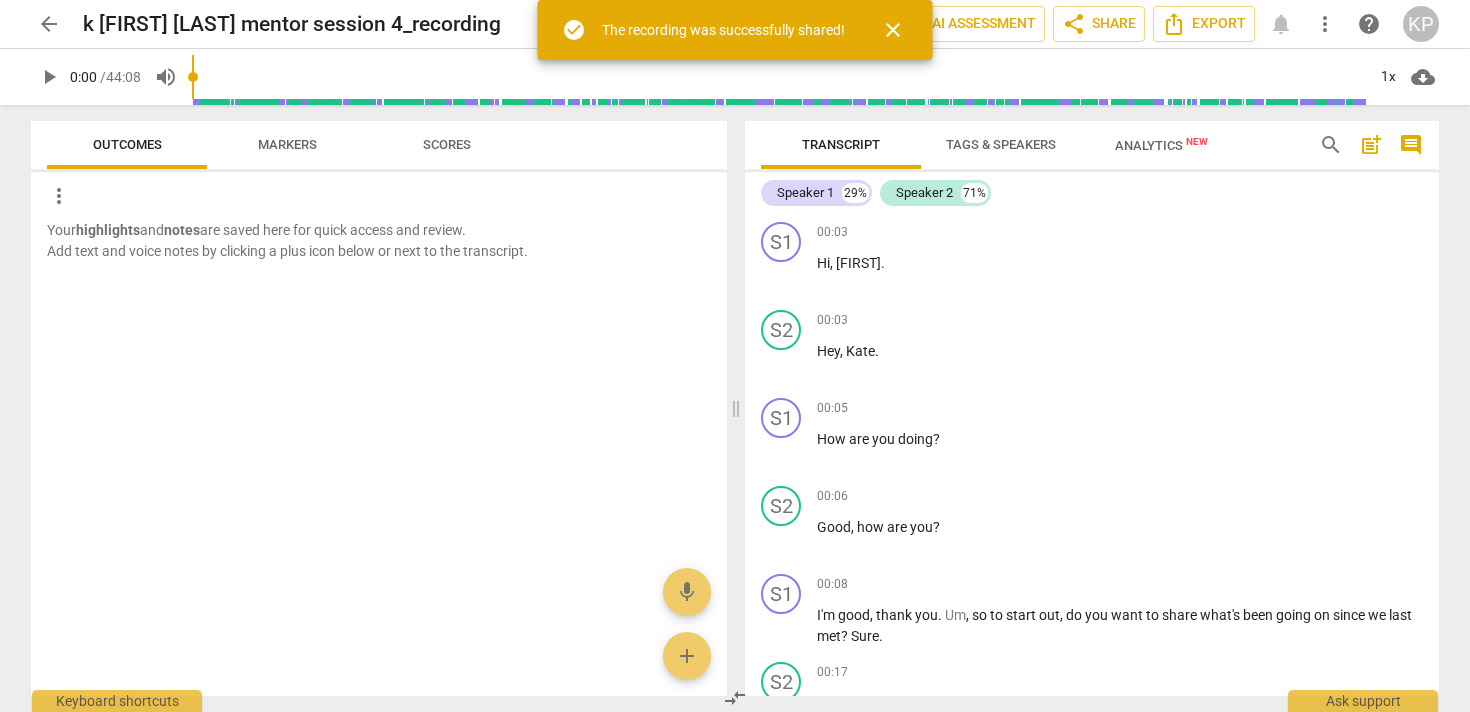click on "close" at bounding box center [893, 30] 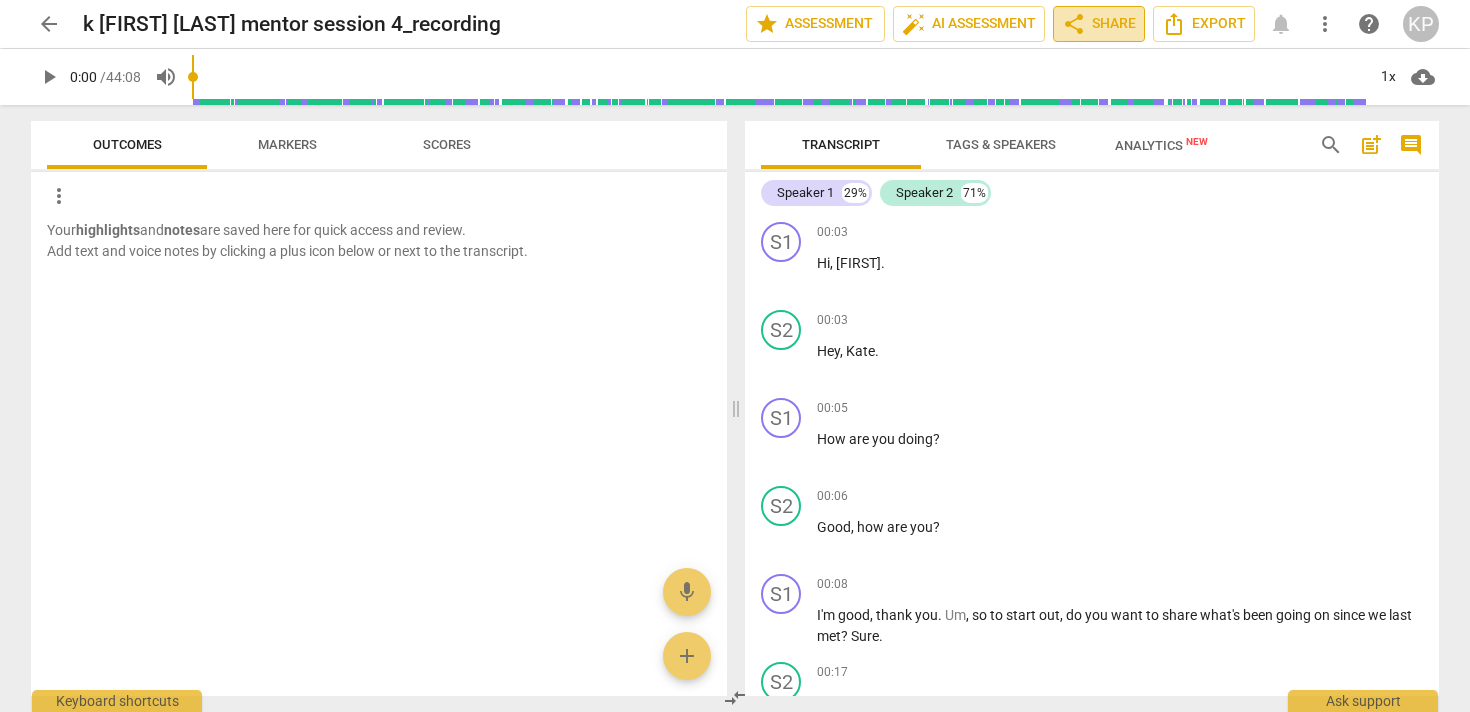 click on "share    Share" at bounding box center (1099, 24) 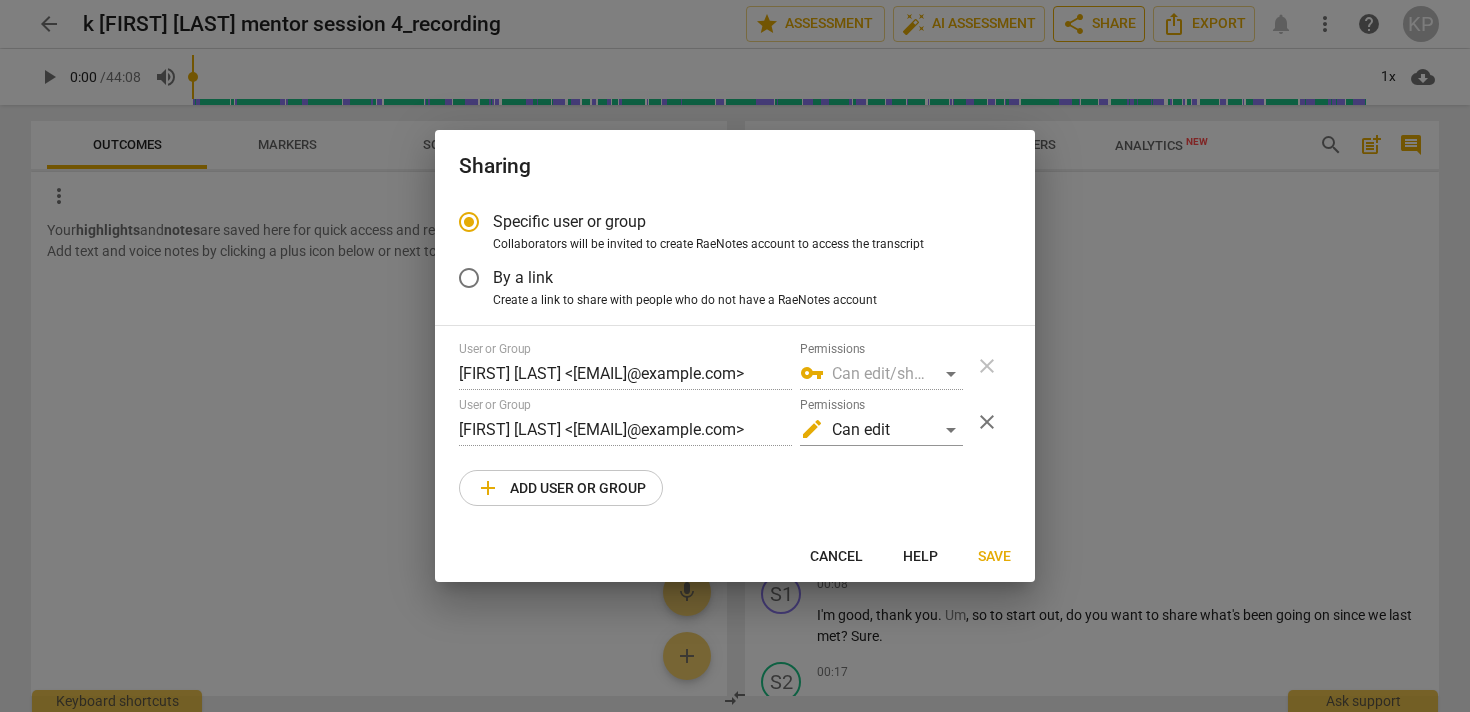 radio on "false" 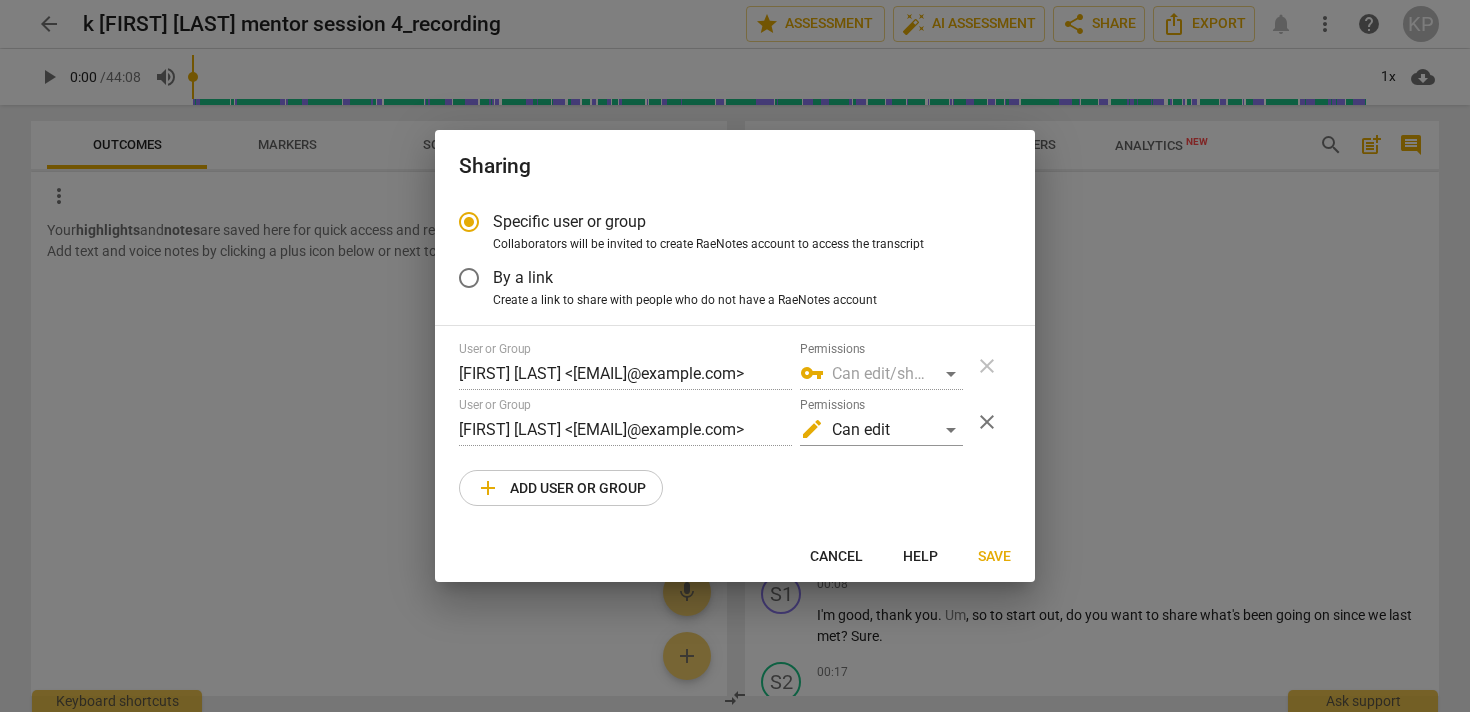 click on "By a link" at bounding box center [720, 278] 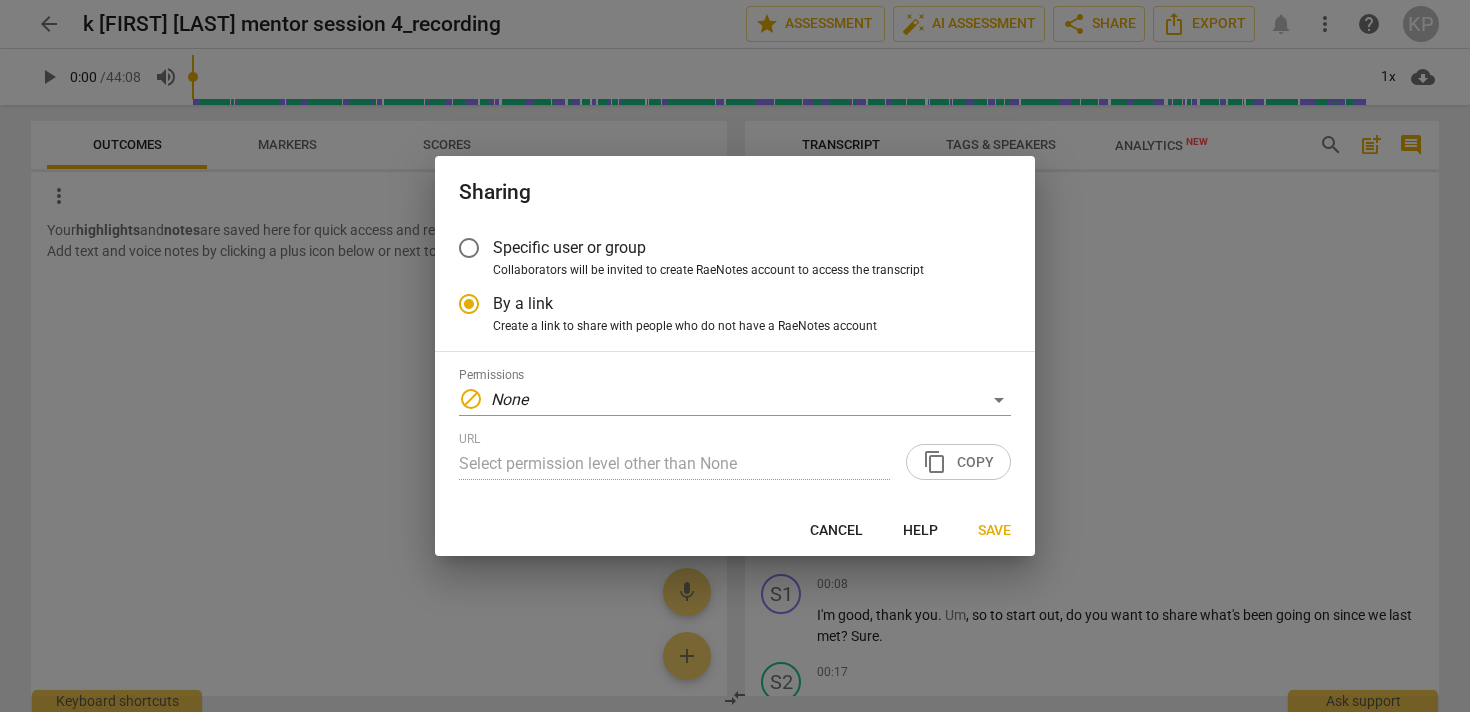 click on "Save" at bounding box center (994, 531) 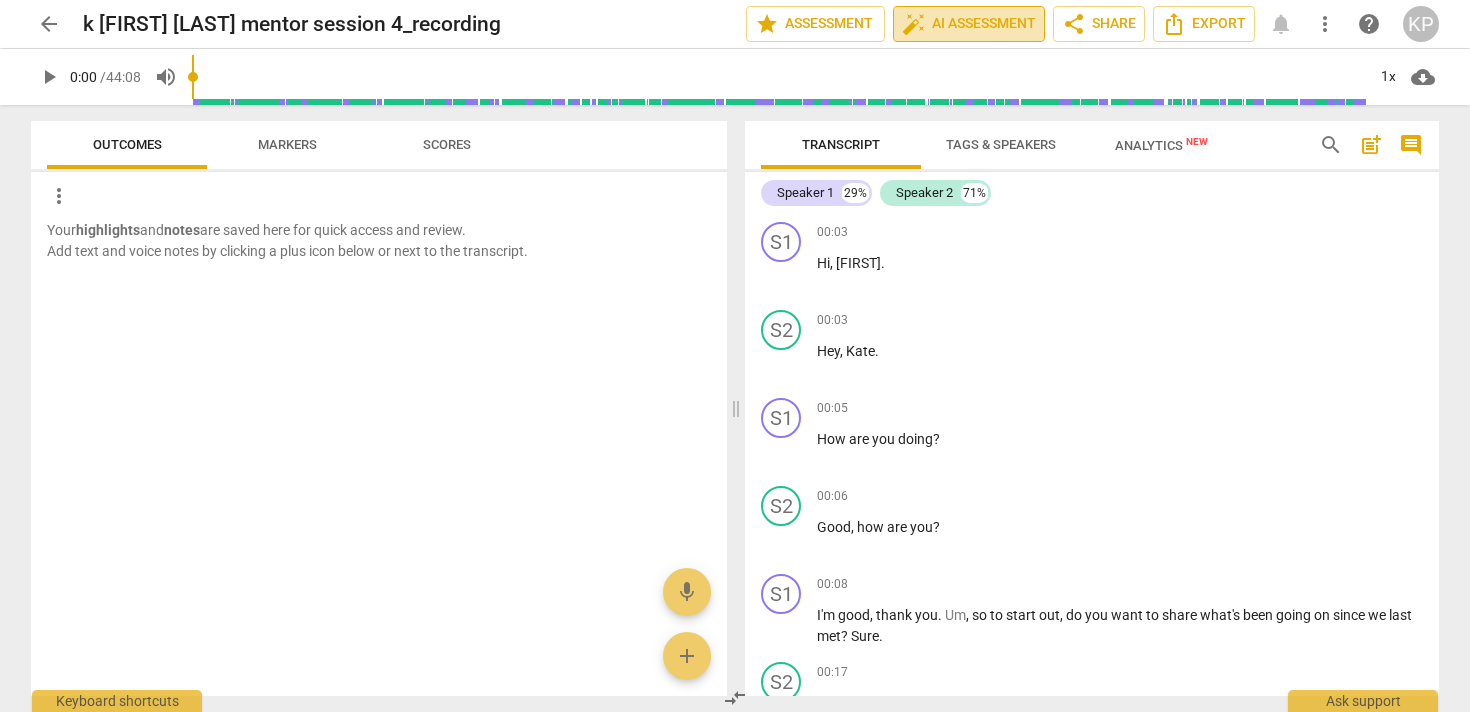 click on "auto_fix_high    AI Assessment" at bounding box center [969, 24] 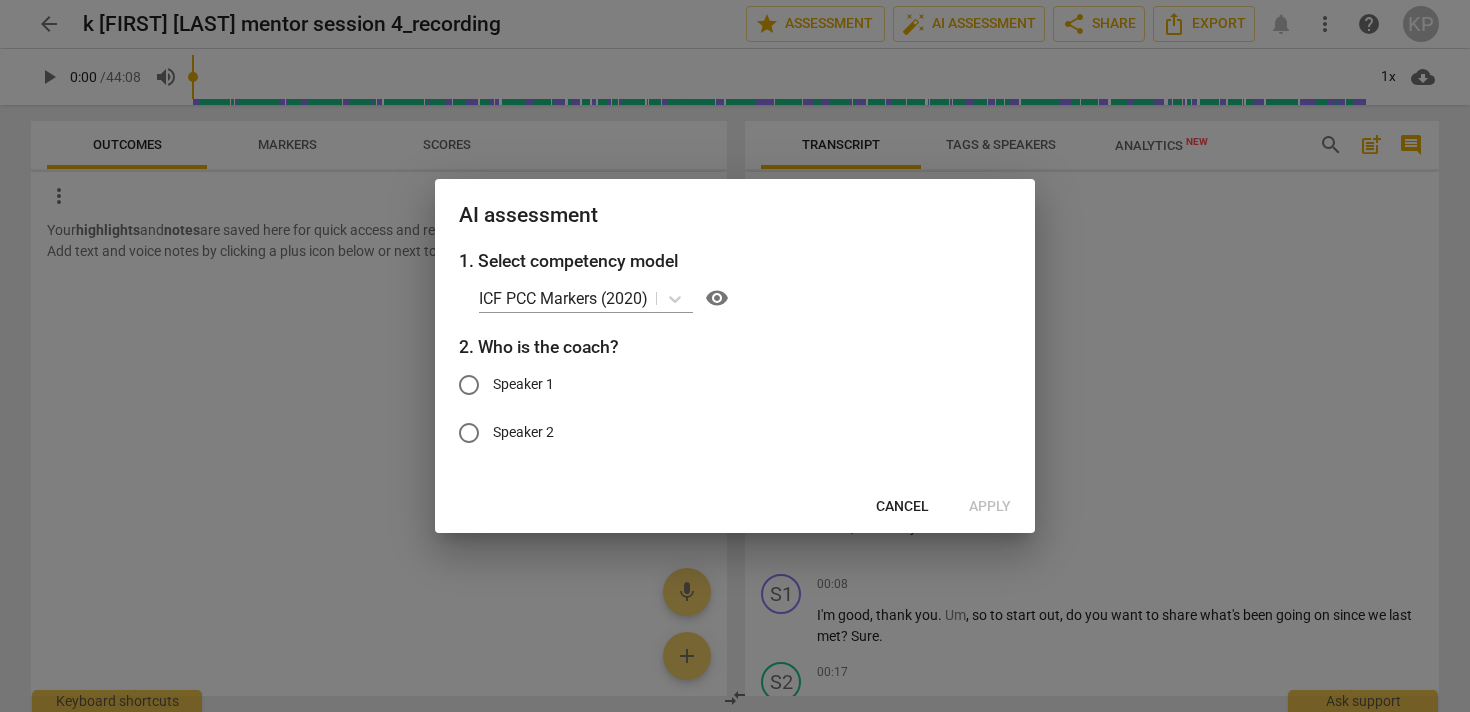 click on "Cancel" at bounding box center [902, 507] 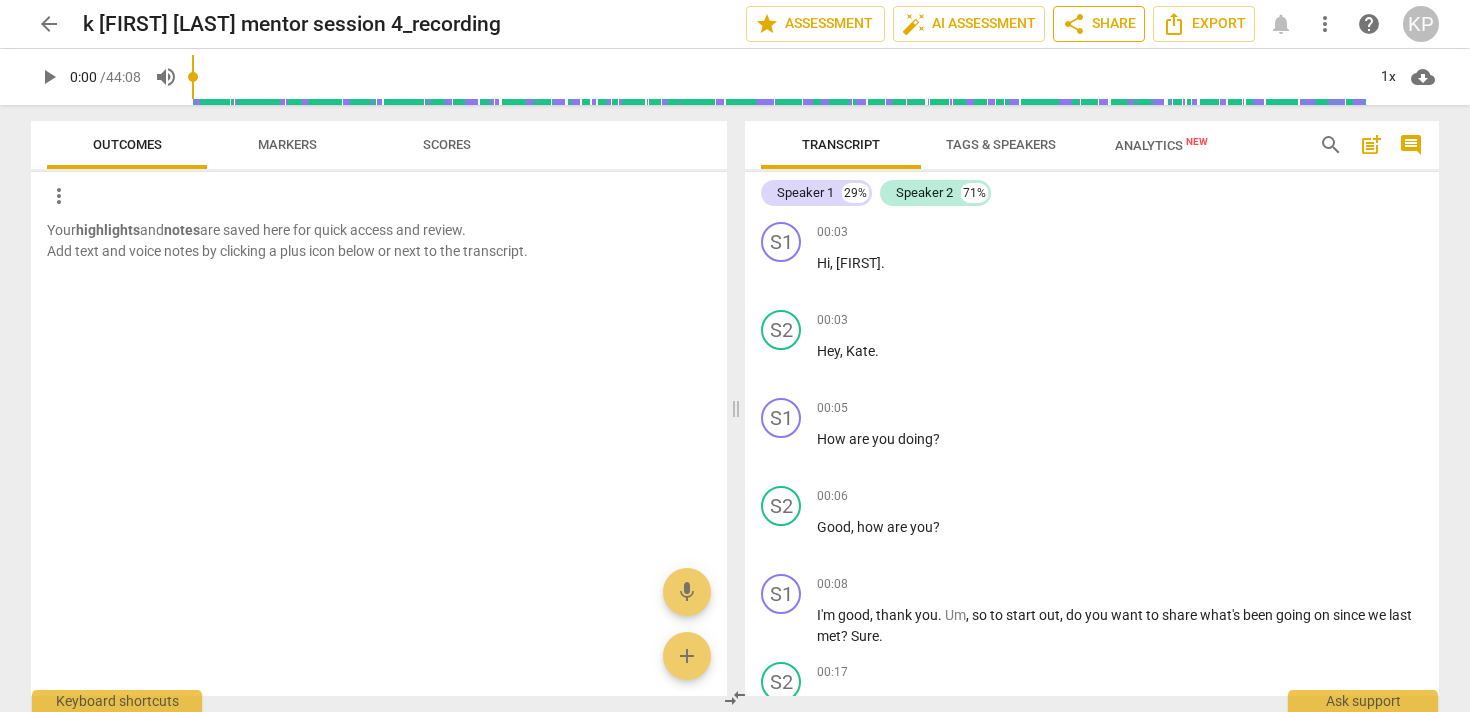 click on "share    Share" at bounding box center [1099, 24] 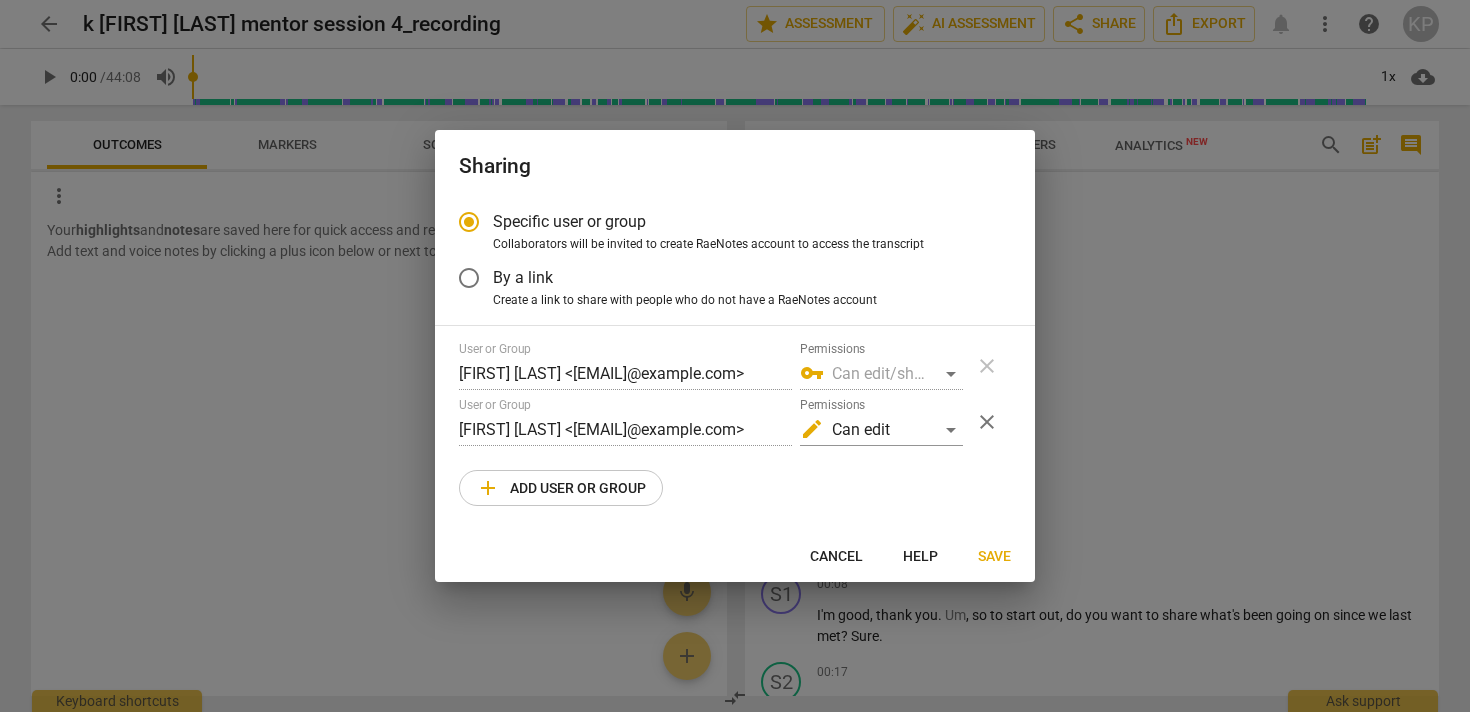 radio on "false" 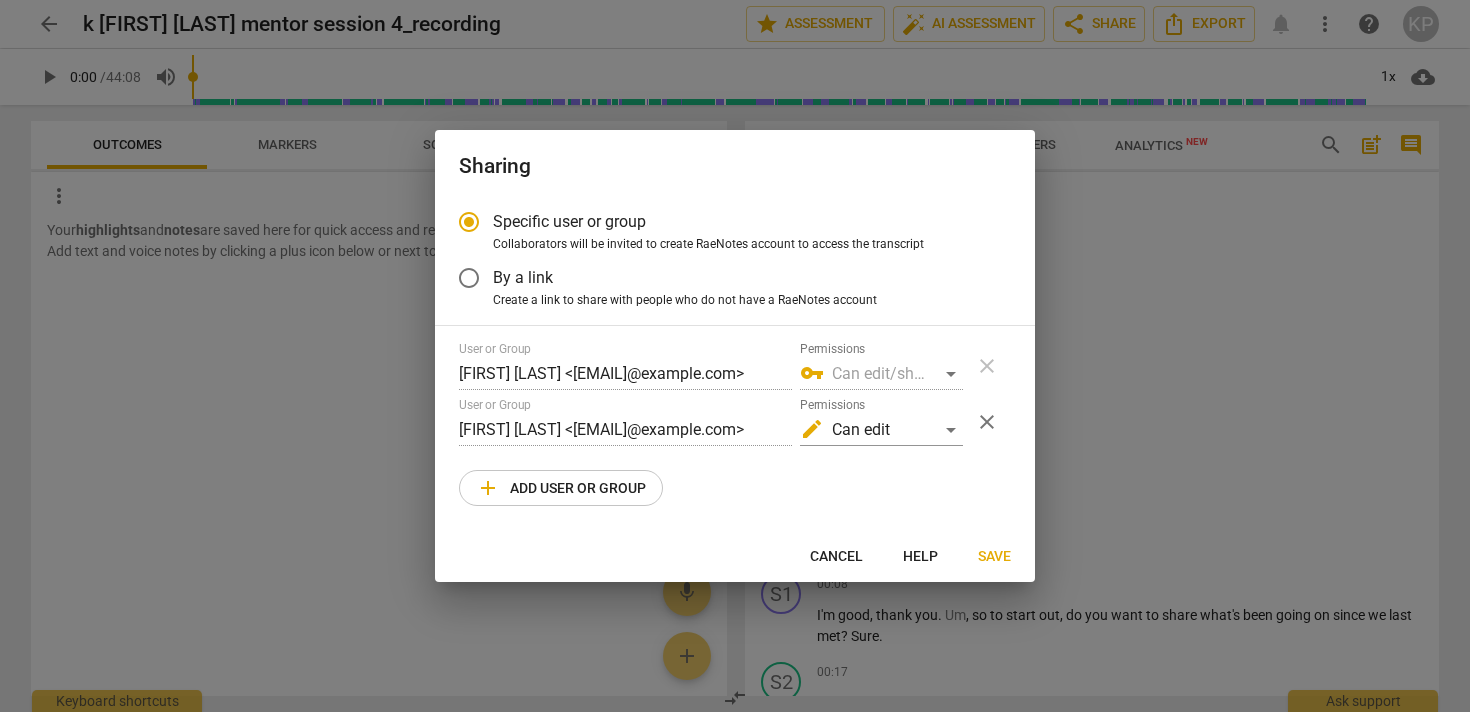 click on "Create a link to share with people who do not have a RaeNotes account" at bounding box center (685, 301) 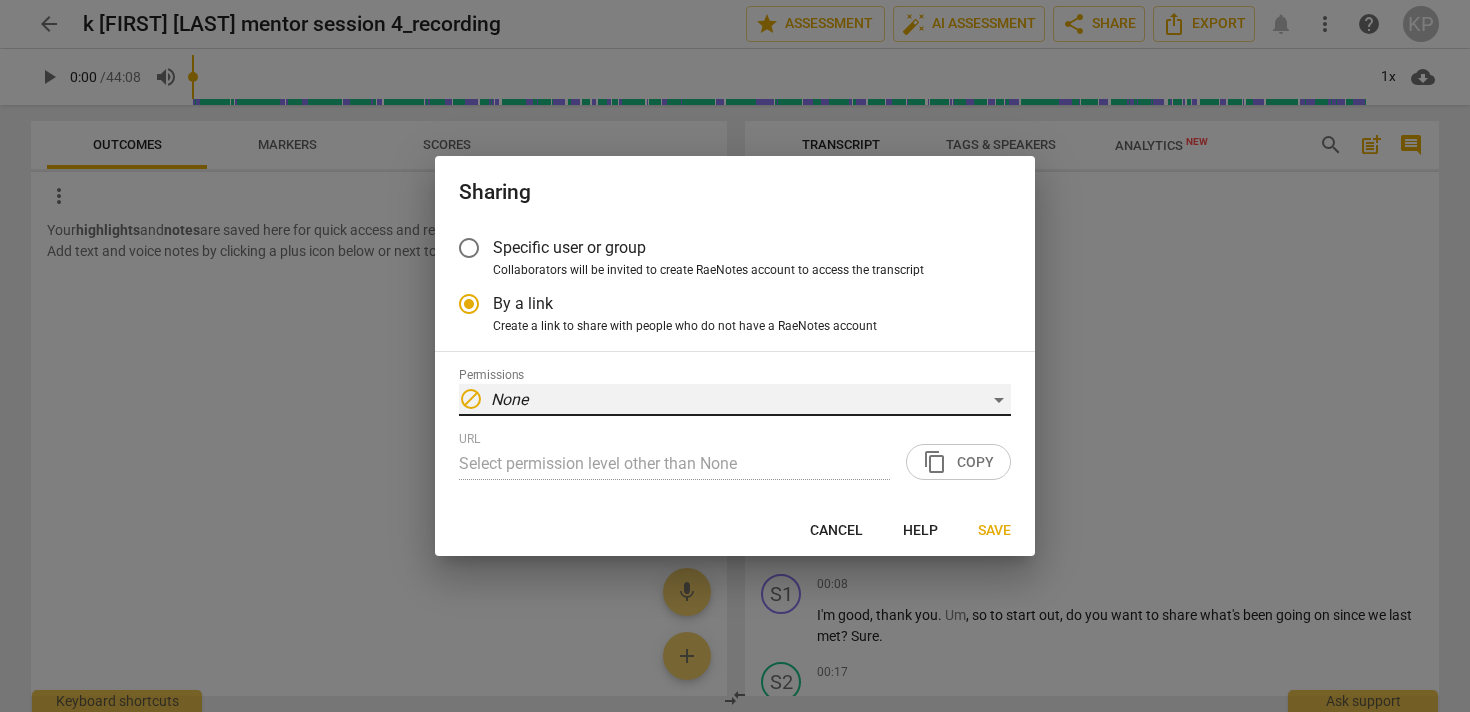 click on "block None" at bounding box center (735, 400) 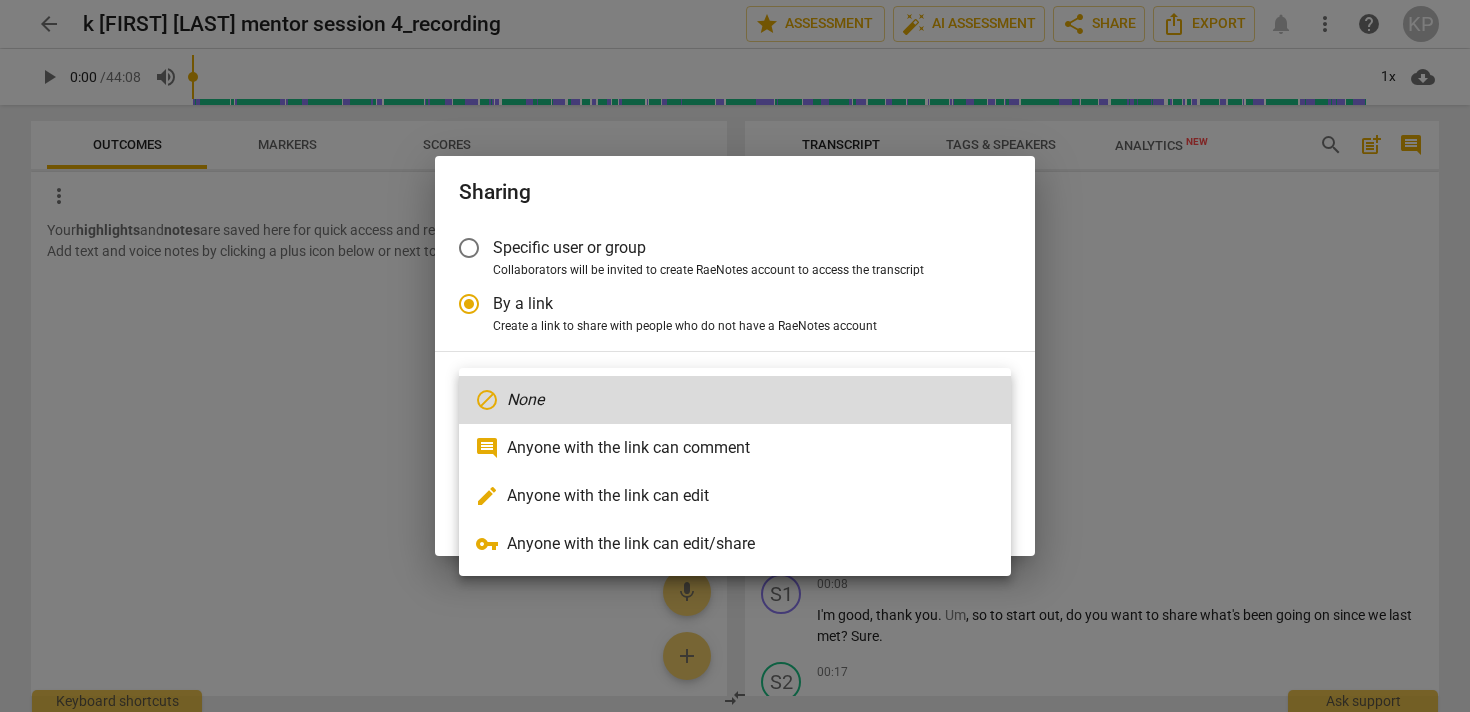 click on "vpn_key Anyone with the link can edit/share" at bounding box center [735, 544] 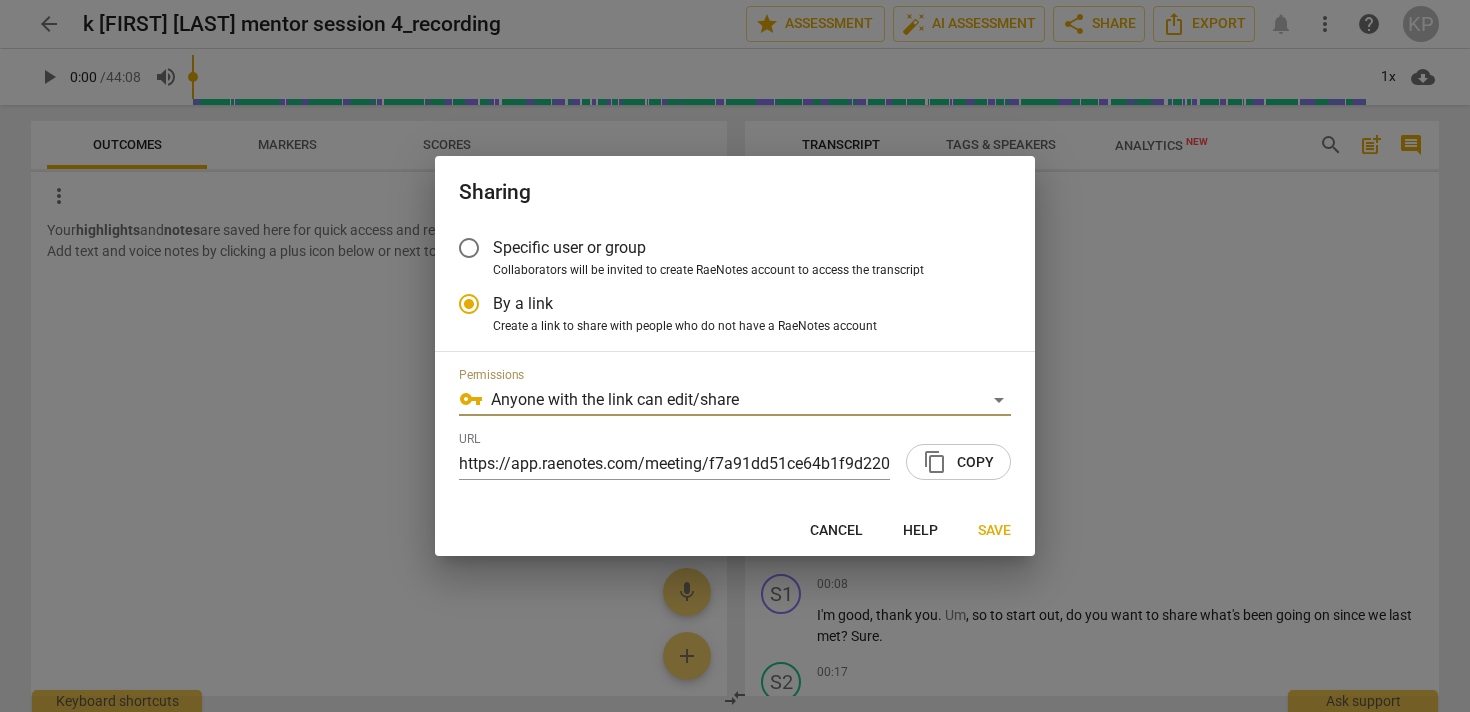 click on "content_copy" at bounding box center [935, 462] 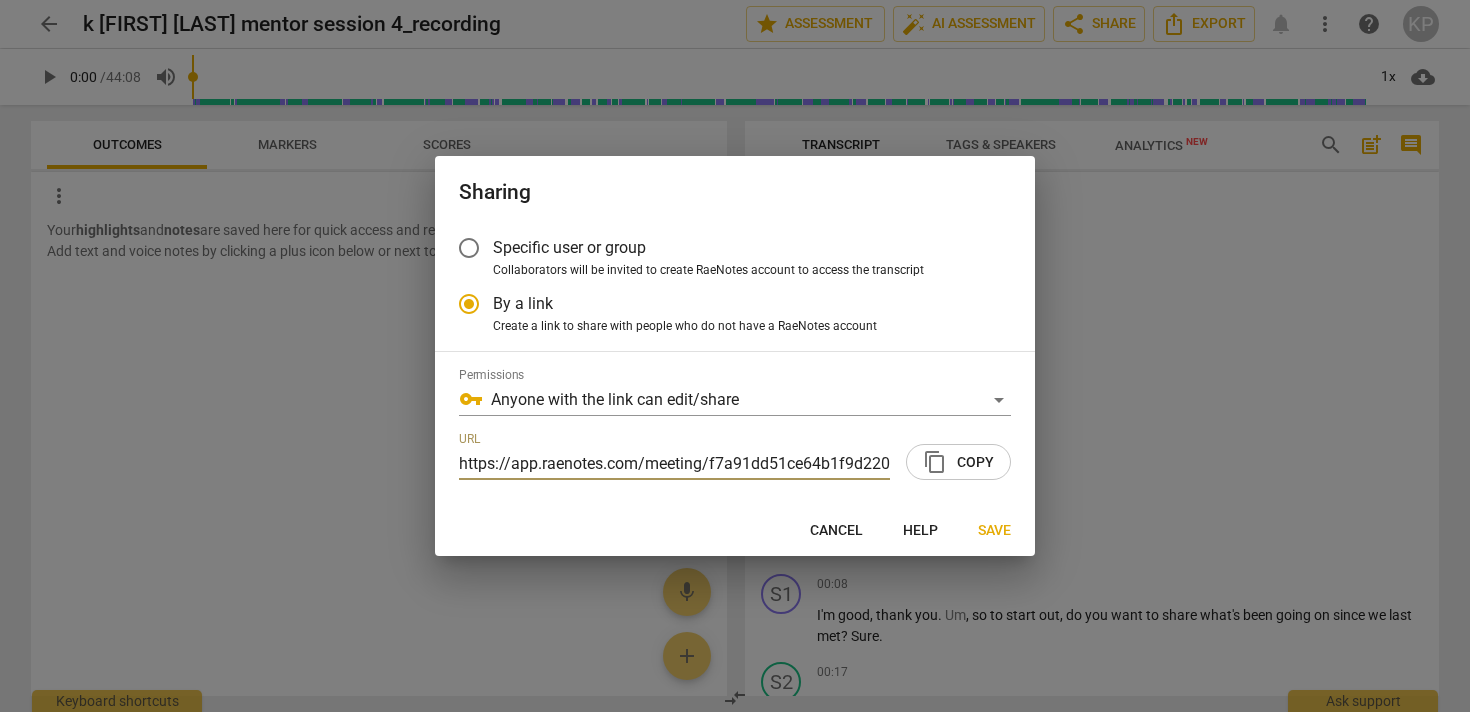 click on "Specific user or group" at bounding box center (569, 247) 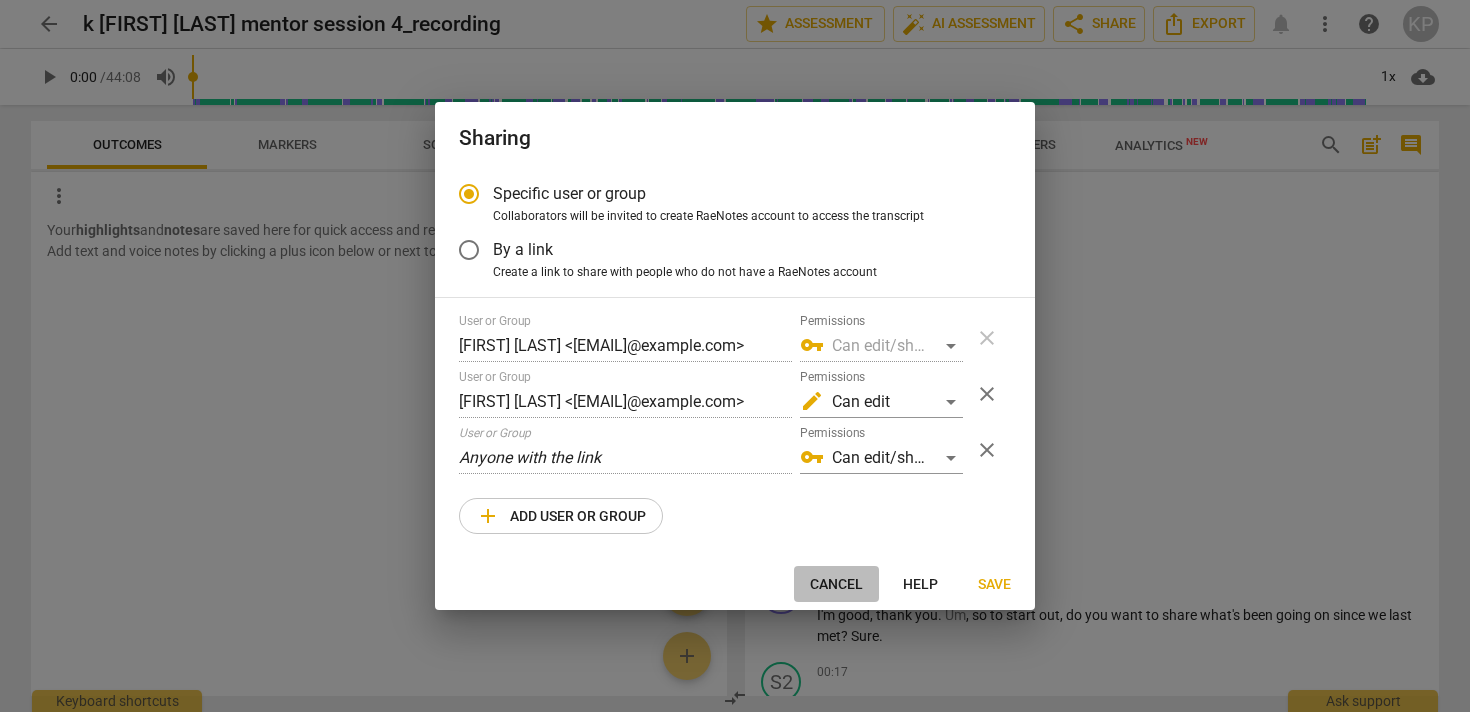 click on "Cancel" at bounding box center (836, 585) 